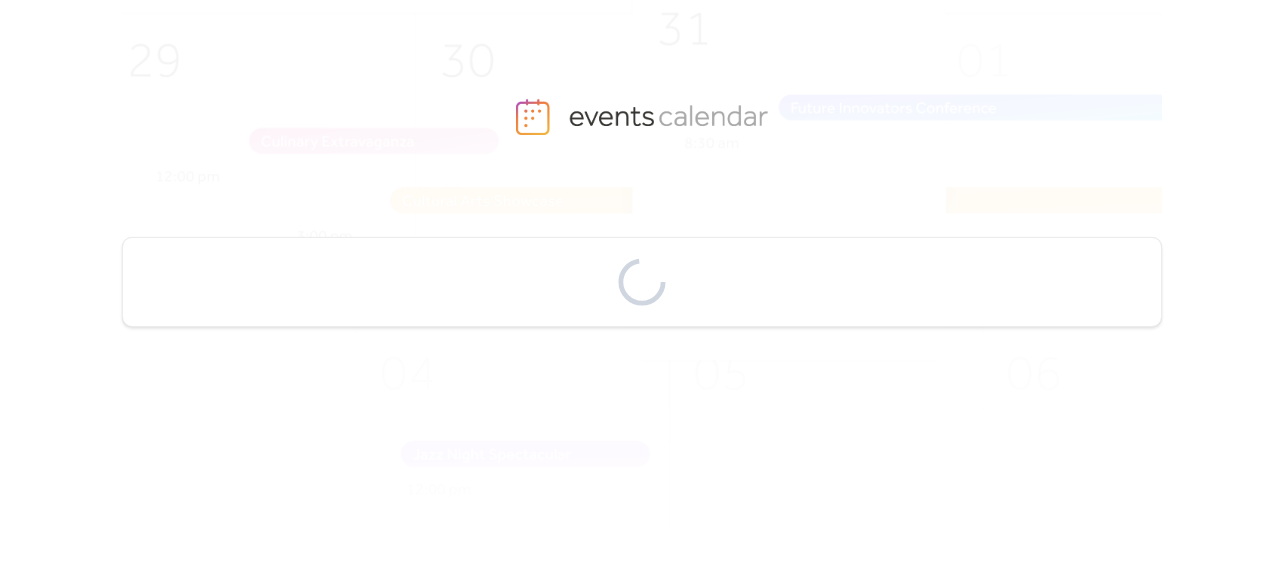 scroll, scrollTop: 0, scrollLeft: 0, axis: both 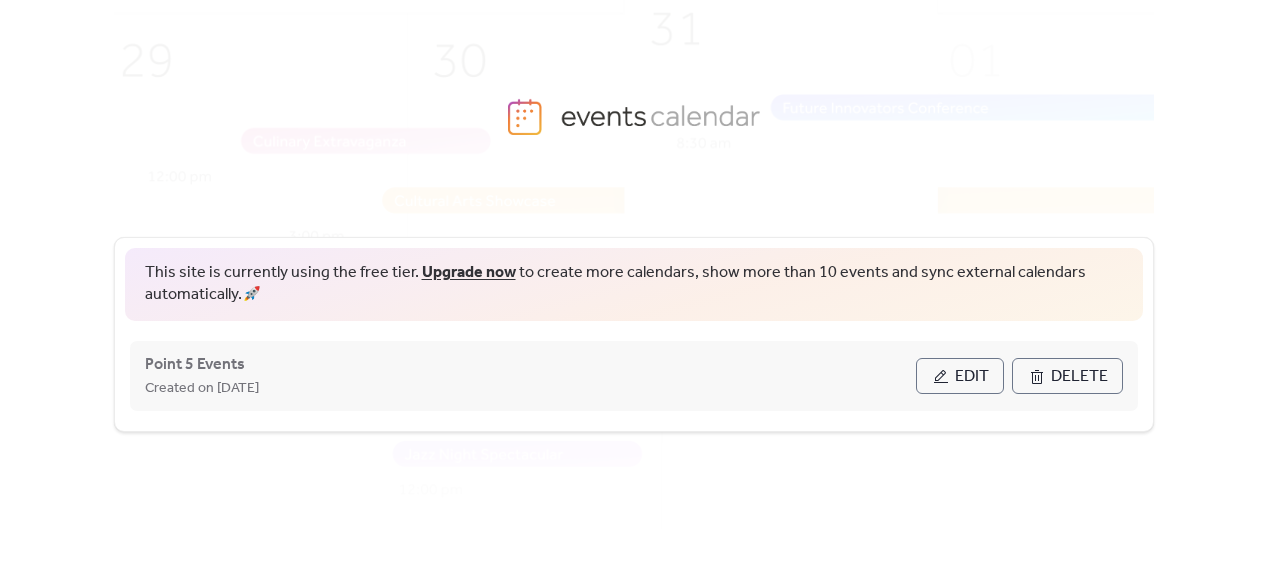 click on "Edit" at bounding box center [960, 376] 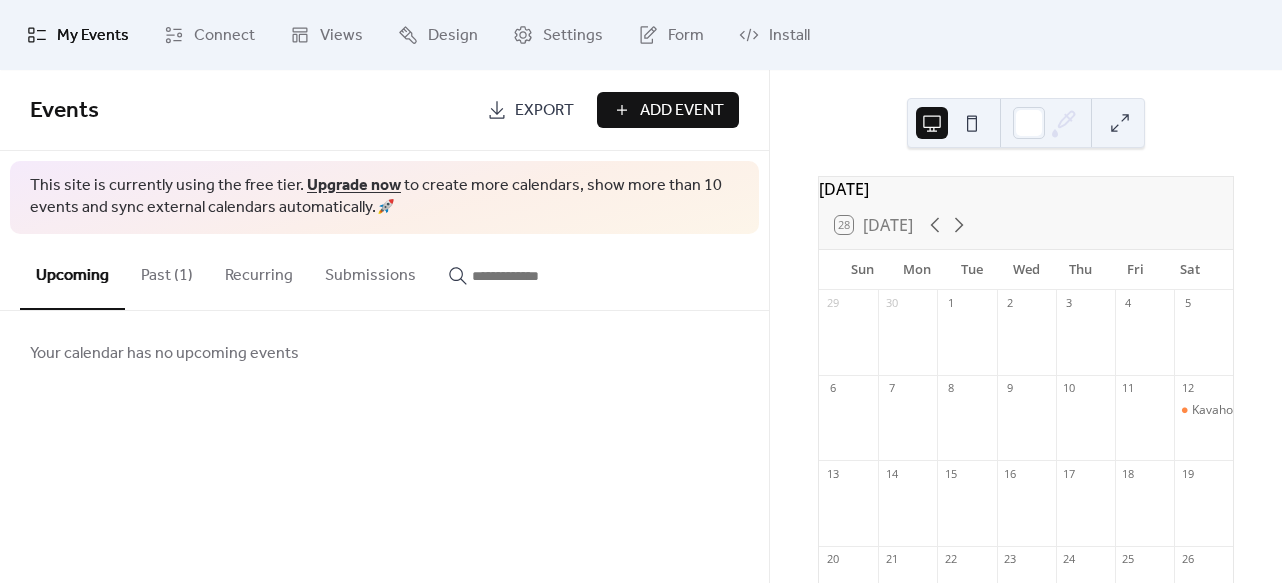 click on "Past (1)" at bounding box center [167, 271] 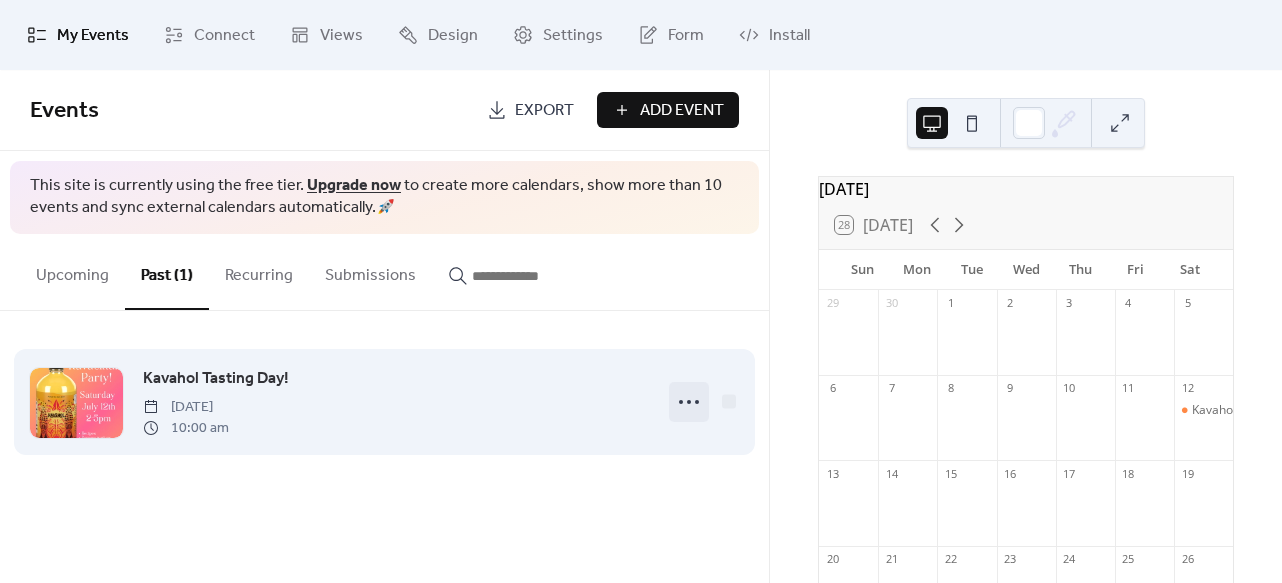 click 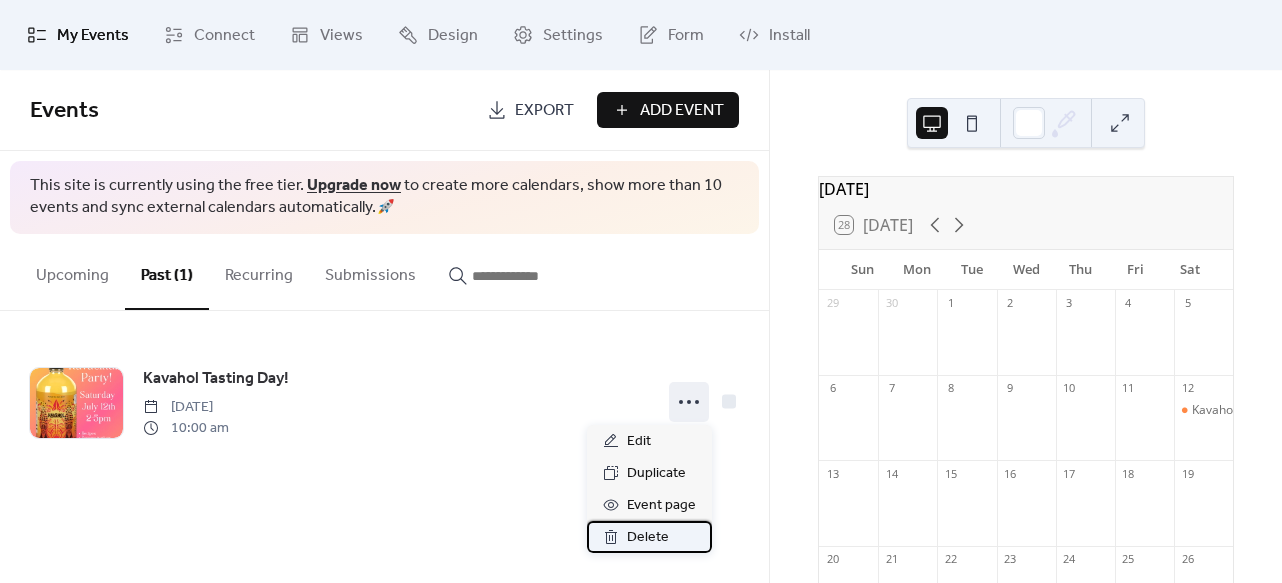 click on "Delete" at bounding box center [648, 538] 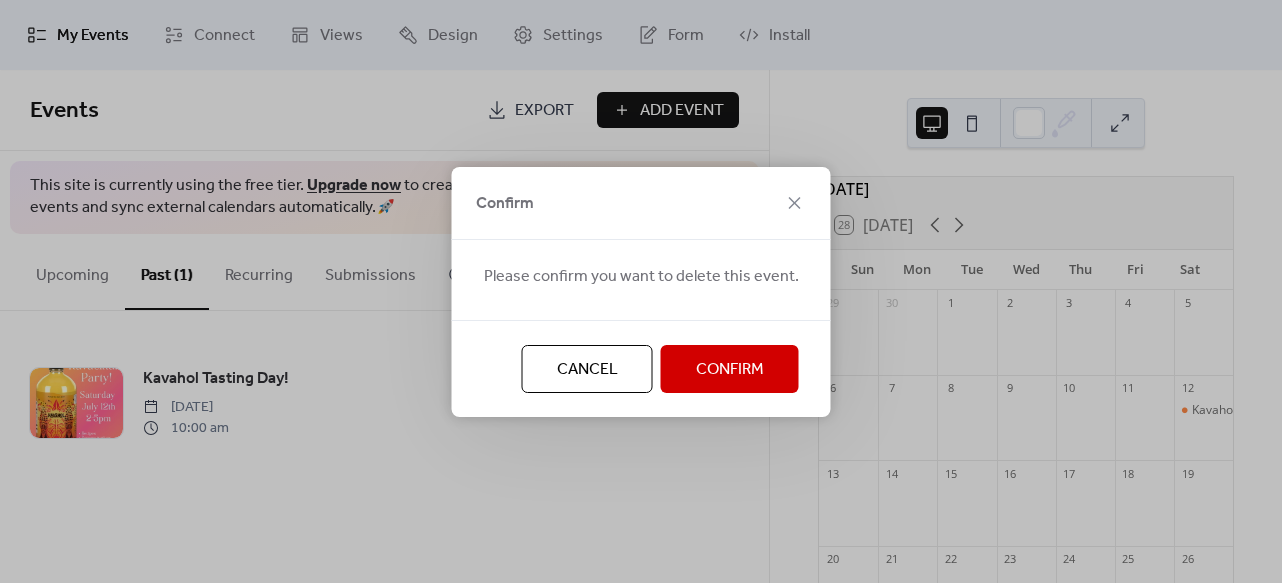 click on "Confirm" at bounding box center (730, 369) 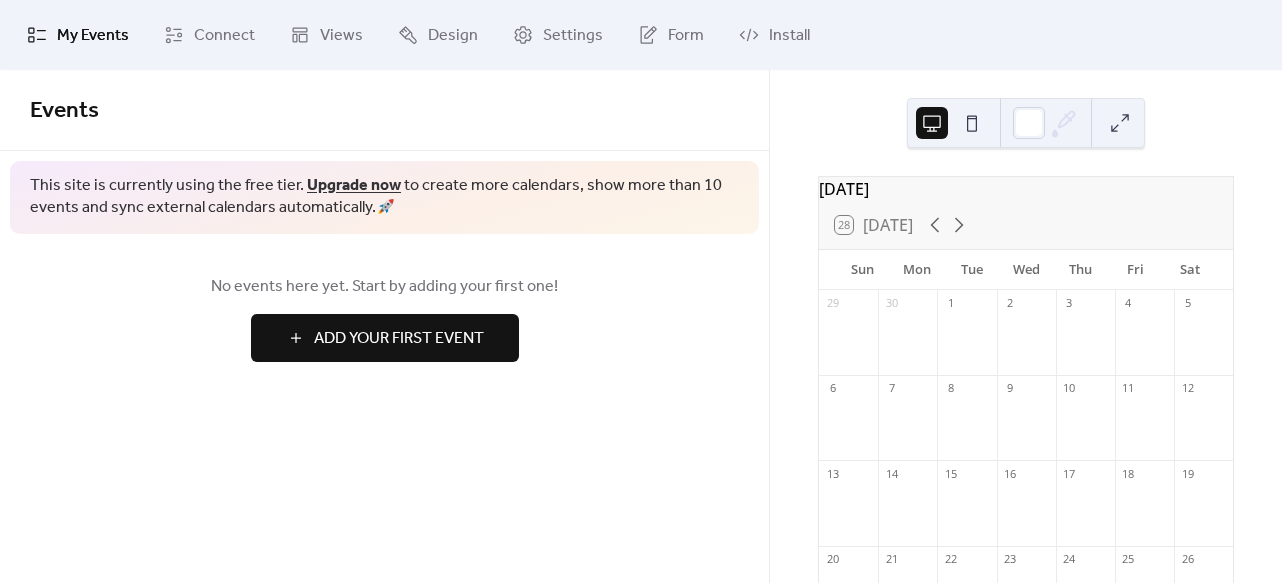 click on "Add Your First Event" at bounding box center (399, 339) 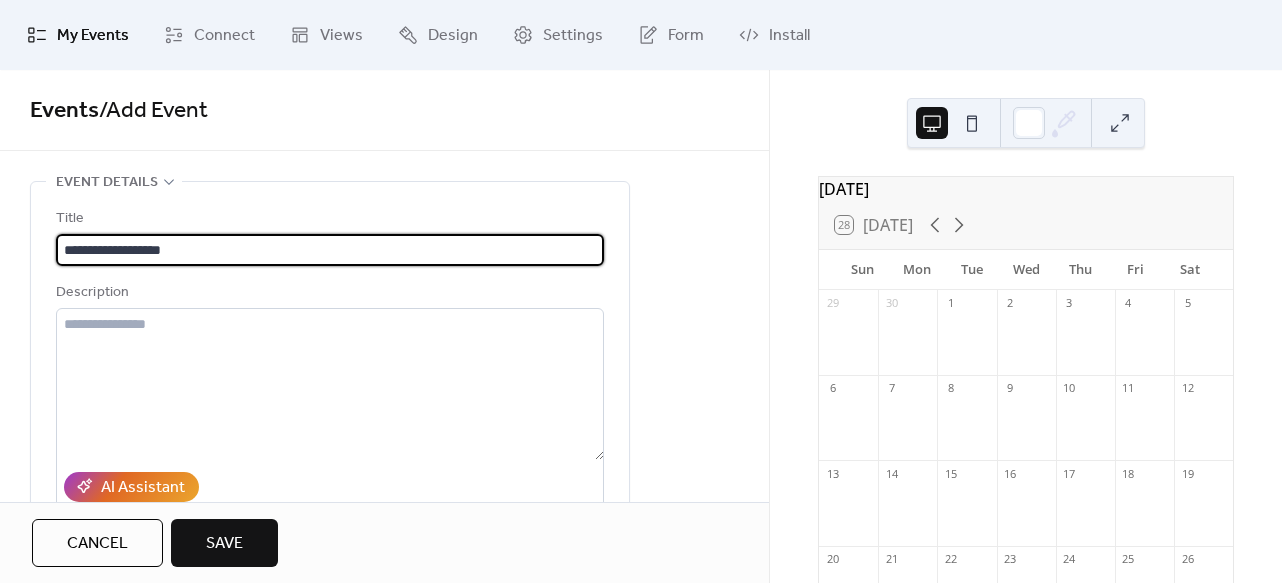 type on "**********" 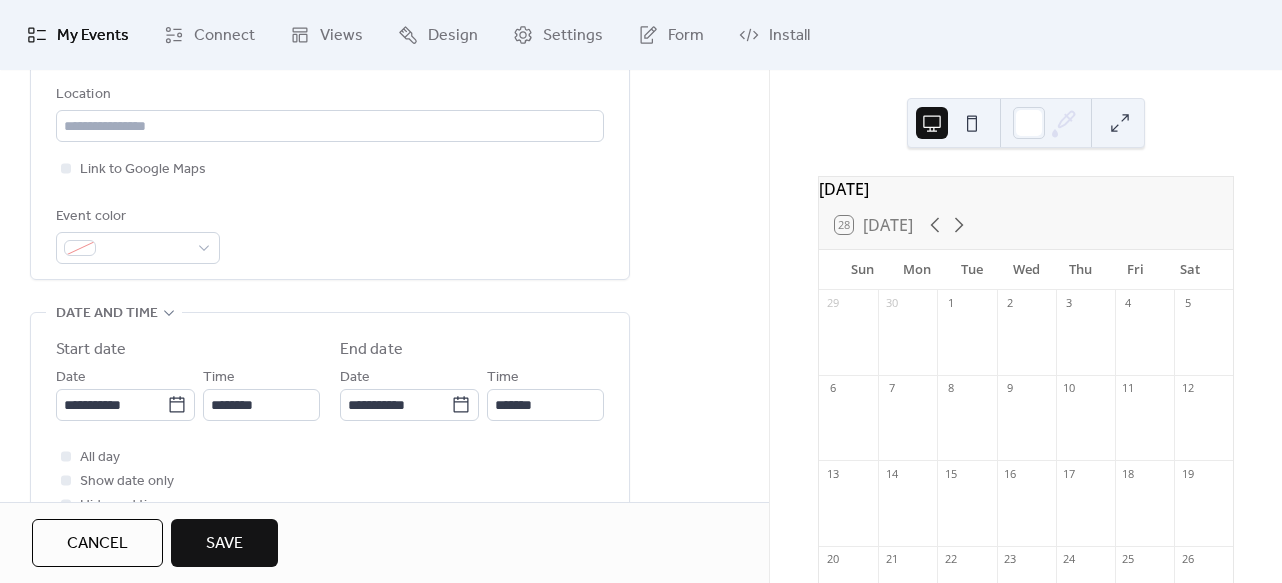 scroll, scrollTop: 454, scrollLeft: 0, axis: vertical 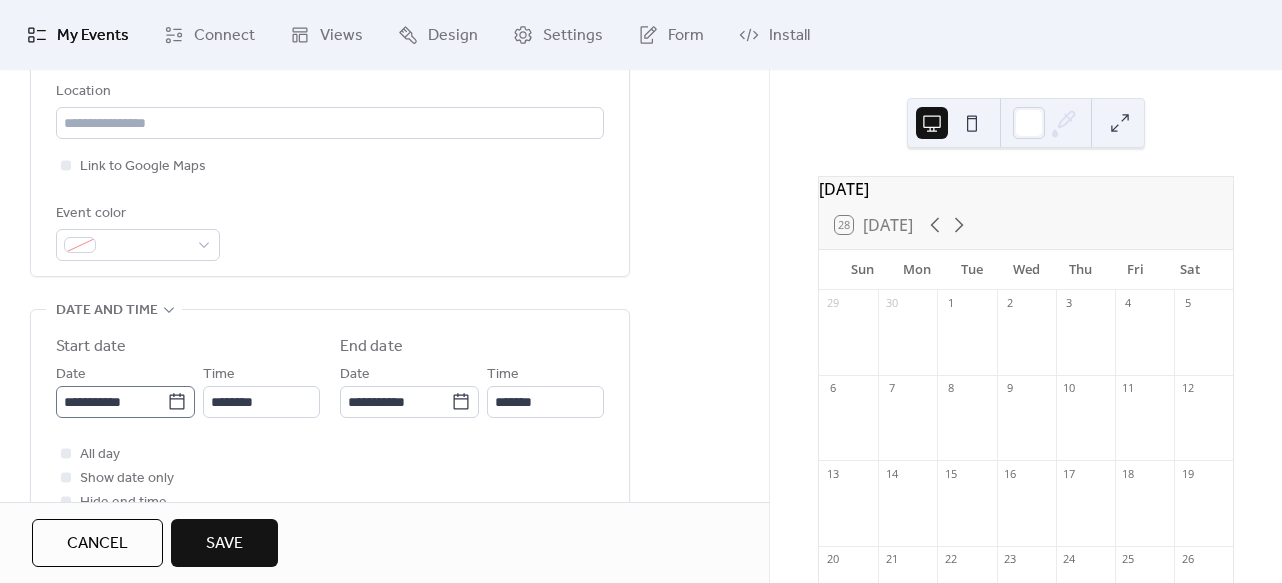 click 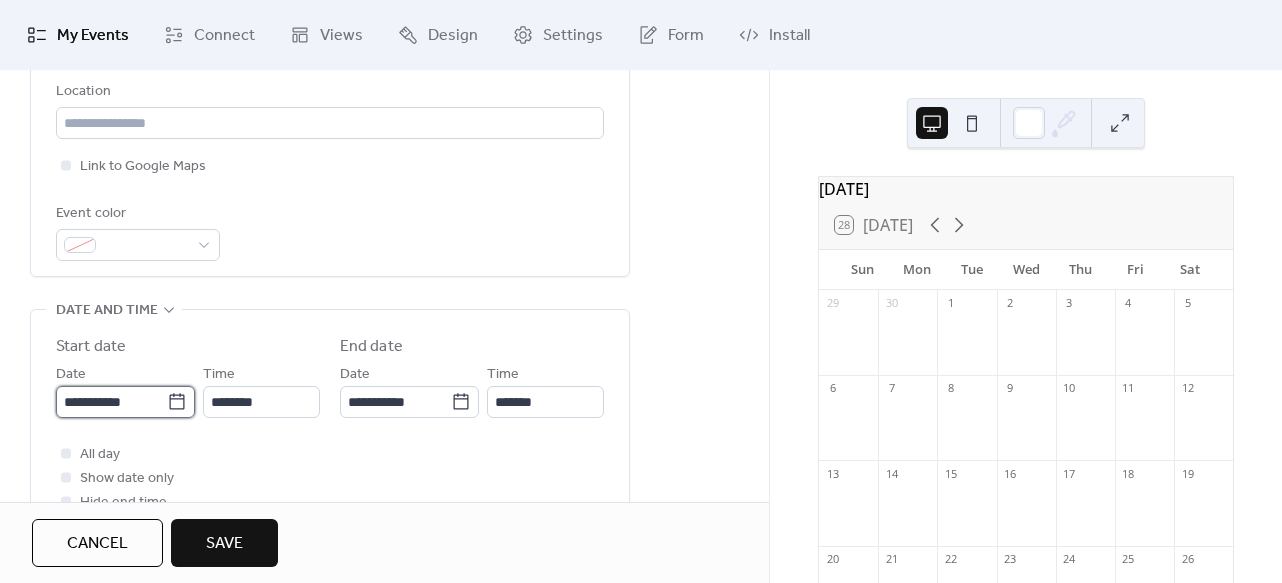 click on "**********" at bounding box center [111, 402] 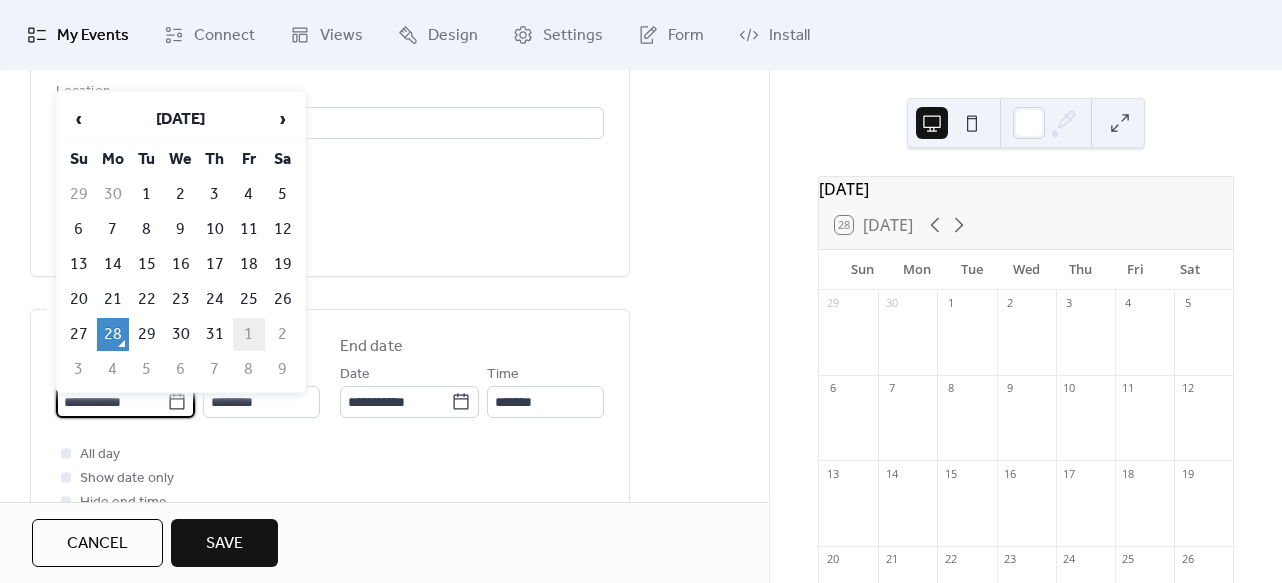click on "1" at bounding box center [249, 334] 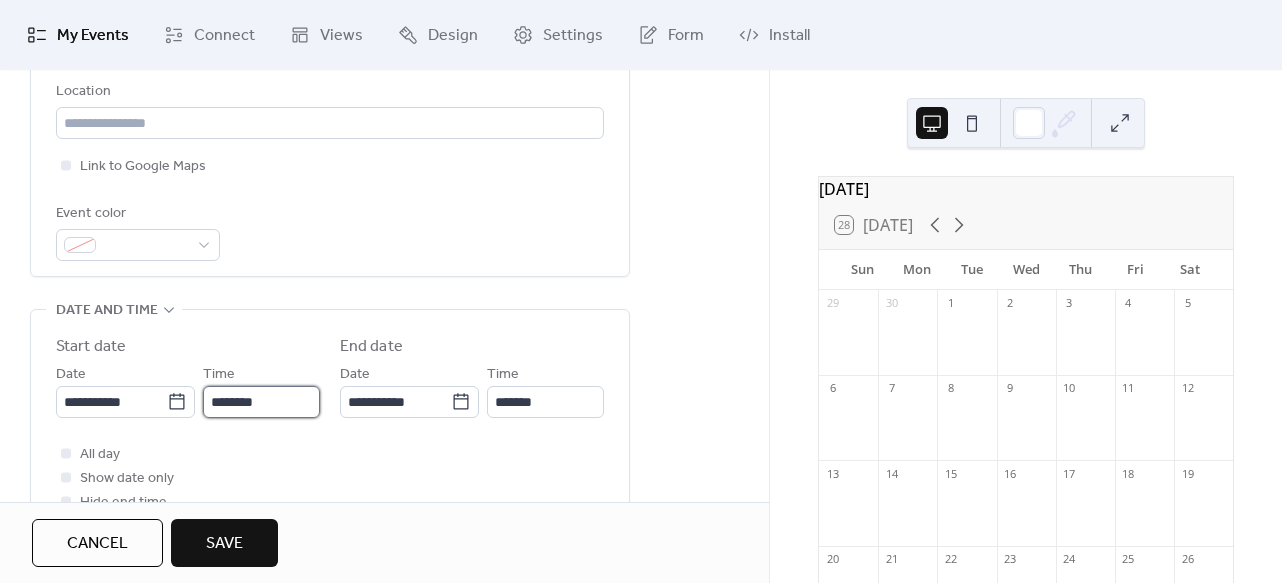 click on "********" at bounding box center (261, 402) 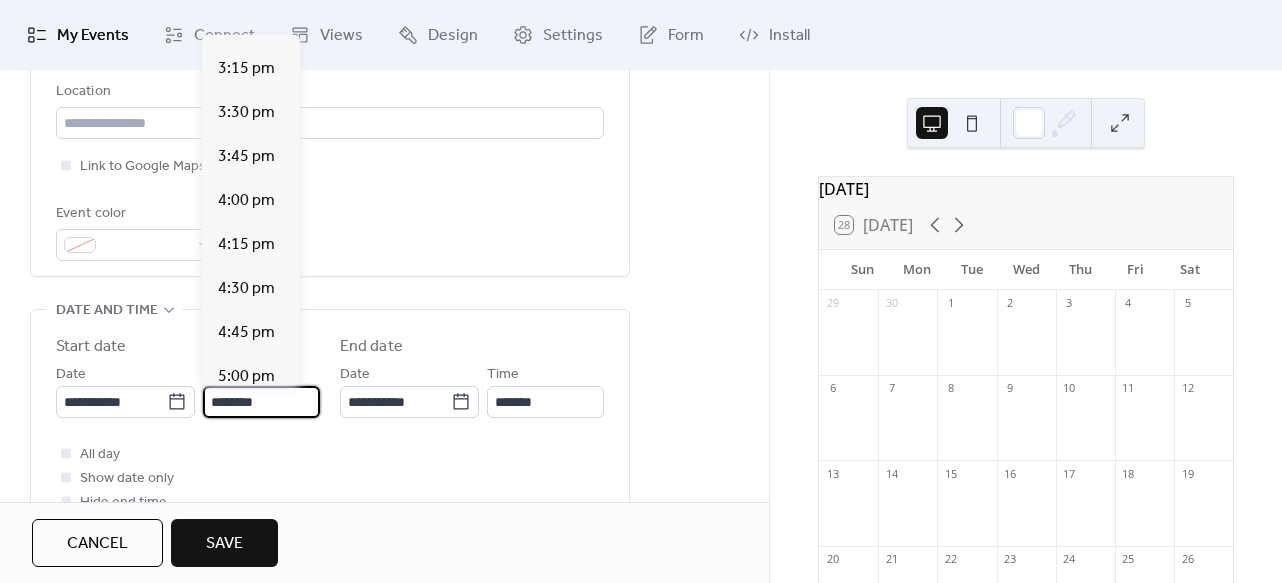scroll, scrollTop: 2963, scrollLeft: 0, axis: vertical 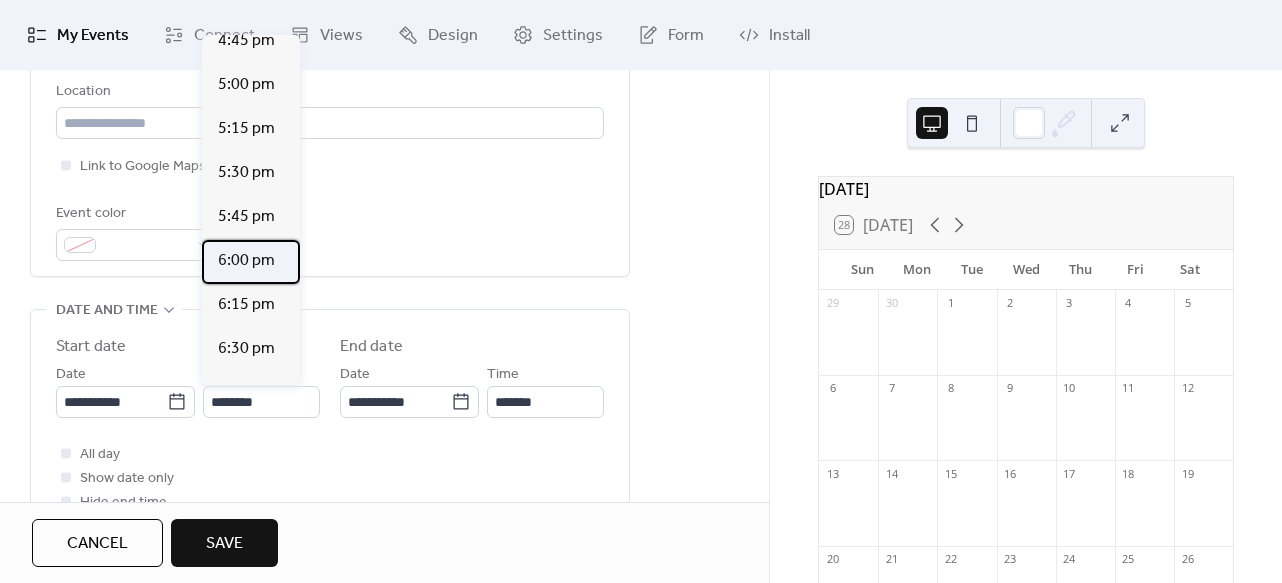 click on "6:00 pm" at bounding box center [246, 261] 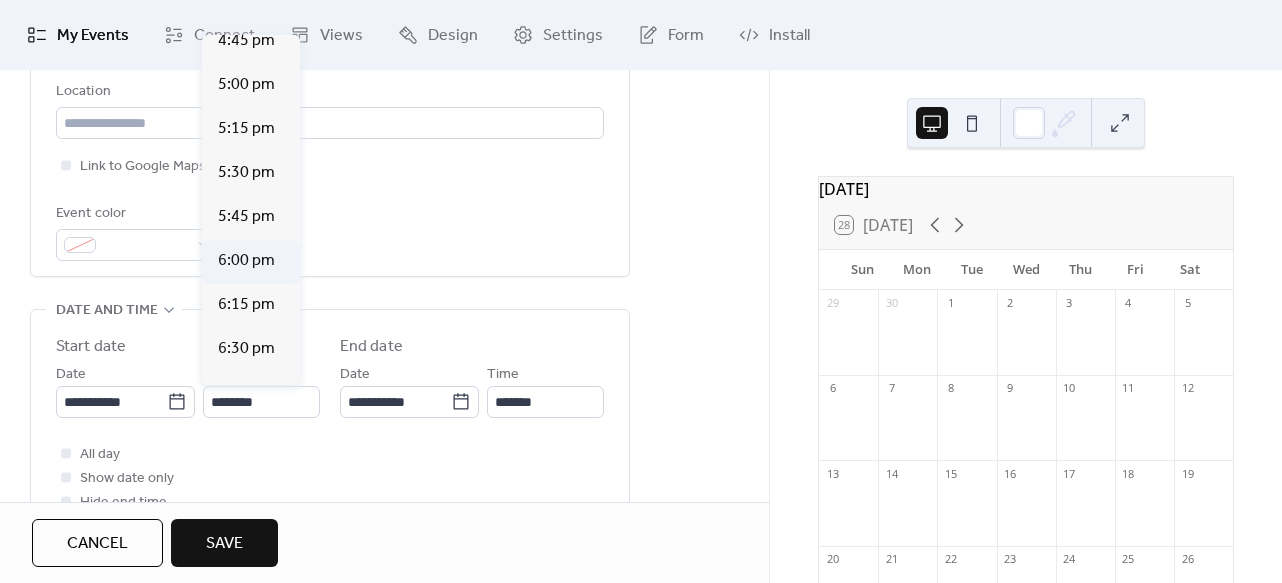 type on "*******" 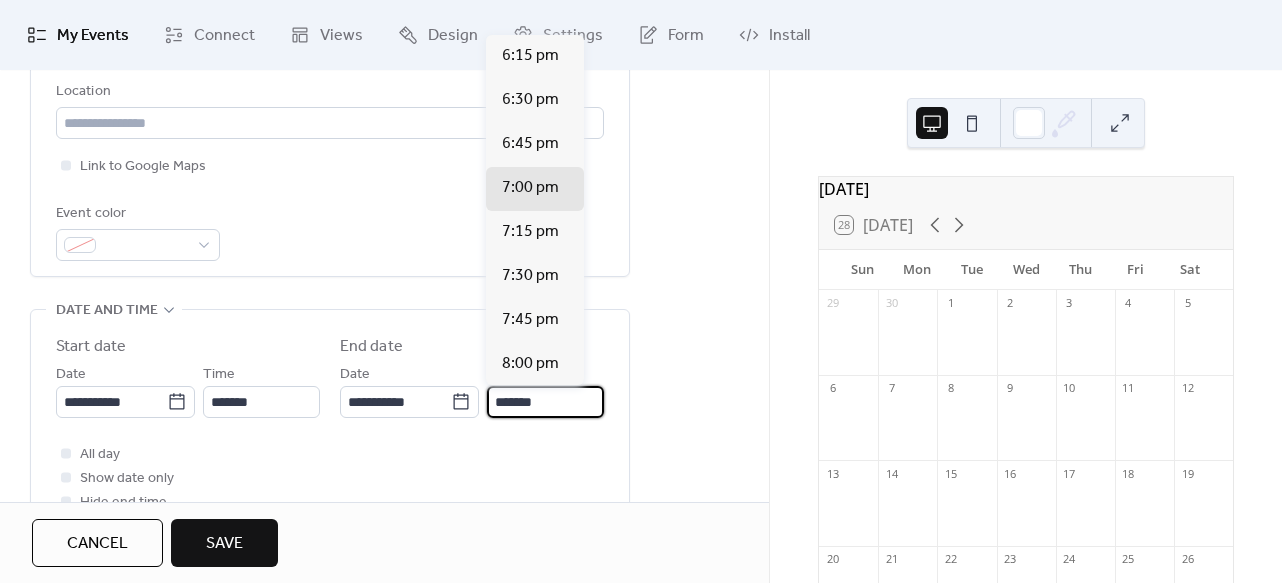 click on "*******" at bounding box center (545, 402) 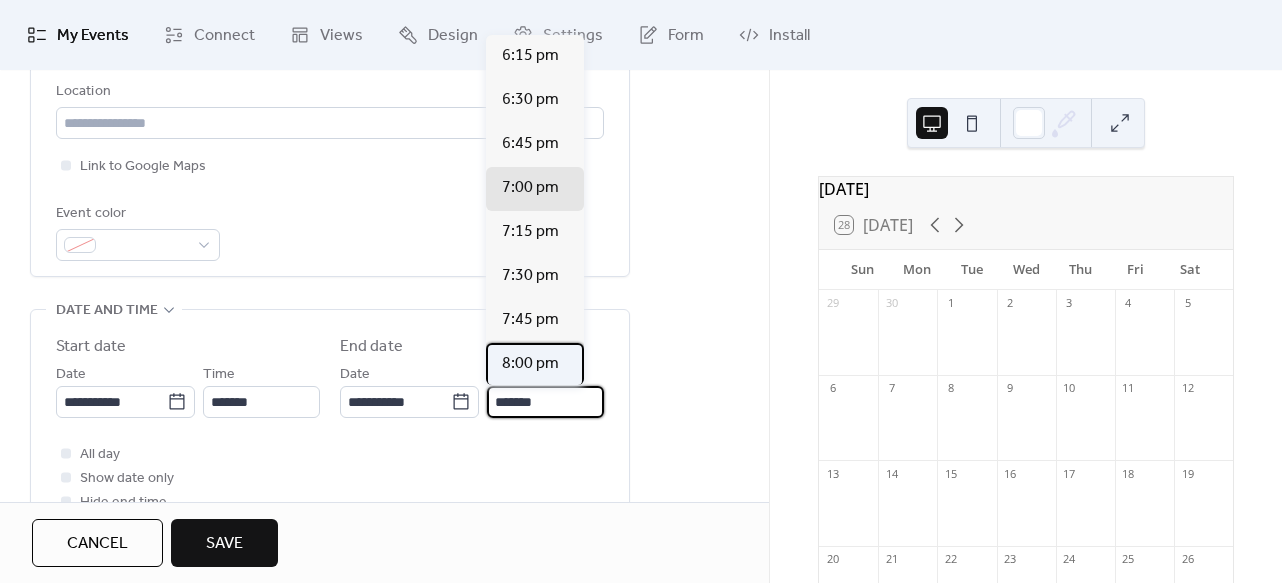 click on "8:00 pm" at bounding box center (530, 364) 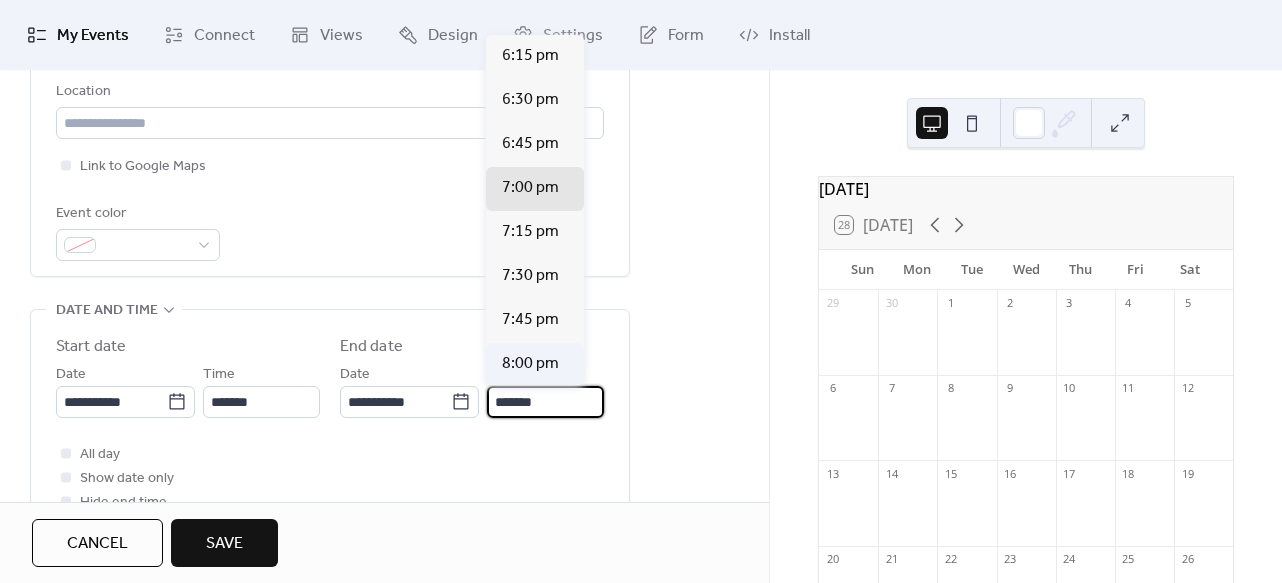 type on "*******" 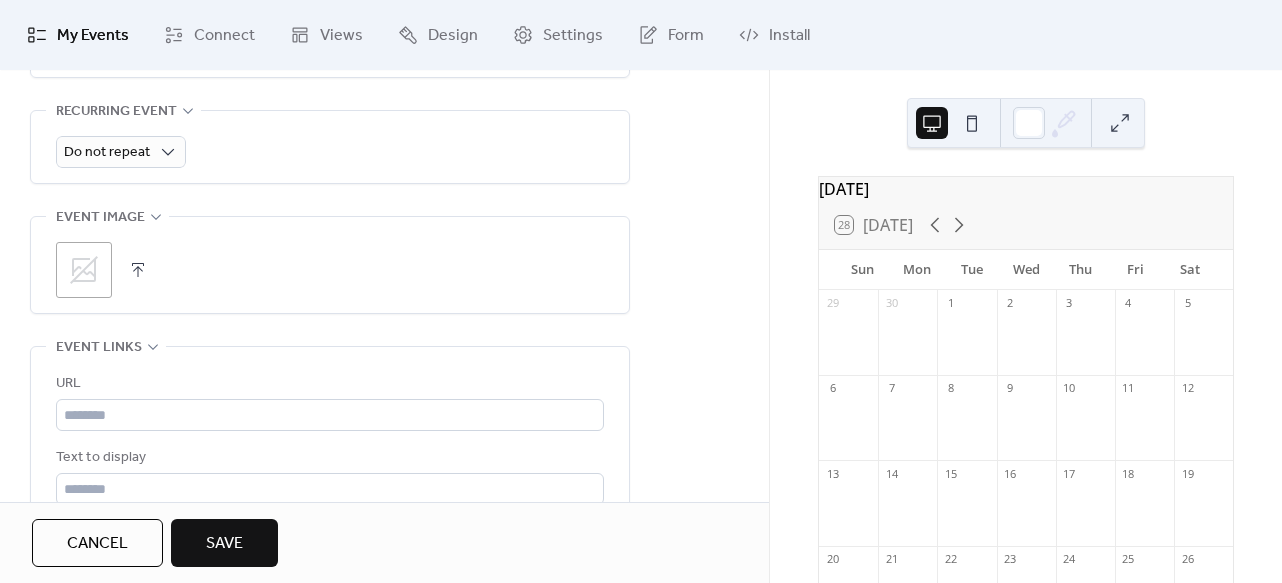 scroll, scrollTop: 930, scrollLeft: 0, axis: vertical 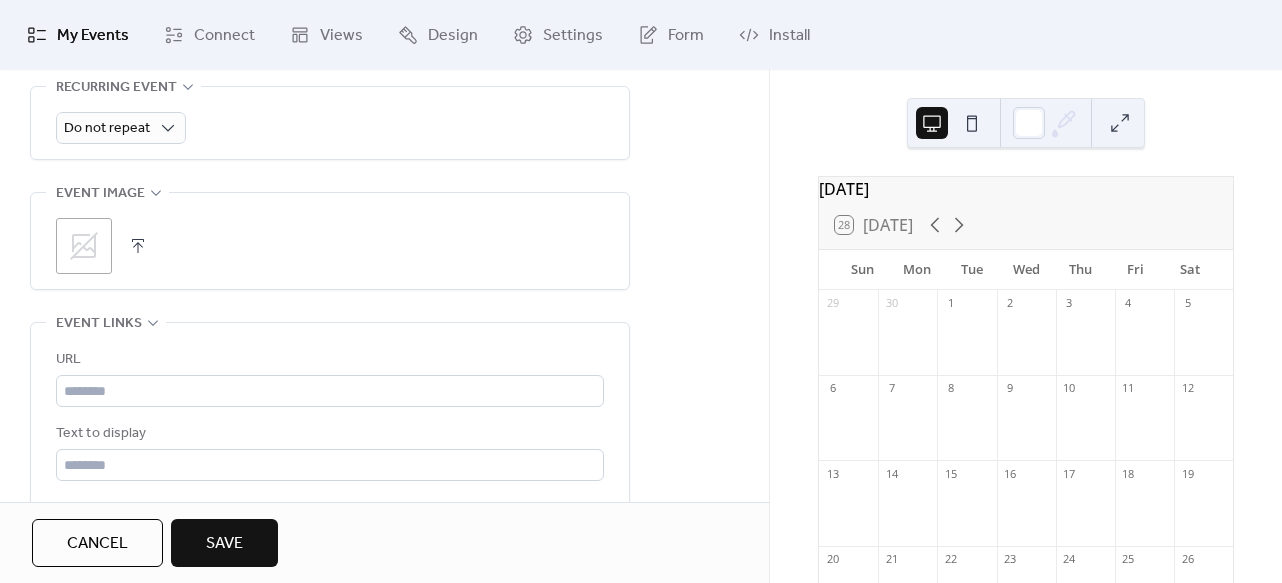 click 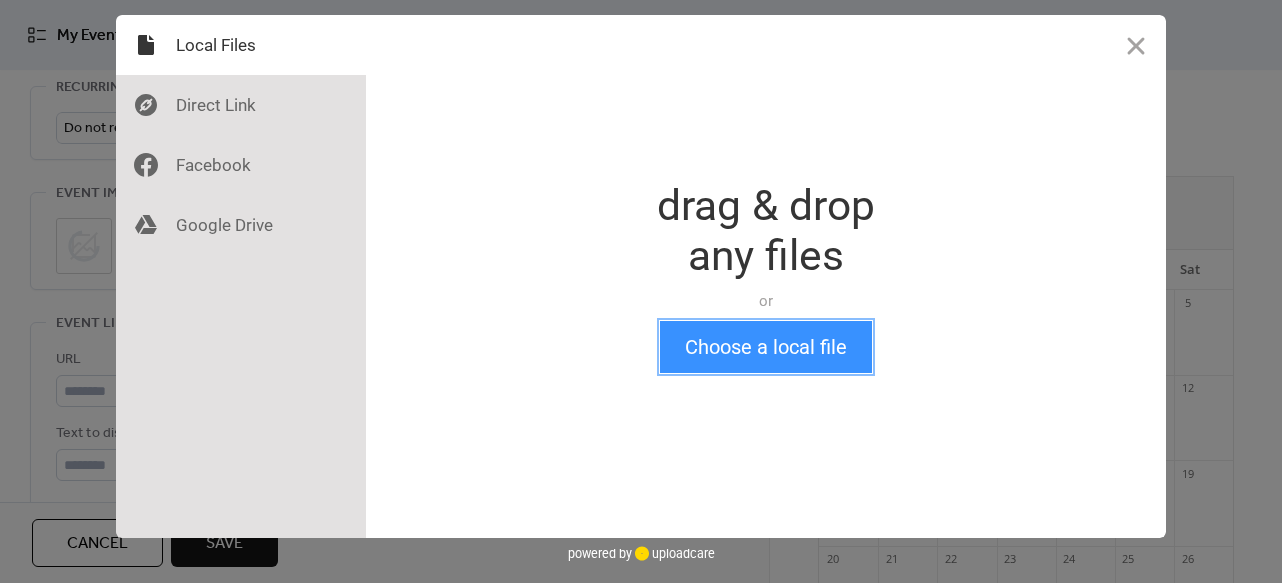 click on "Choose a local file" at bounding box center [766, 347] 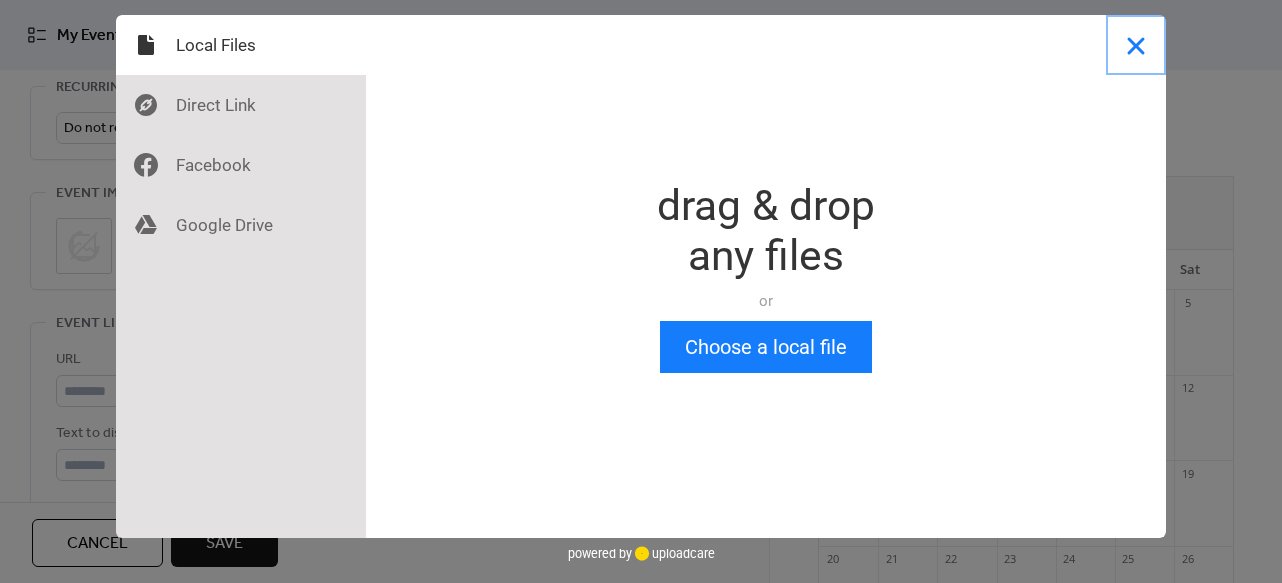 click at bounding box center [1136, 45] 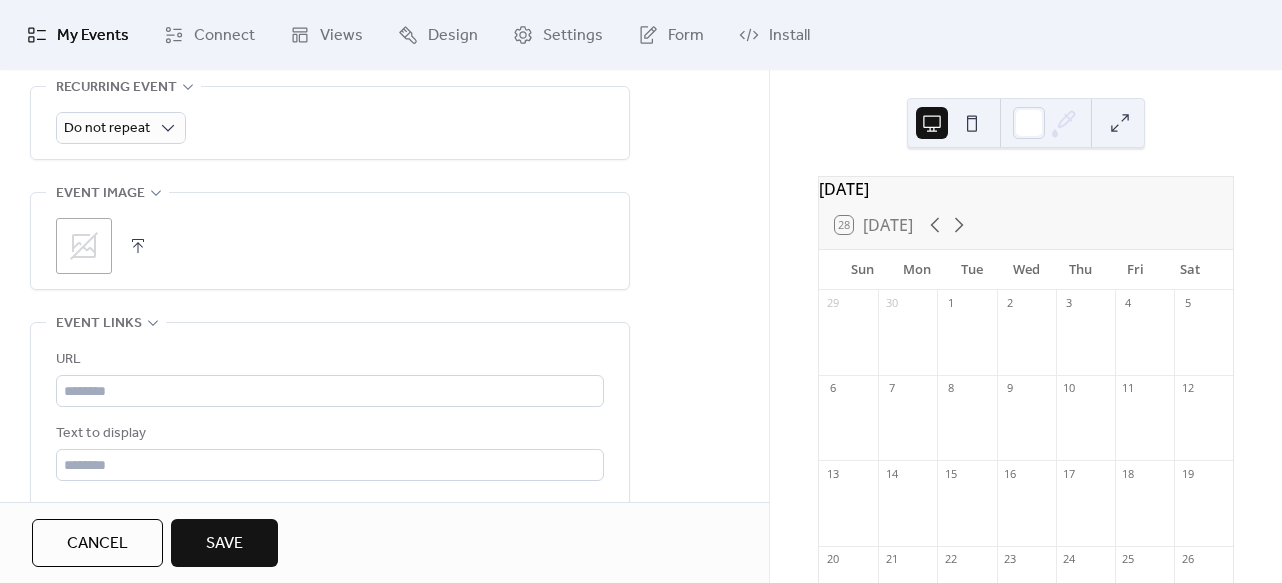 click at bounding box center [138, 246] 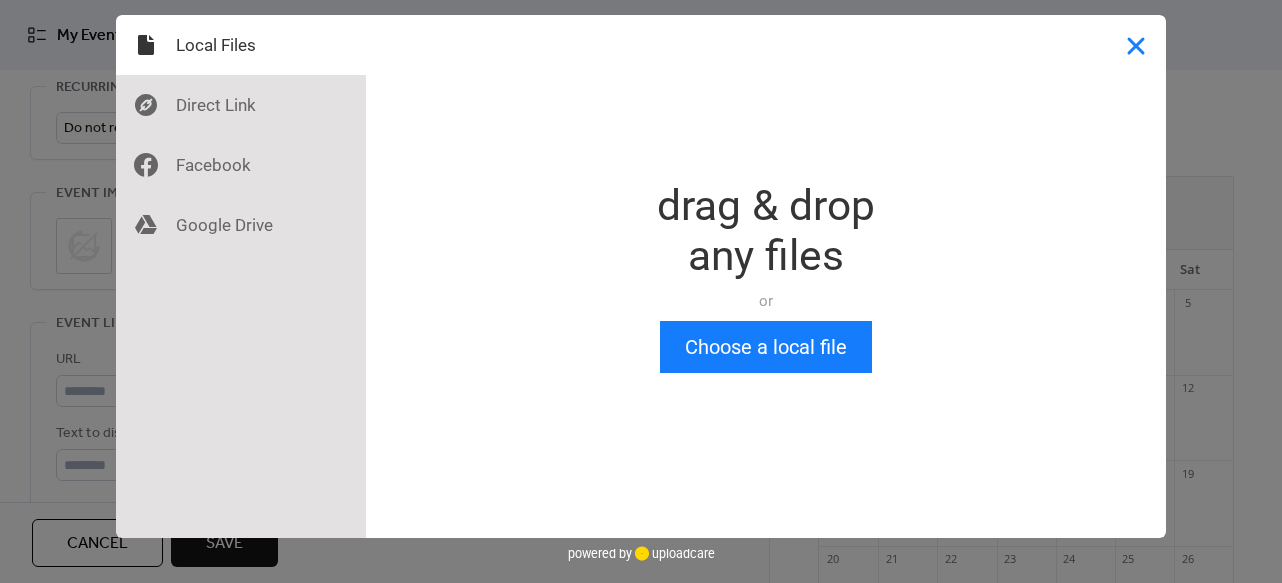 click at bounding box center [1136, 45] 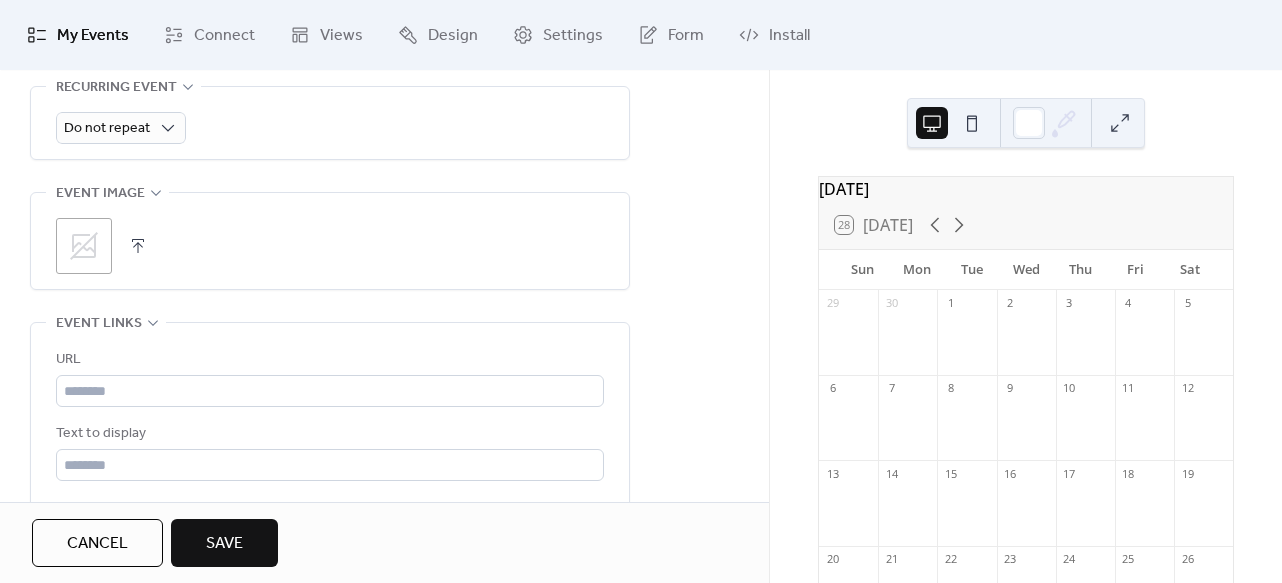 click at bounding box center [138, 246] 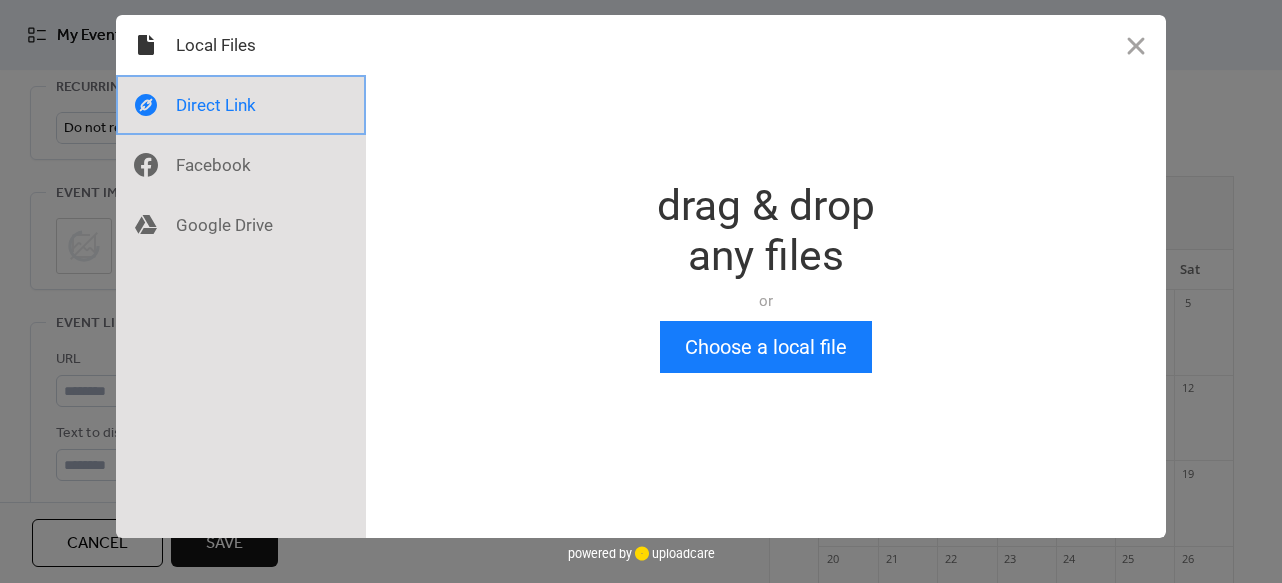 click at bounding box center [241, 105] 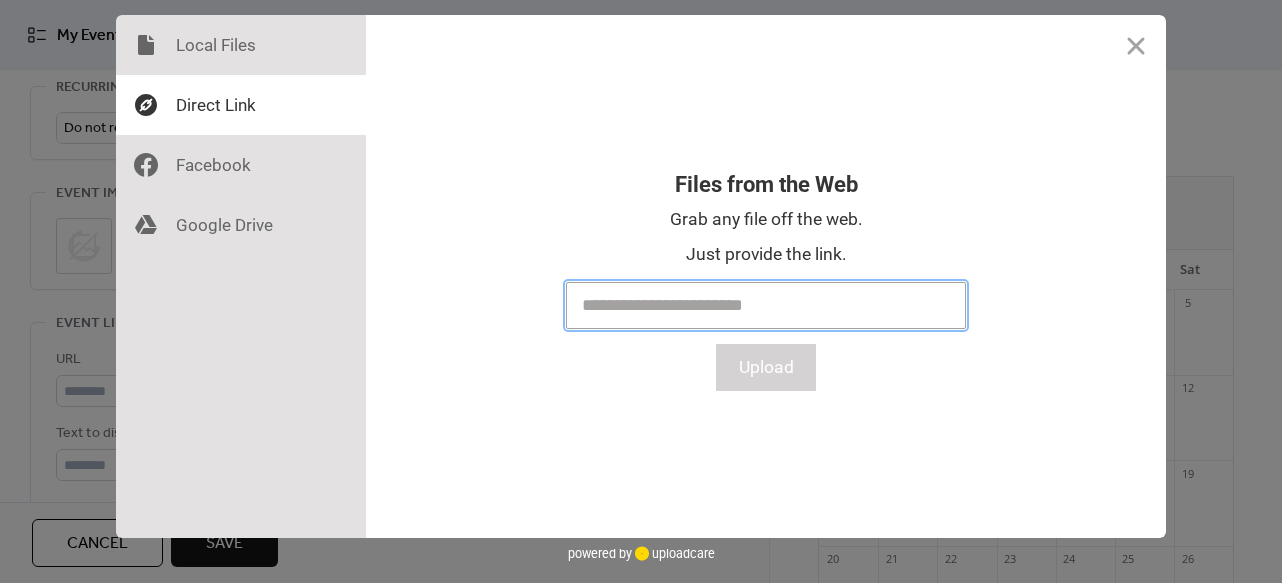 paste on "**********" 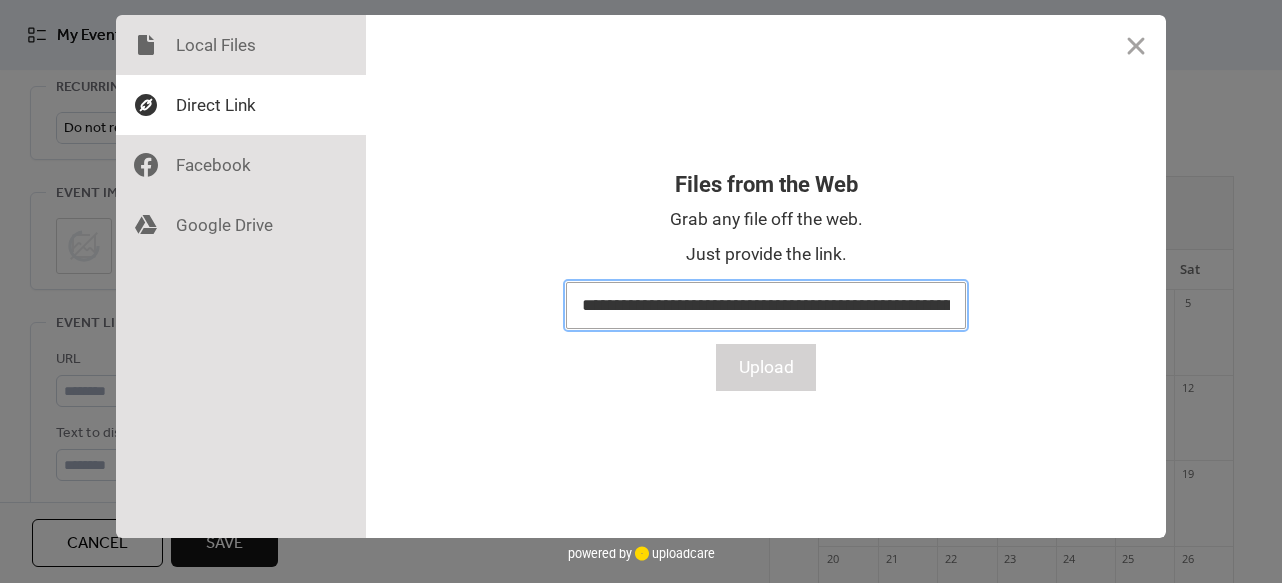 scroll, scrollTop: 0, scrollLeft: 736, axis: horizontal 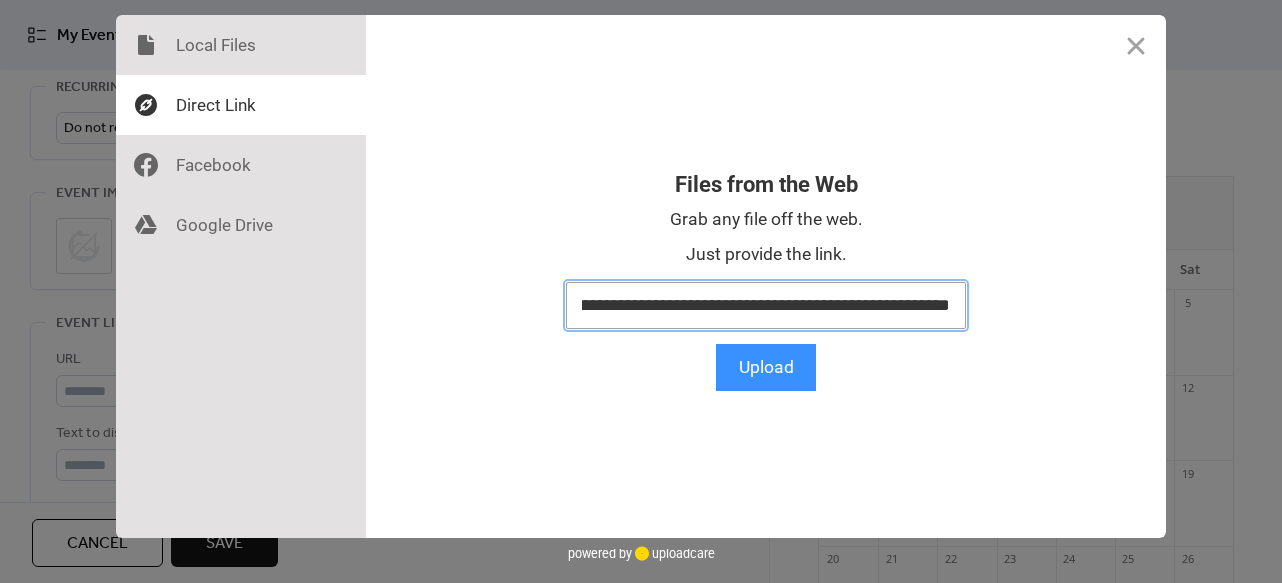 type on "**********" 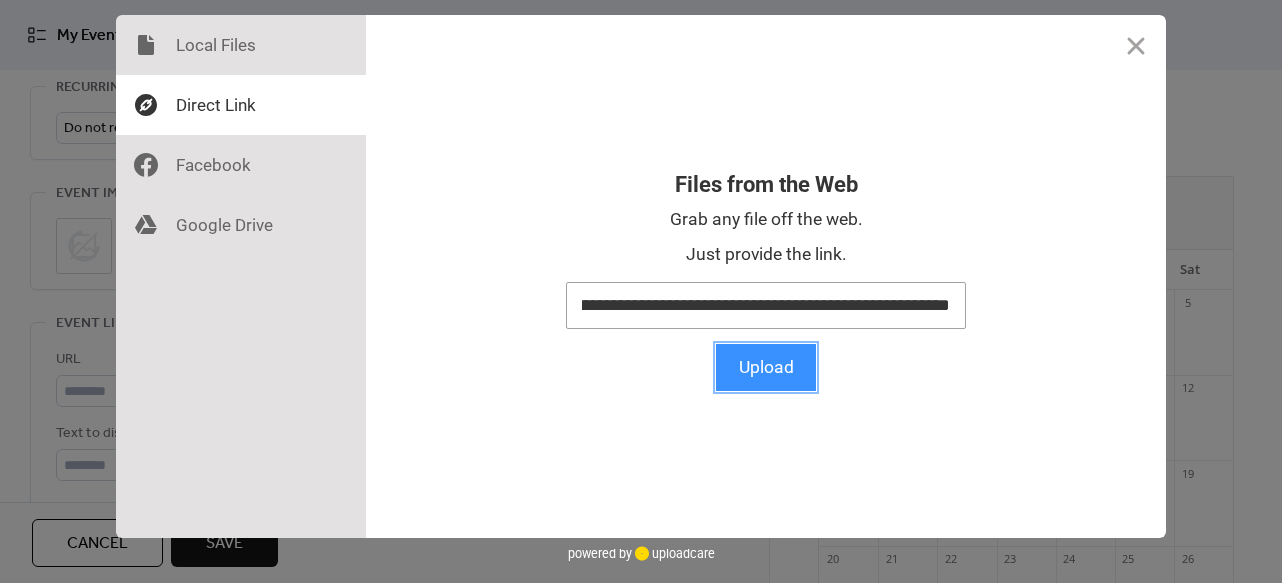 click on "Upload" at bounding box center [766, 367] 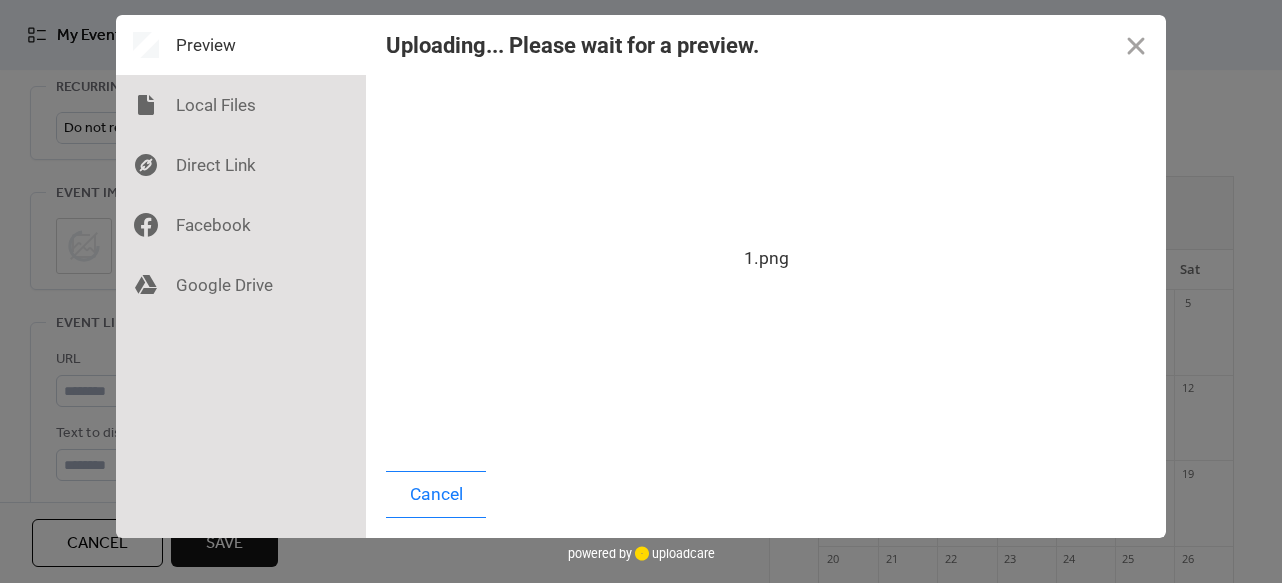 scroll, scrollTop: 0, scrollLeft: 0, axis: both 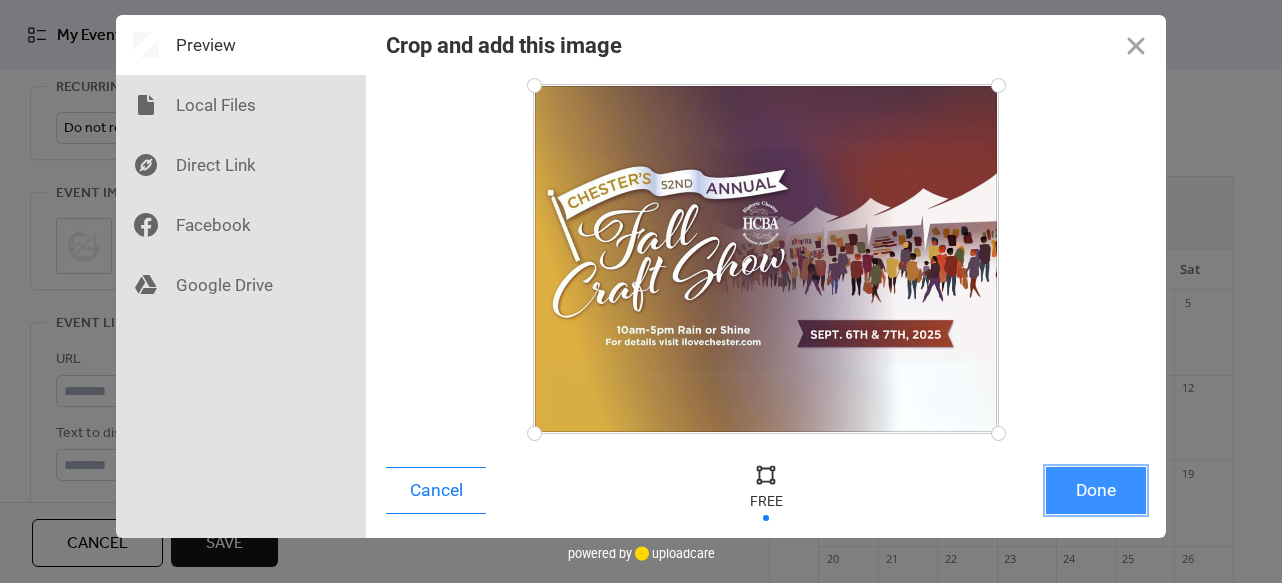 click on "Done" at bounding box center [1096, 490] 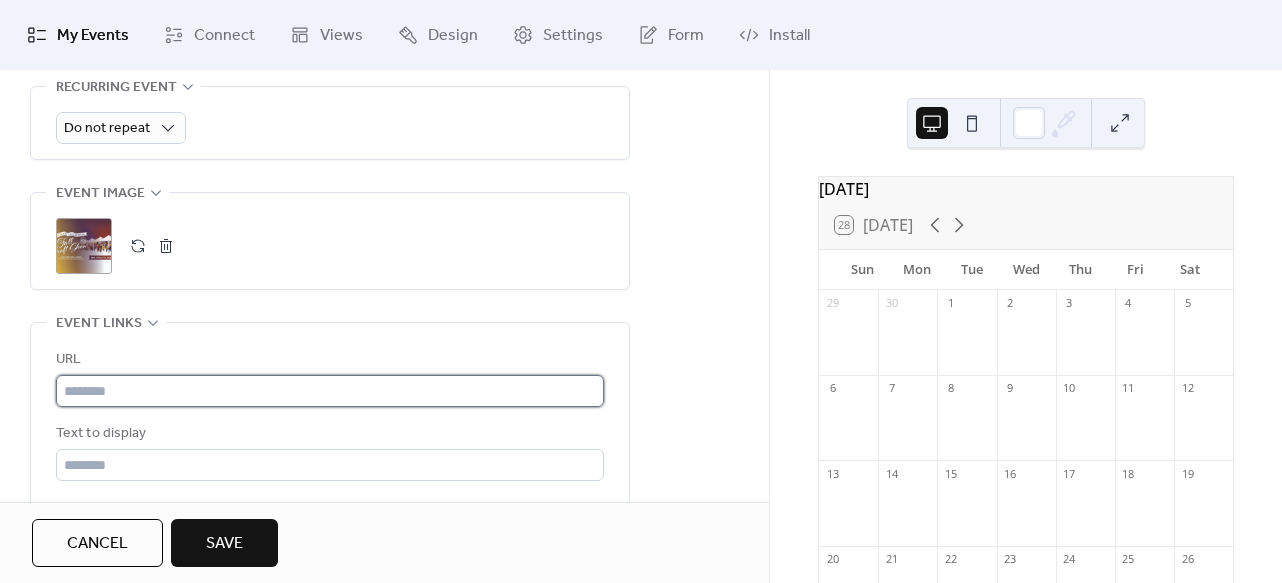 click at bounding box center [330, 391] 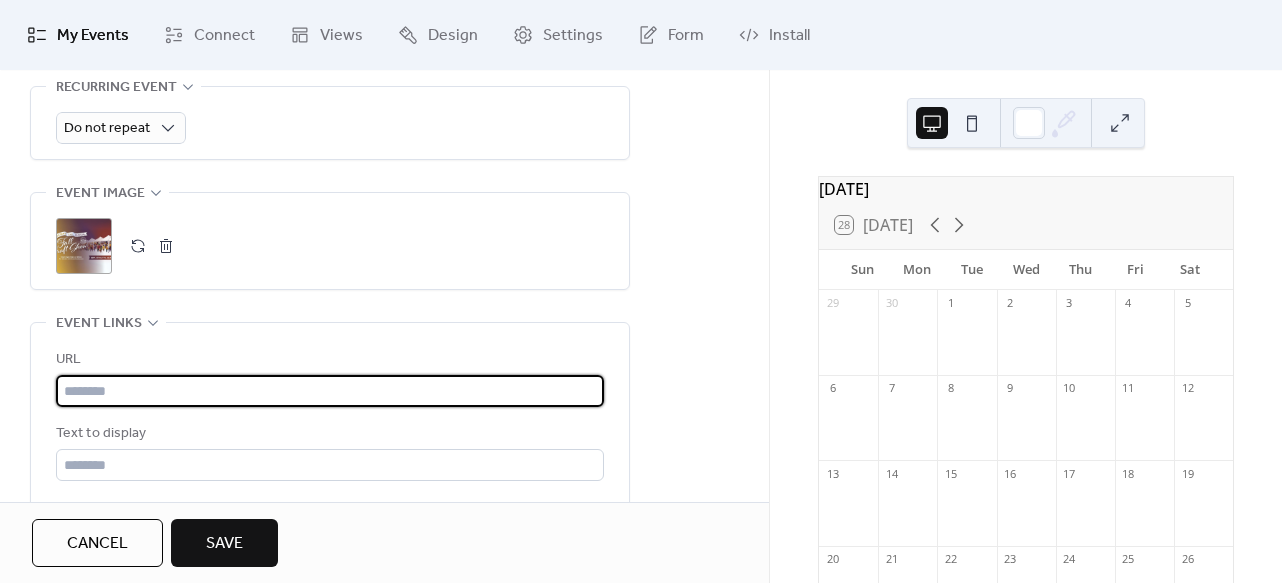 paste on "**********" 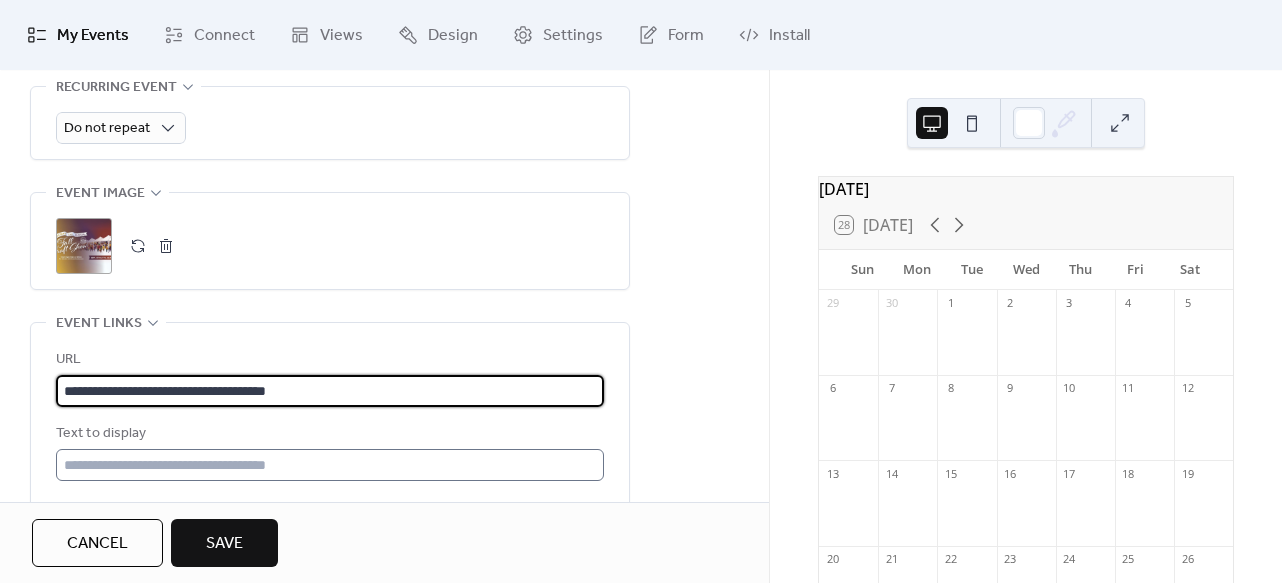 type on "**********" 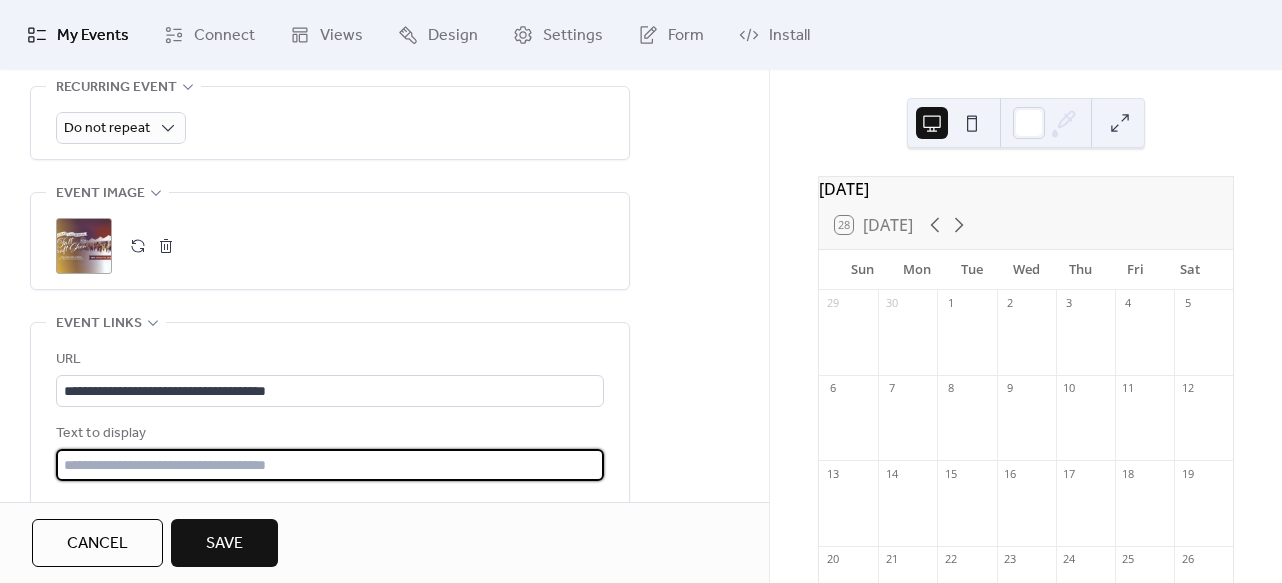 drag, startPoint x: 356, startPoint y: 461, endPoint x: 112, endPoint y: 447, distance: 244.4013 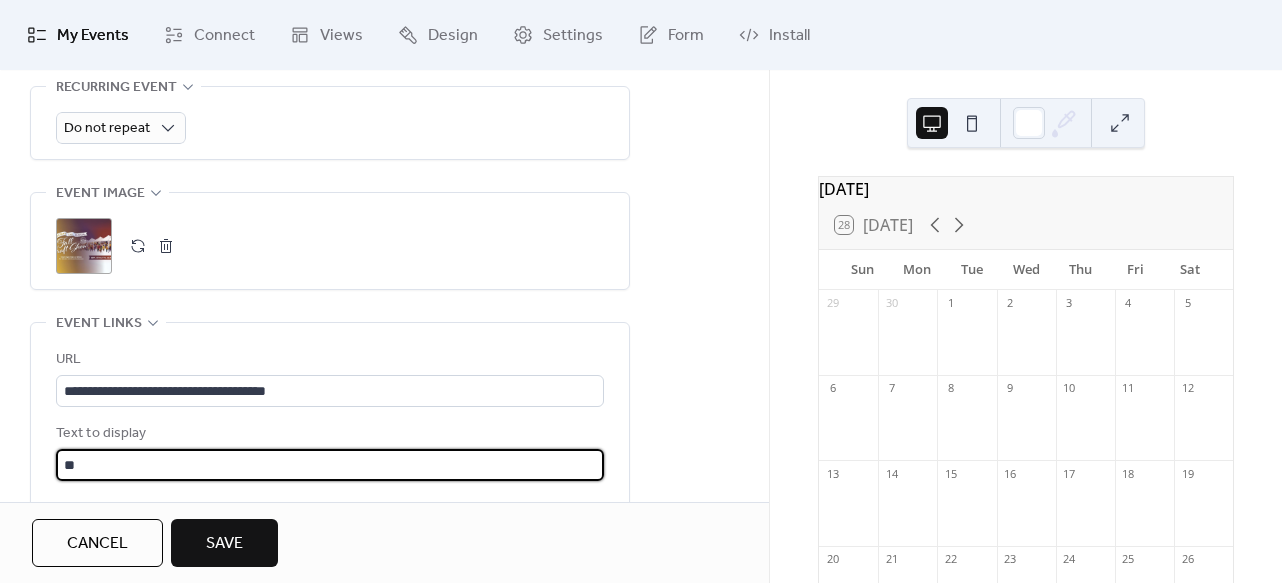 type on "*" 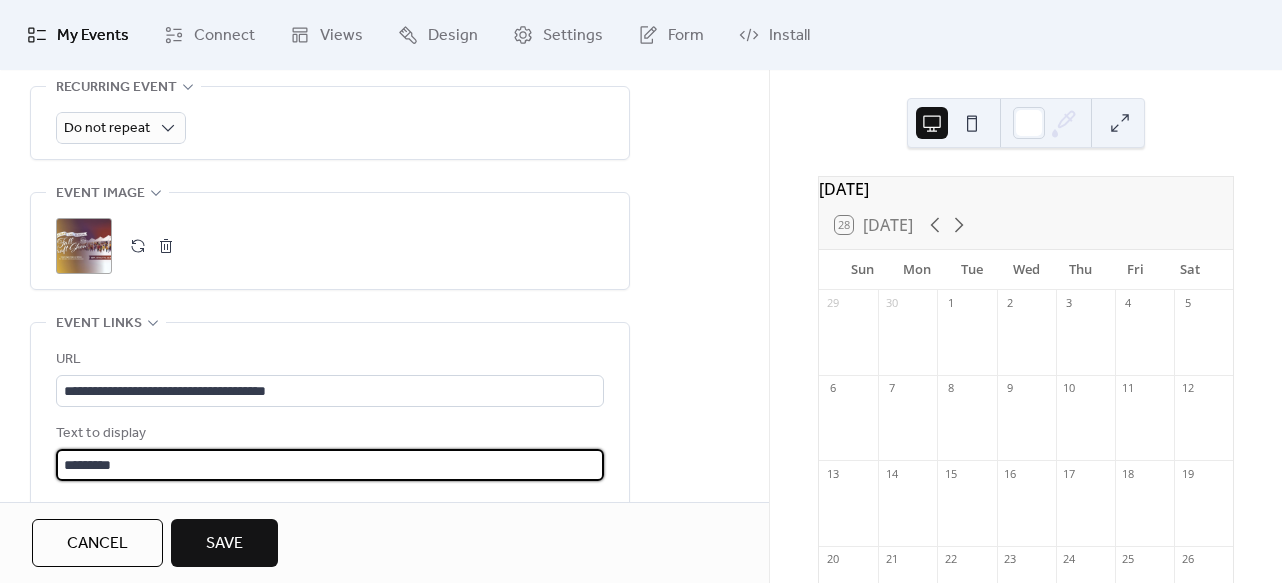 scroll, scrollTop: 60, scrollLeft: 0, axis: vertical 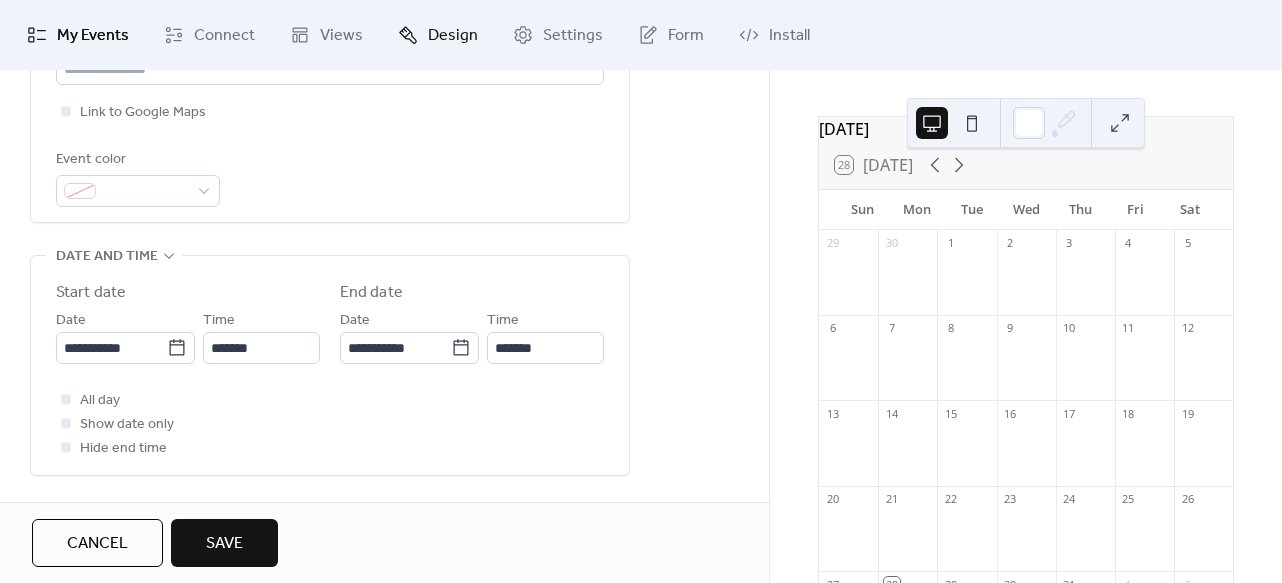 type on "*********" 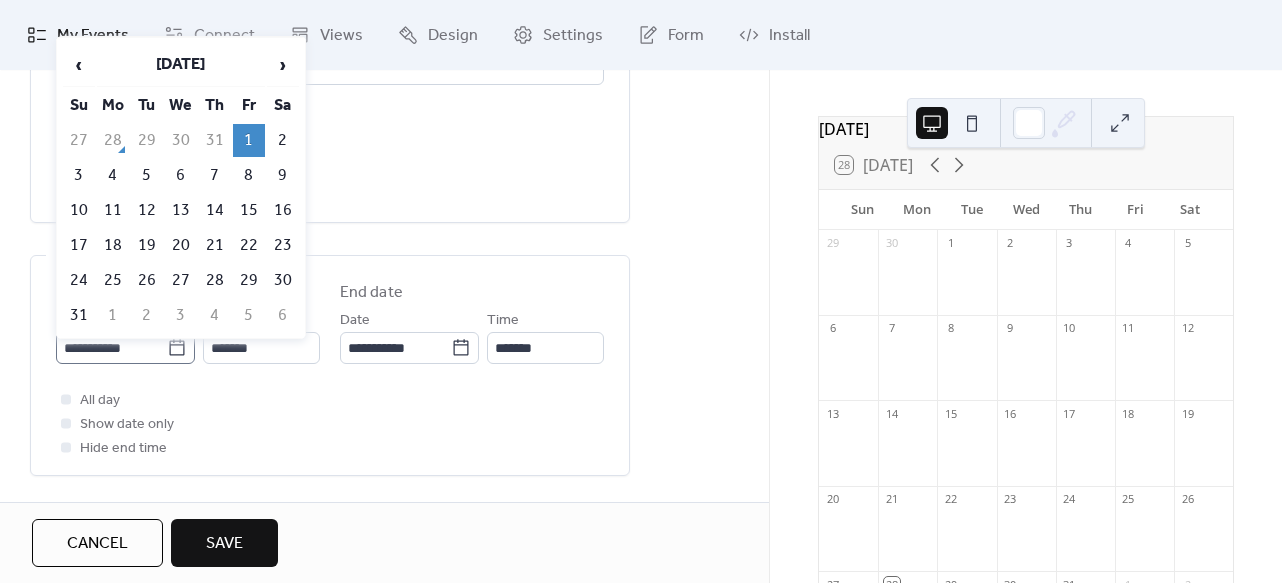 click 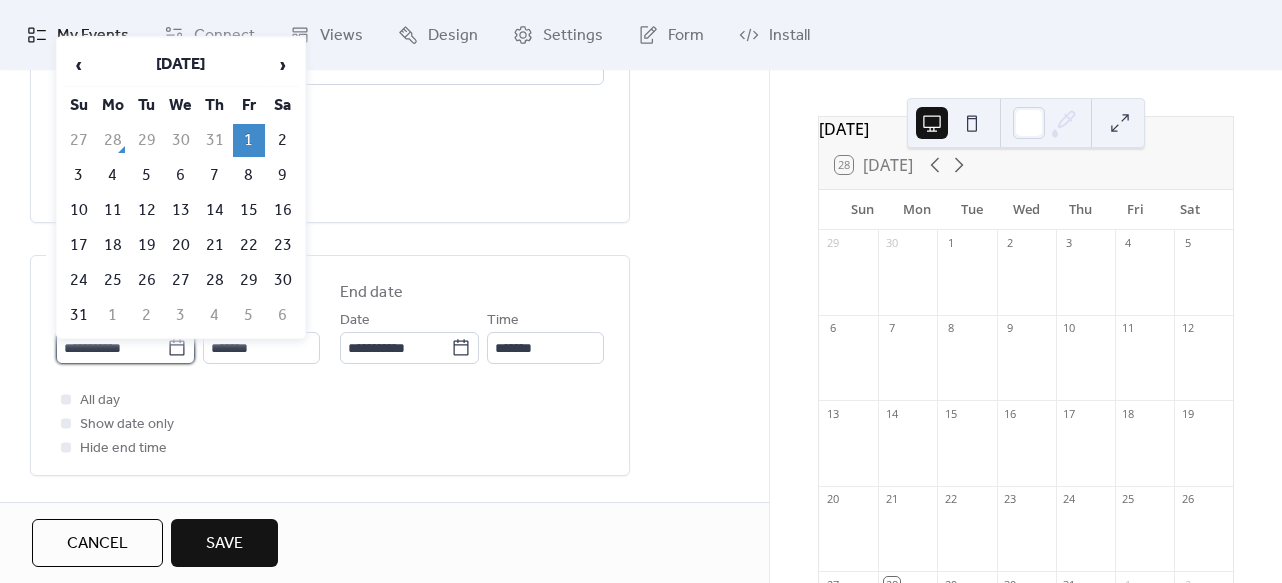 click on "**********" at bounding box center [111, 348] 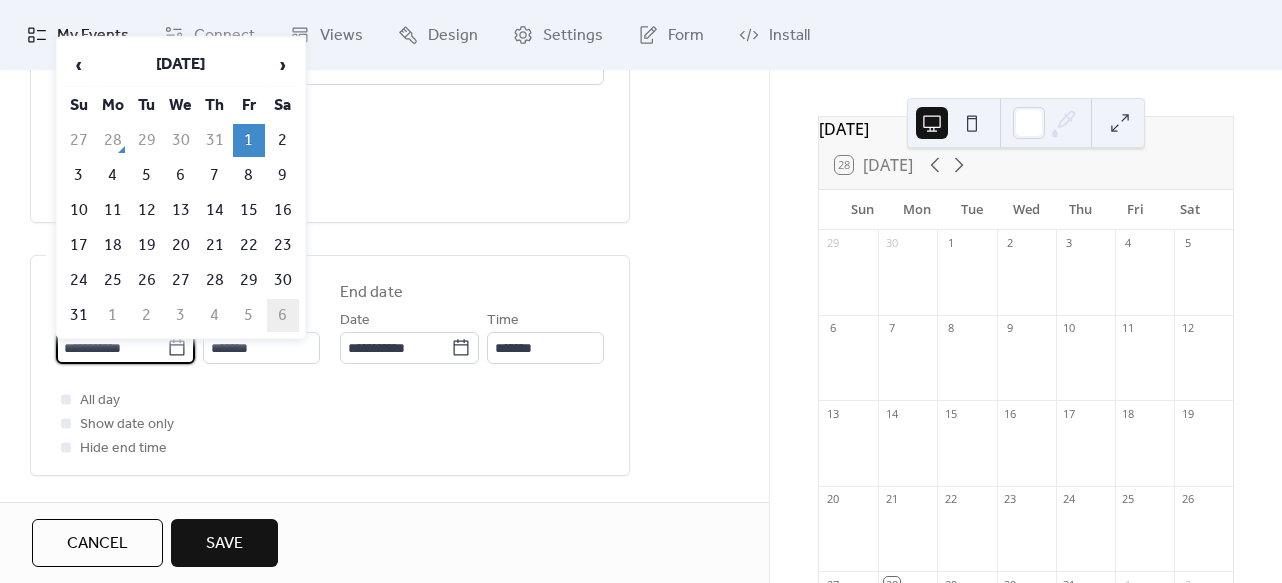 click on "6" at bounding box center [283, 315] 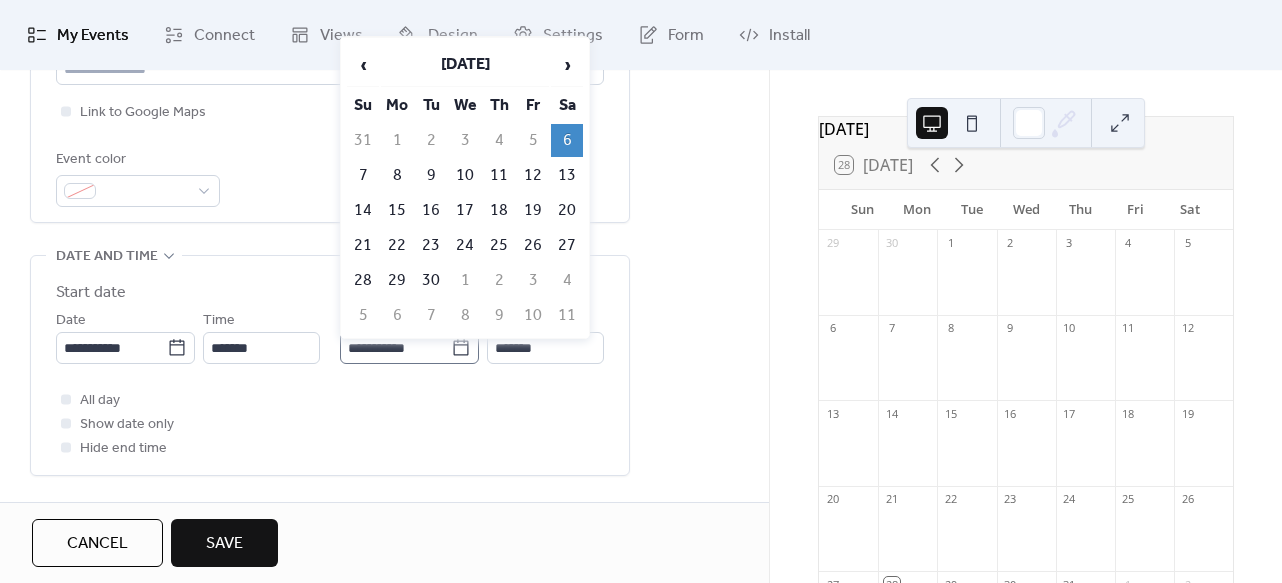 click 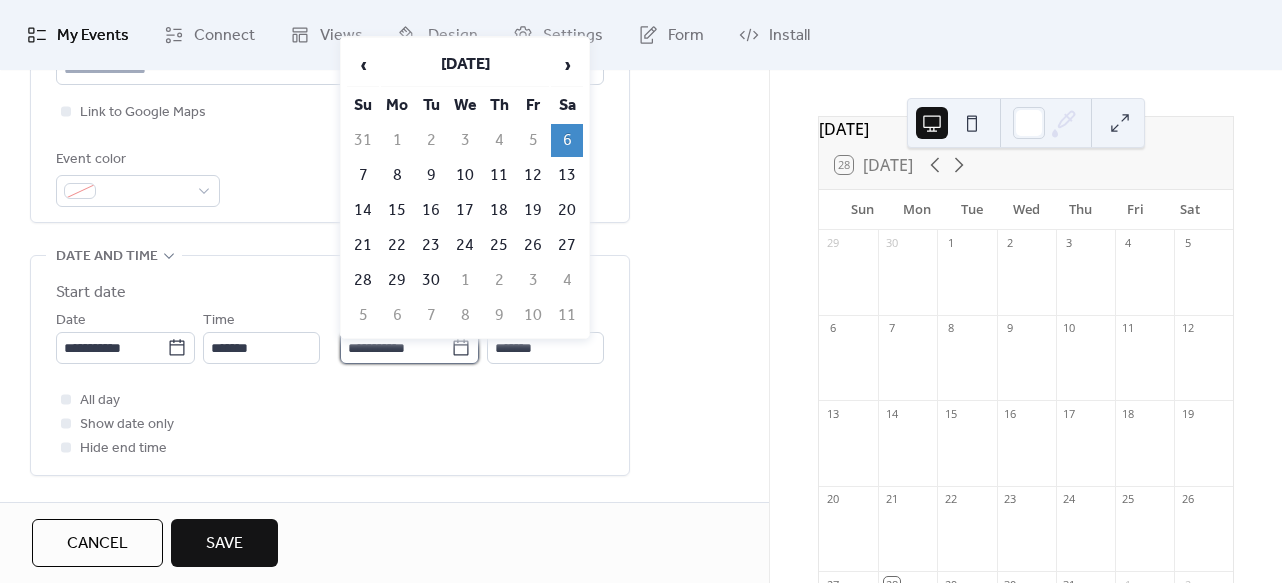 click on "**********" at bounding box center [395, 348] 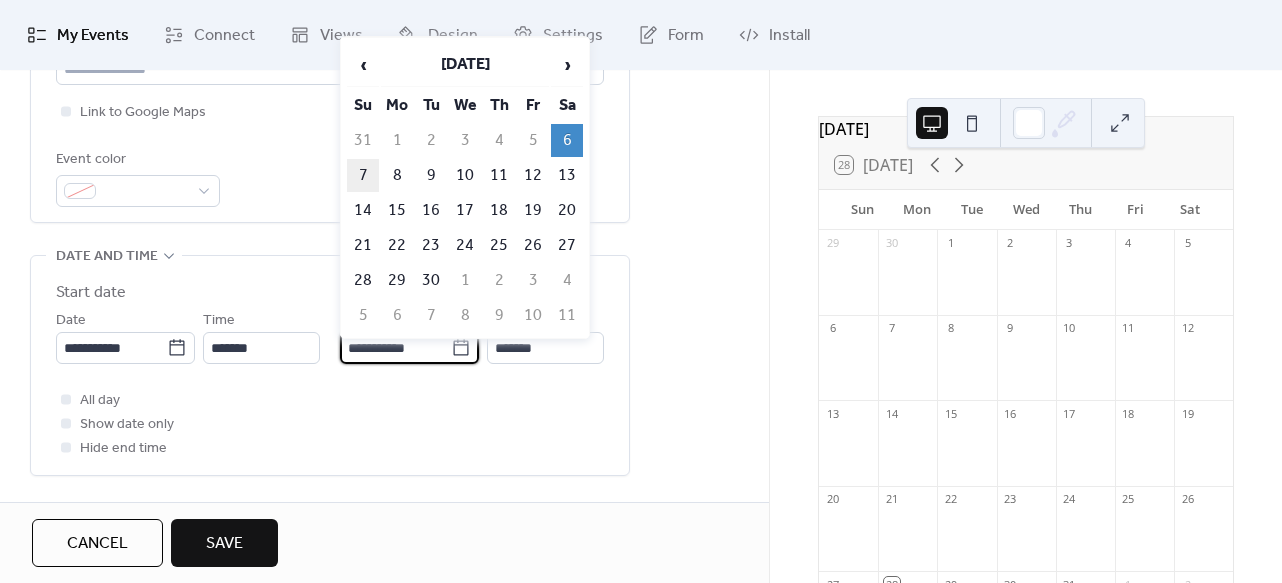 click on "7" at bounding box center (363, 175) 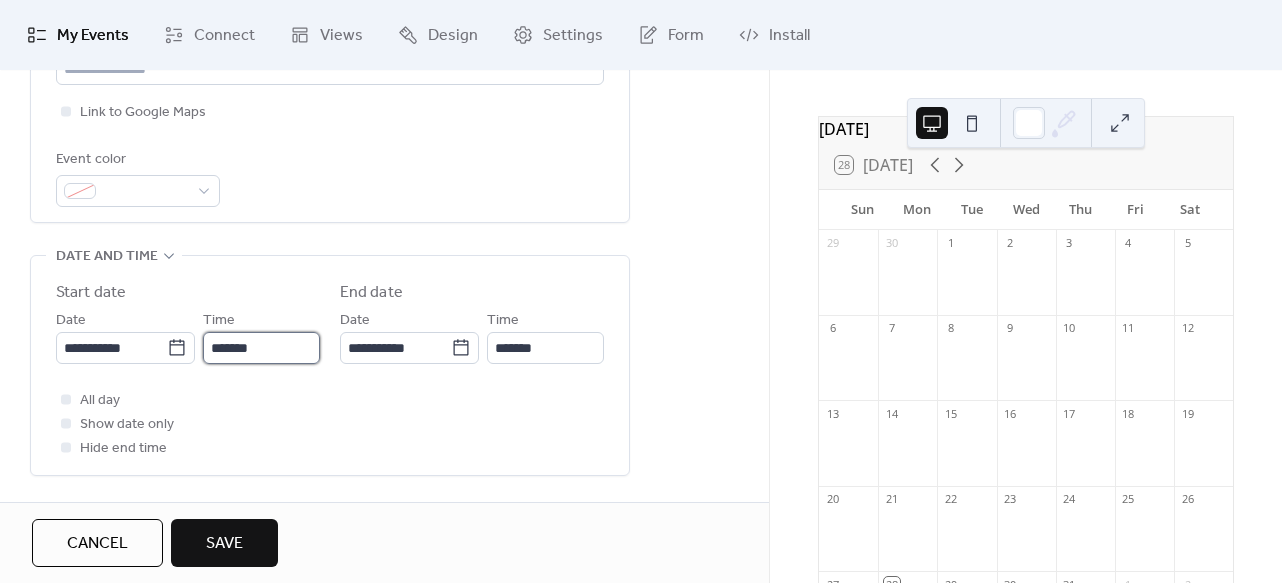 click on "*******" at bounding box center (261, 348) 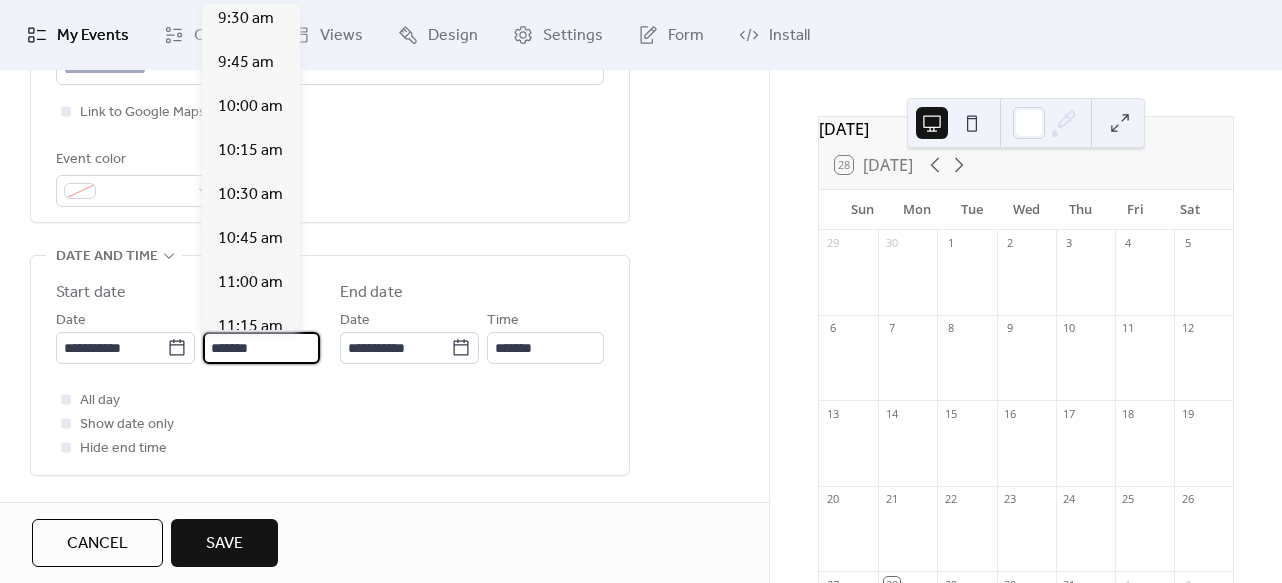 scroll, scrollTop: 1676, scrollLeft: 0, axis: vertical 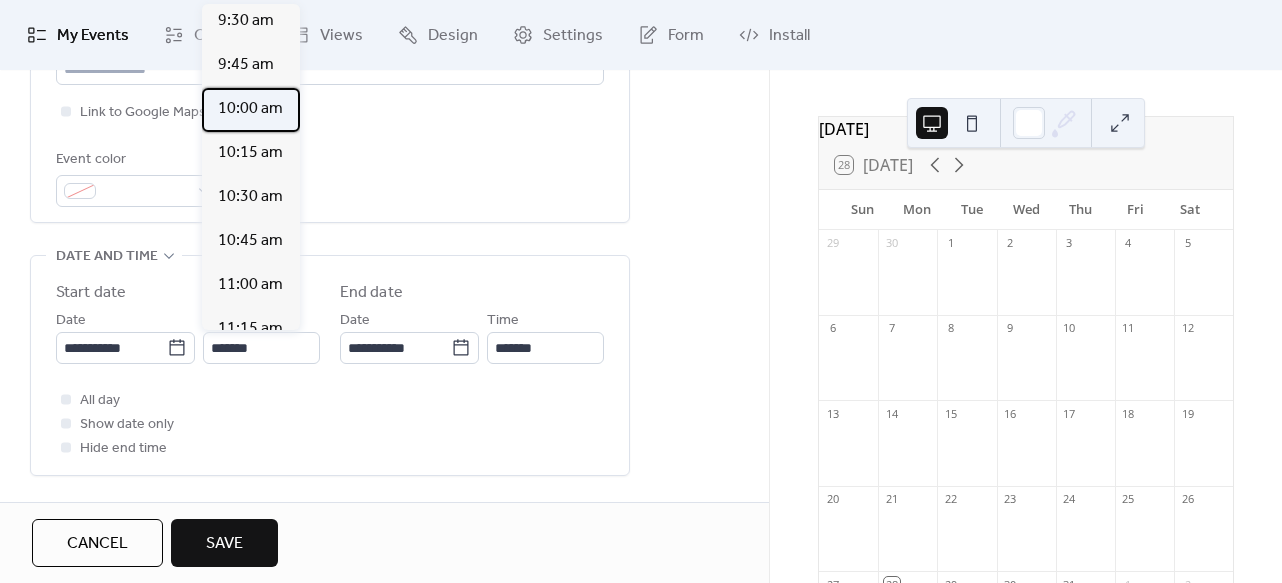 click on "10:00 am" at bounding box center (250, 109) 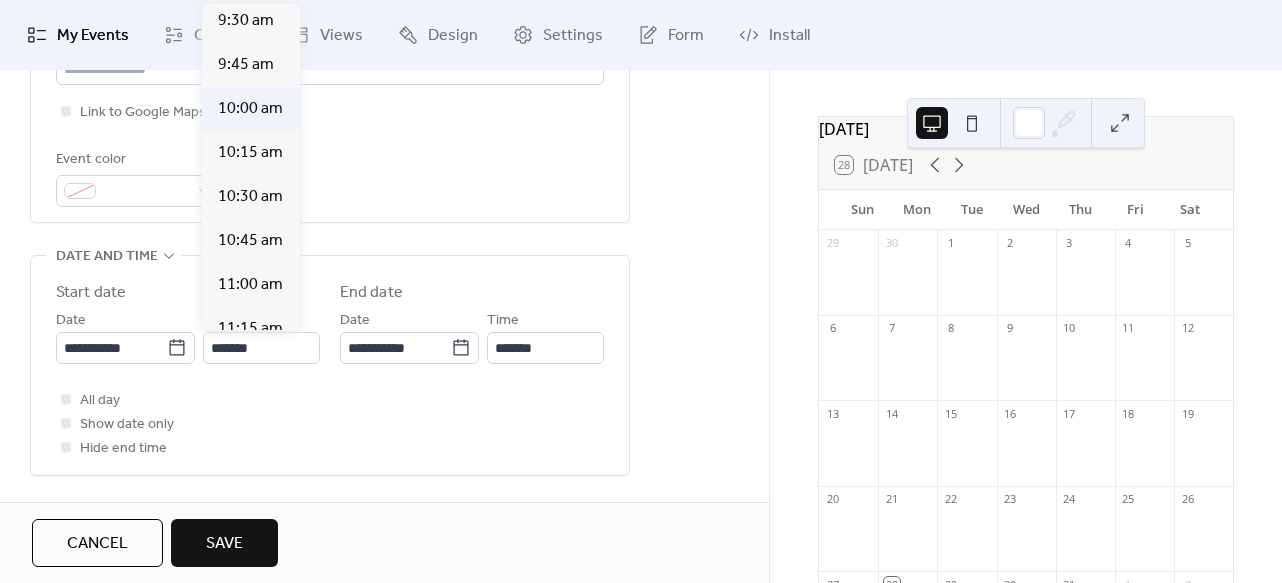 type on "********" 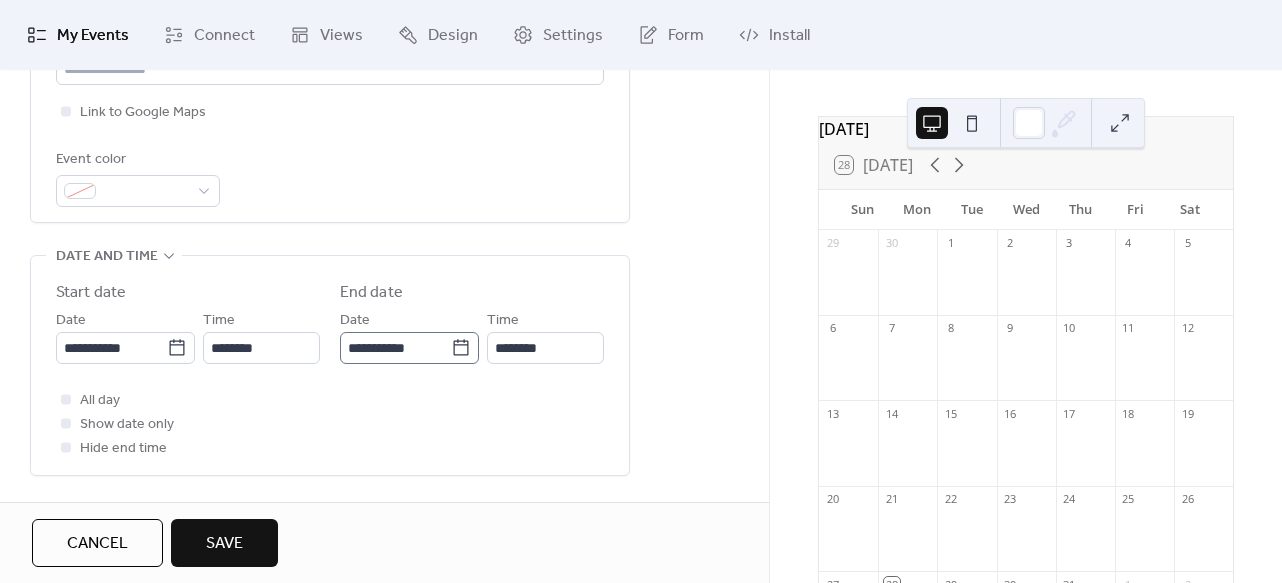 click 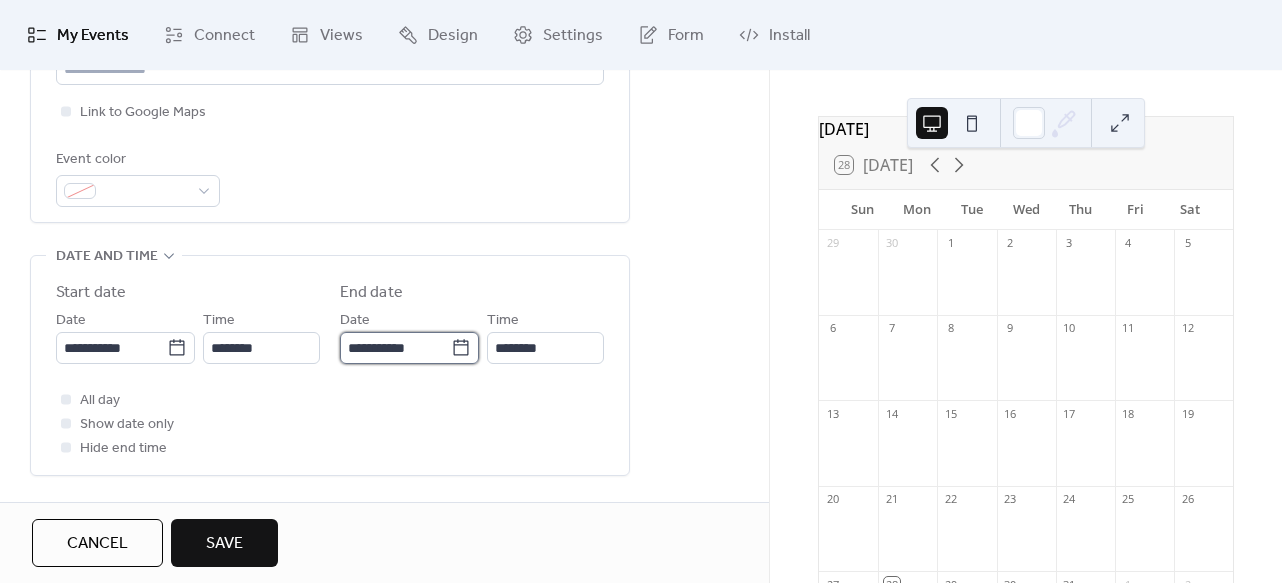 click on "**********" at bounding box center [395, 348] 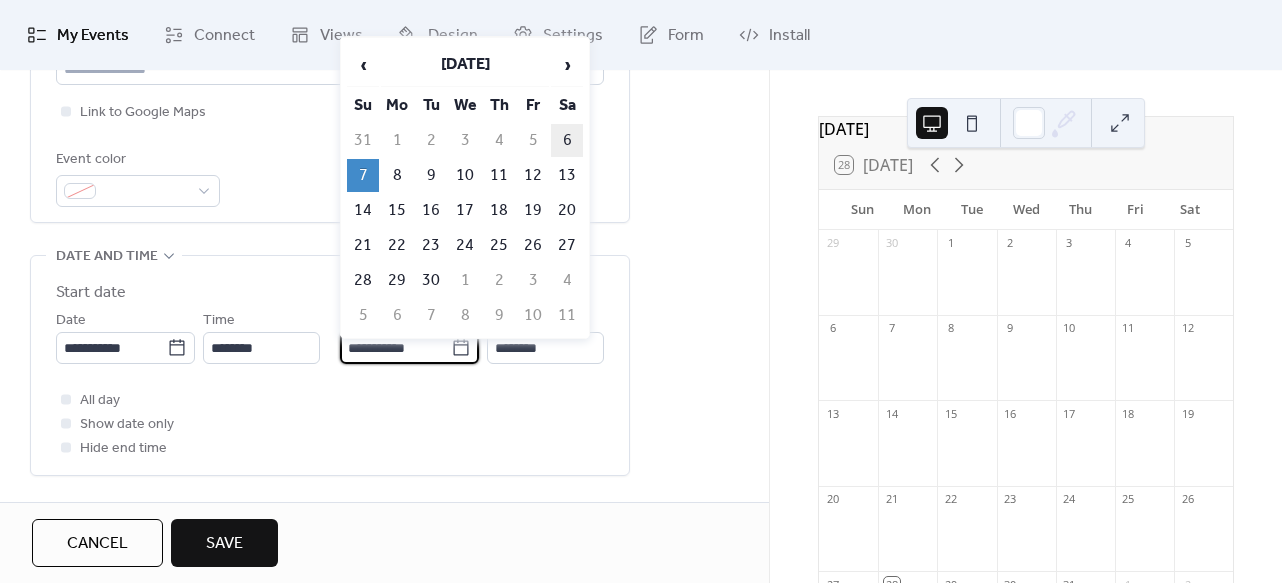click on "6" at bounding box center [567, 140] 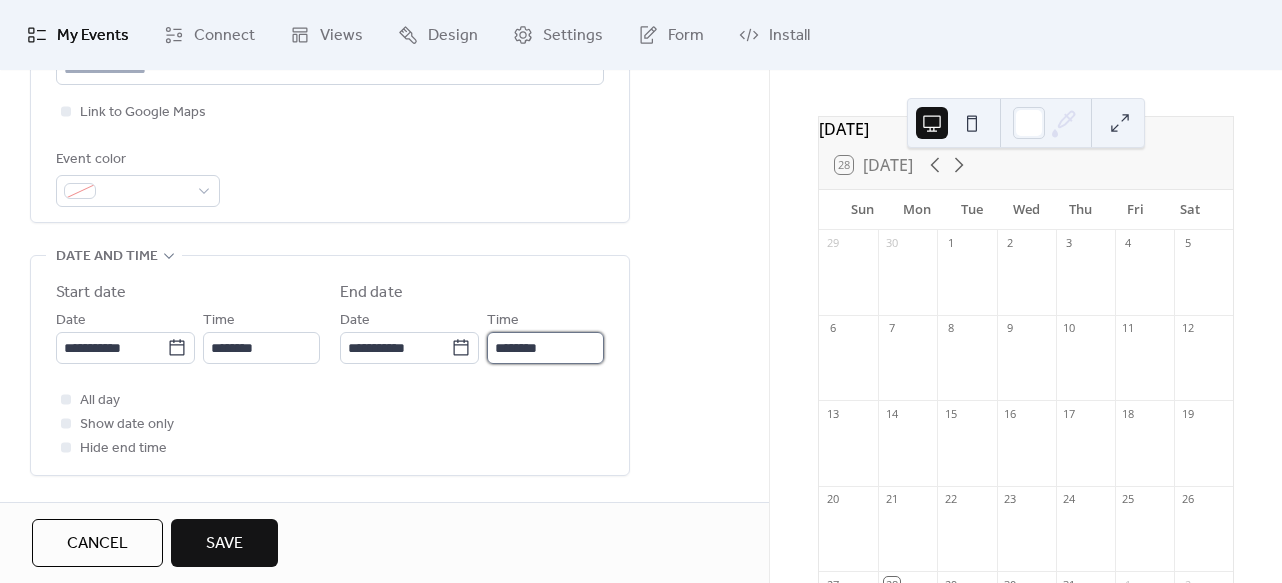 click on "********" at bounding box center (545, 348) 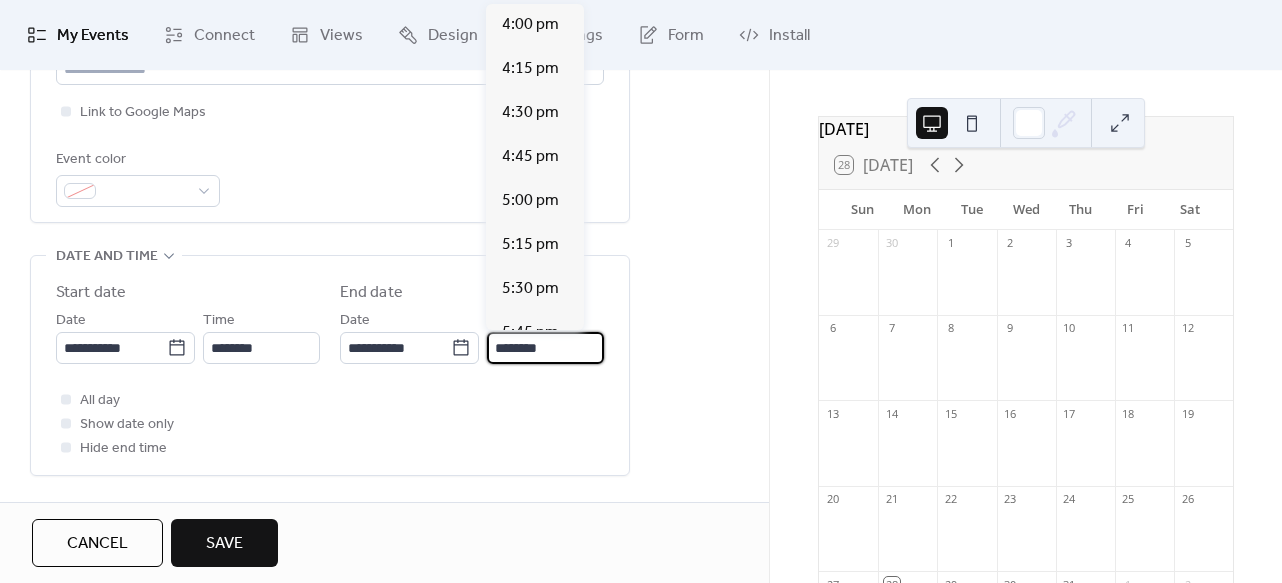 scroll, scrollTop: 1092, scrollLeft: 0, axis: vertical 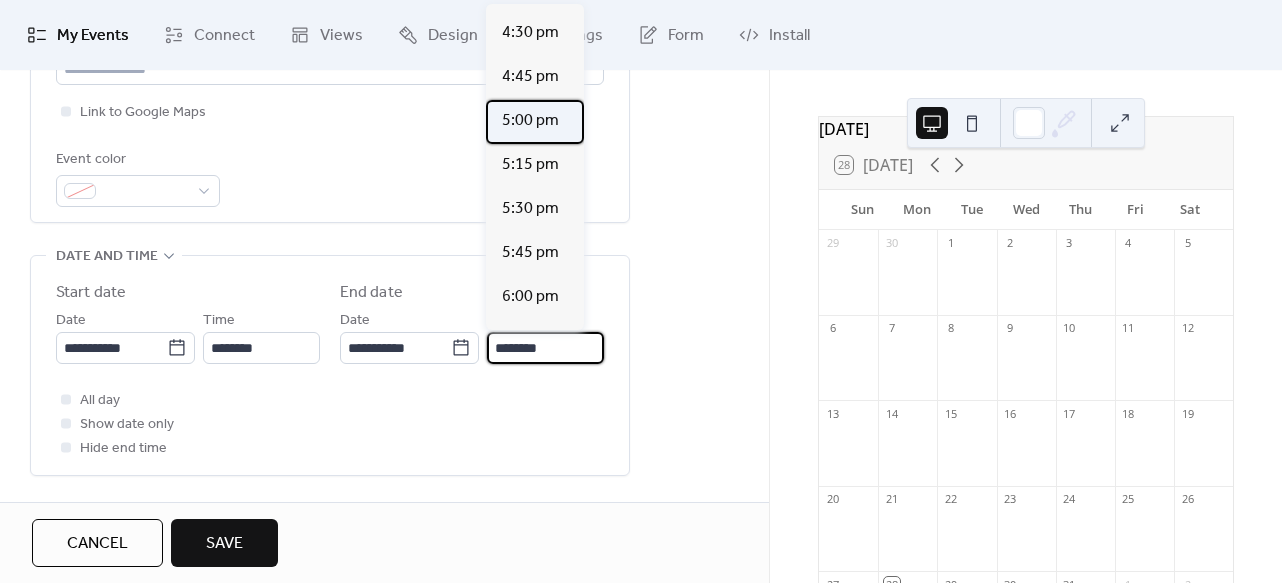 click on "5:00 pm" at bounding box center (530, 121) 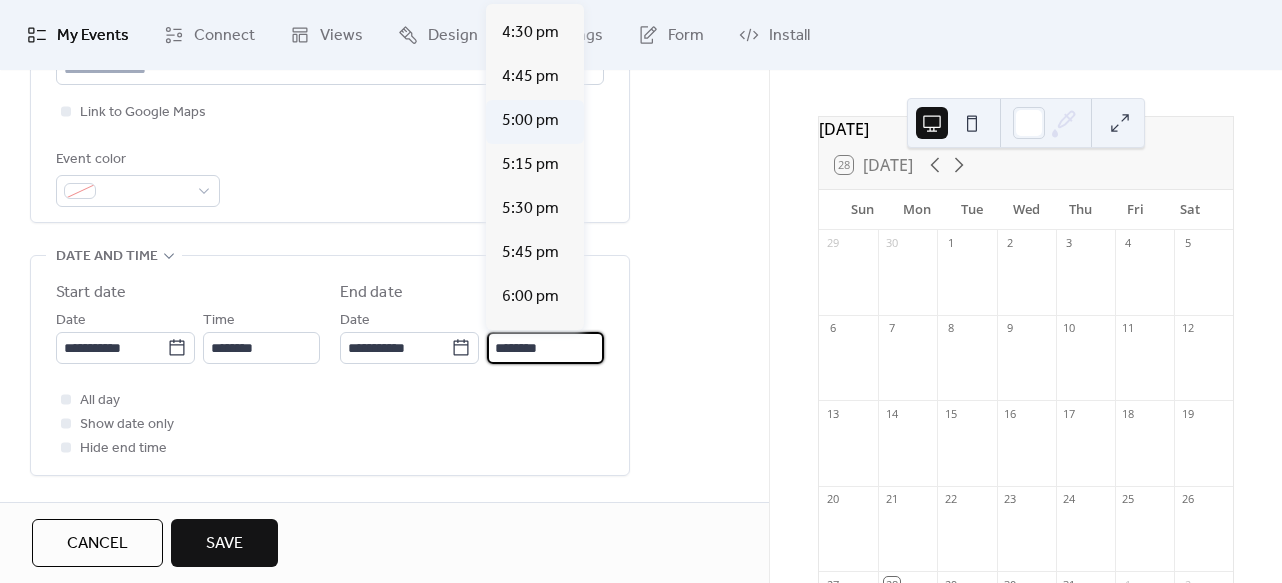 type on "*******" 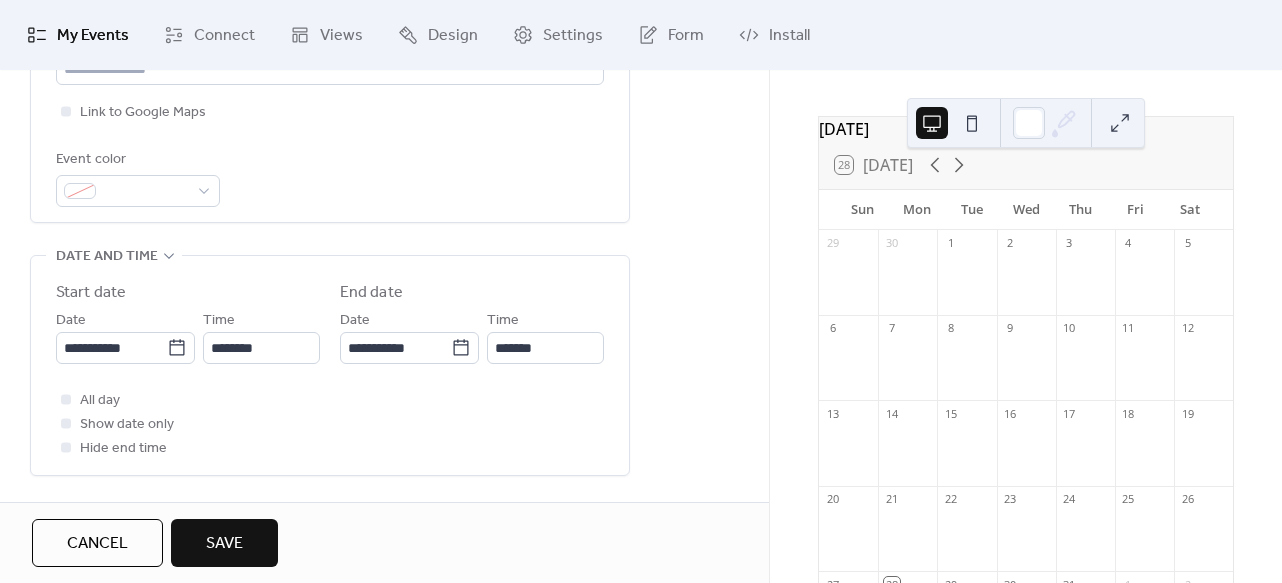 click on "**********" at bounding box center (384, 436) 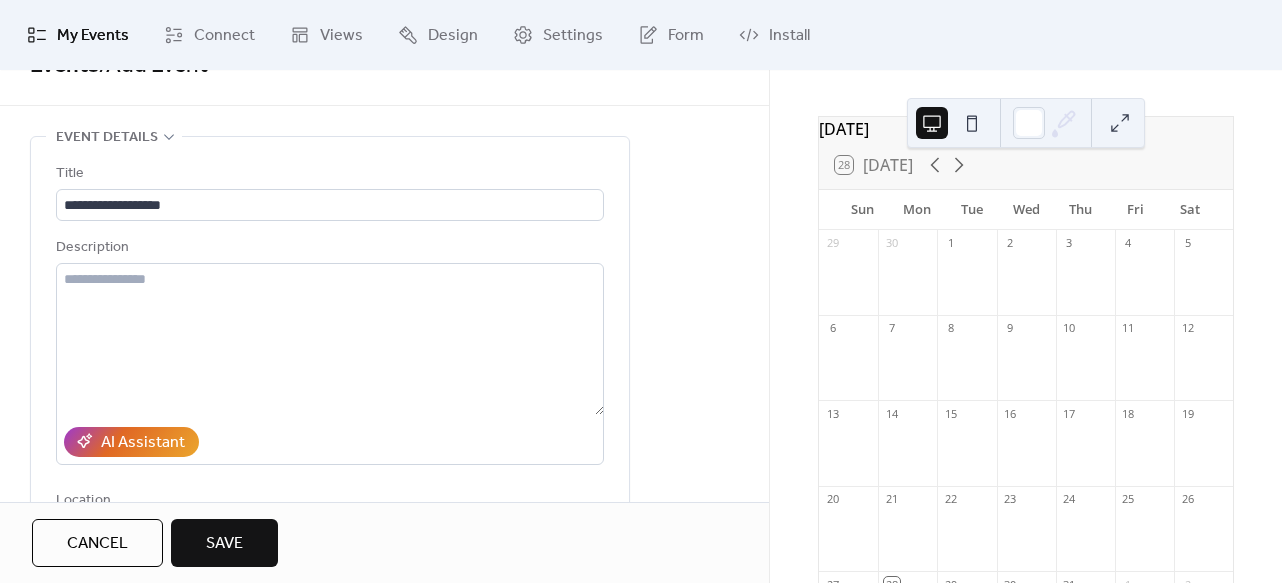 scroll, scrollTop: 3, scrollLeft: 0, axis: vertical 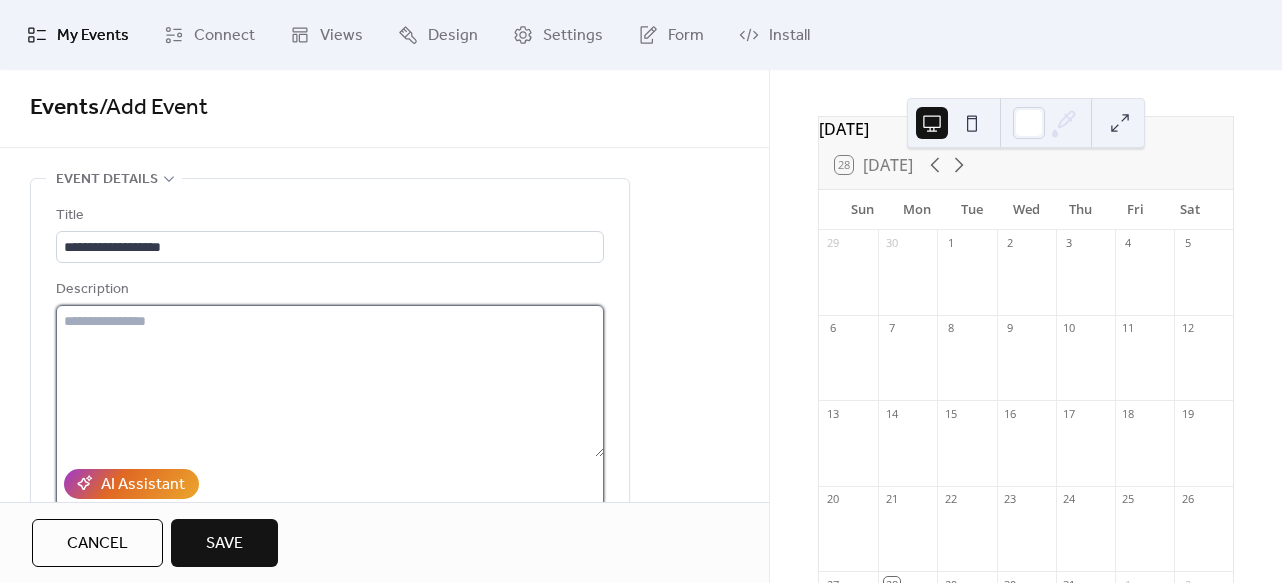click at bounding box center (330, 381) 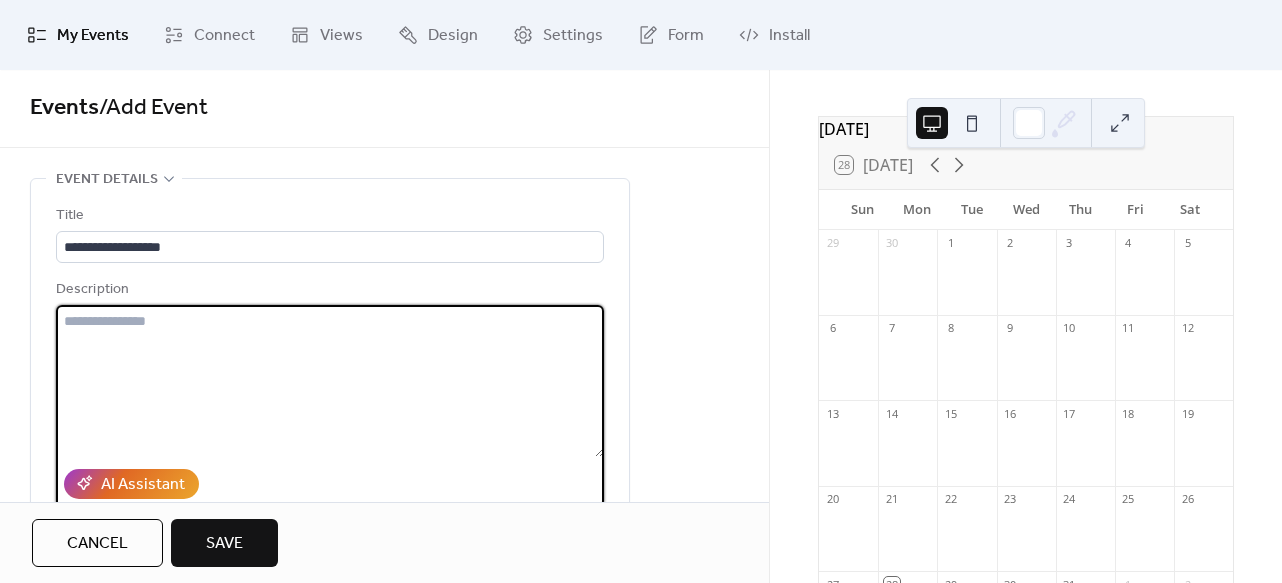 paste on "**********" 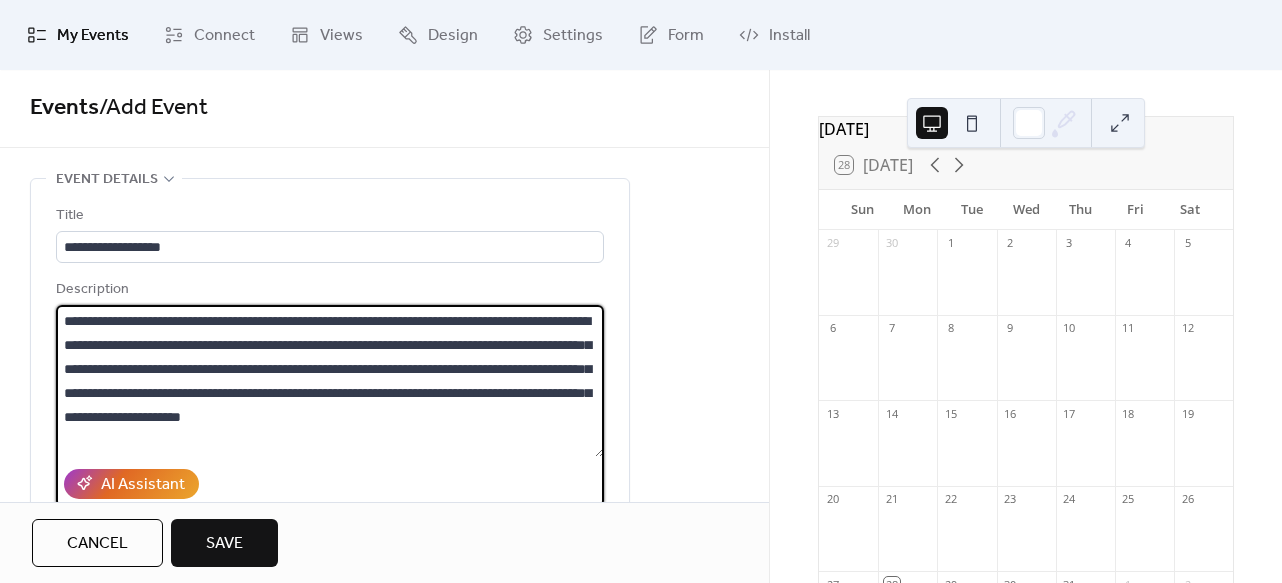 scroll, scrollTop: 93, scrollLeft: 0, axis: vertical 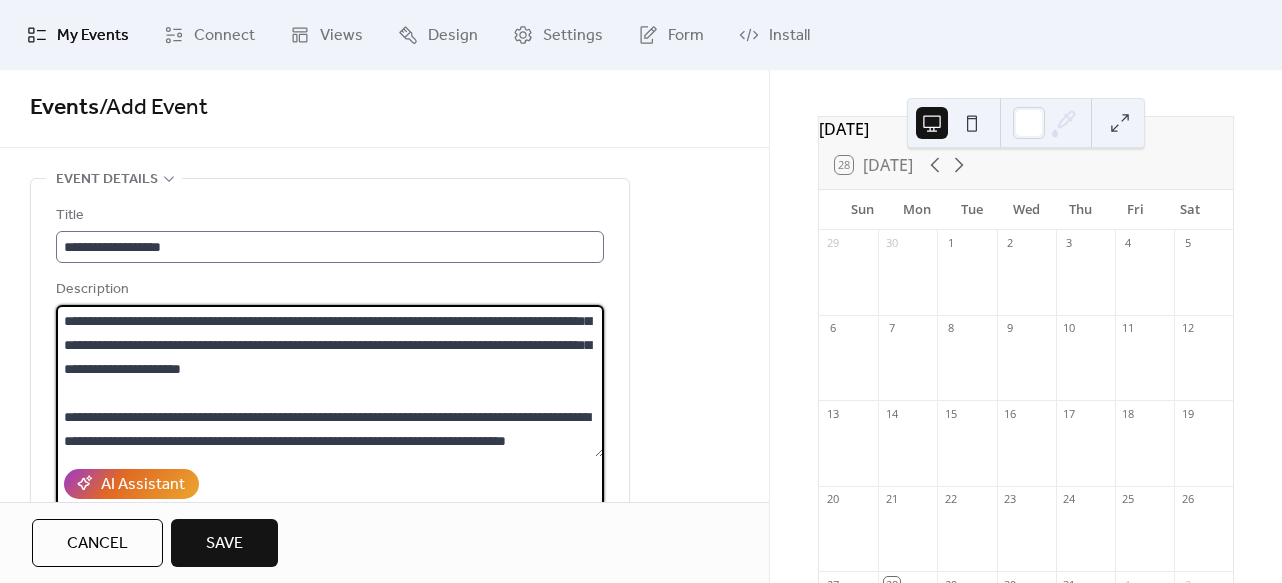 type on "**********" 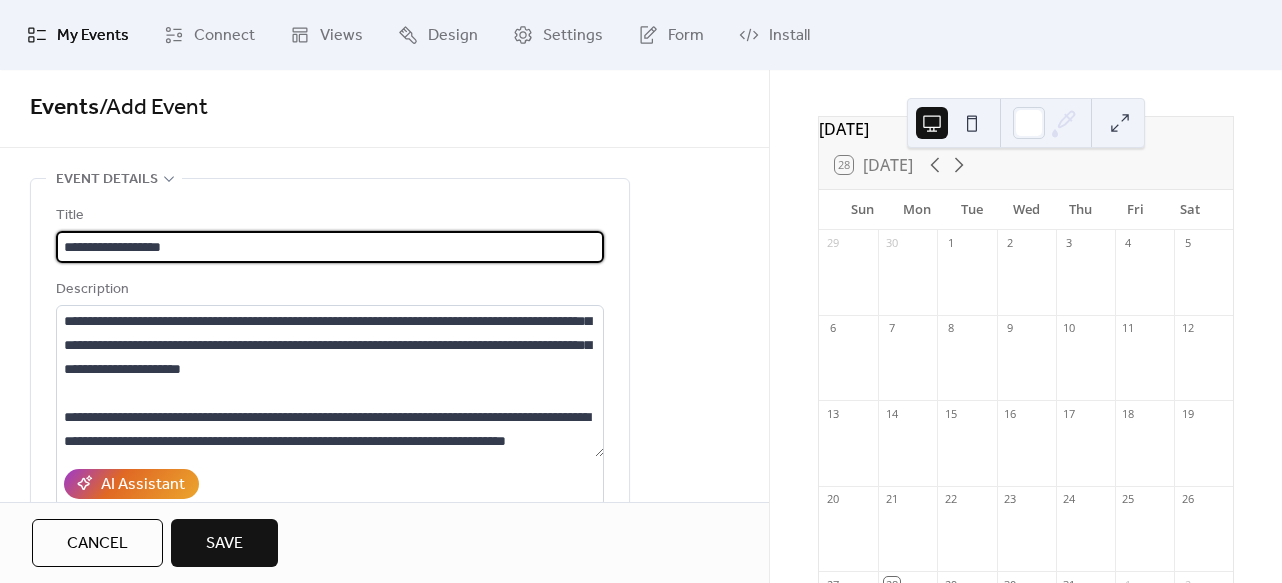 drag, startPoint x: 196, startPoint y: 240, endPoint x: -55, endPoint y: 230, distance: 251.19913 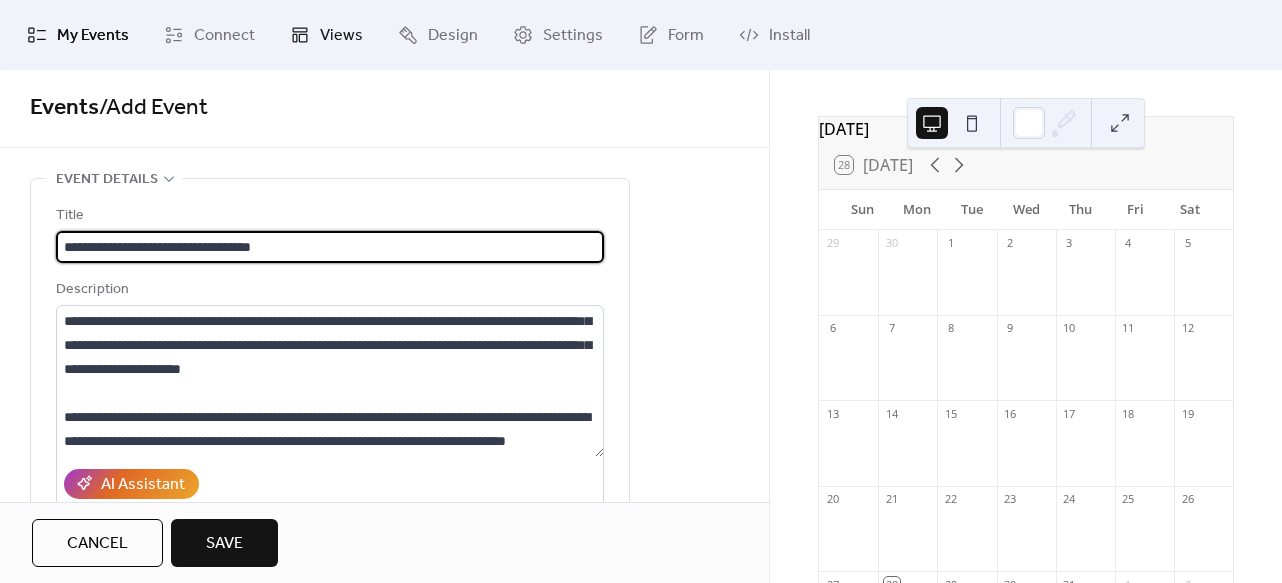 type on "**********" 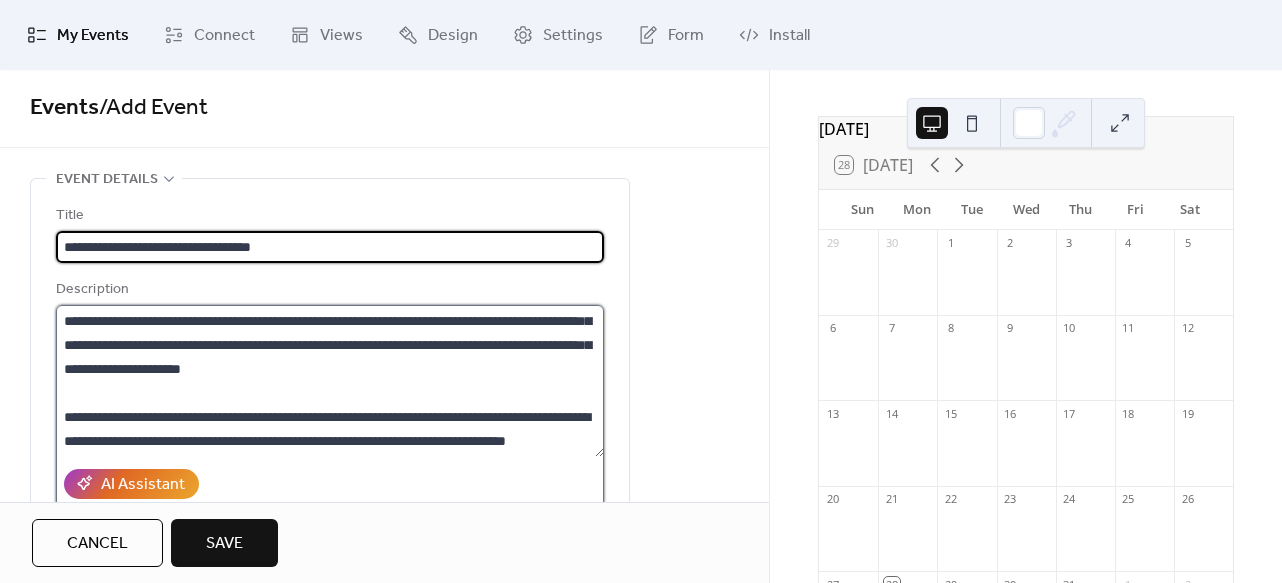 click on "**********" at bounding box center (330, 381) 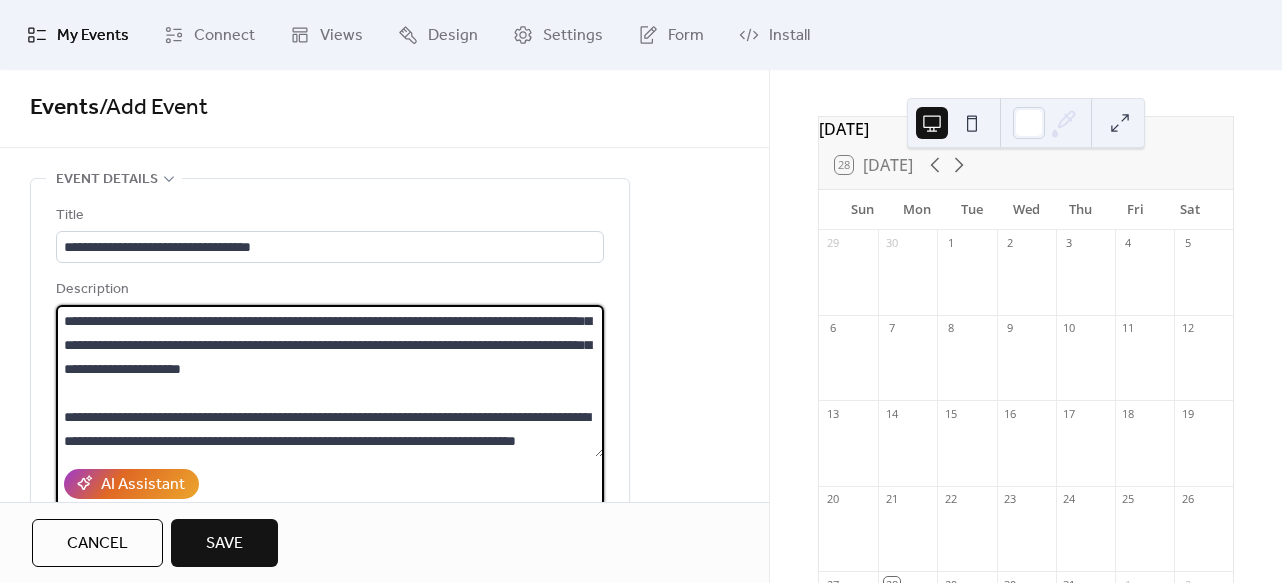 scroll, scrollTop: 141, scrollLeft: 0, axis: vertical 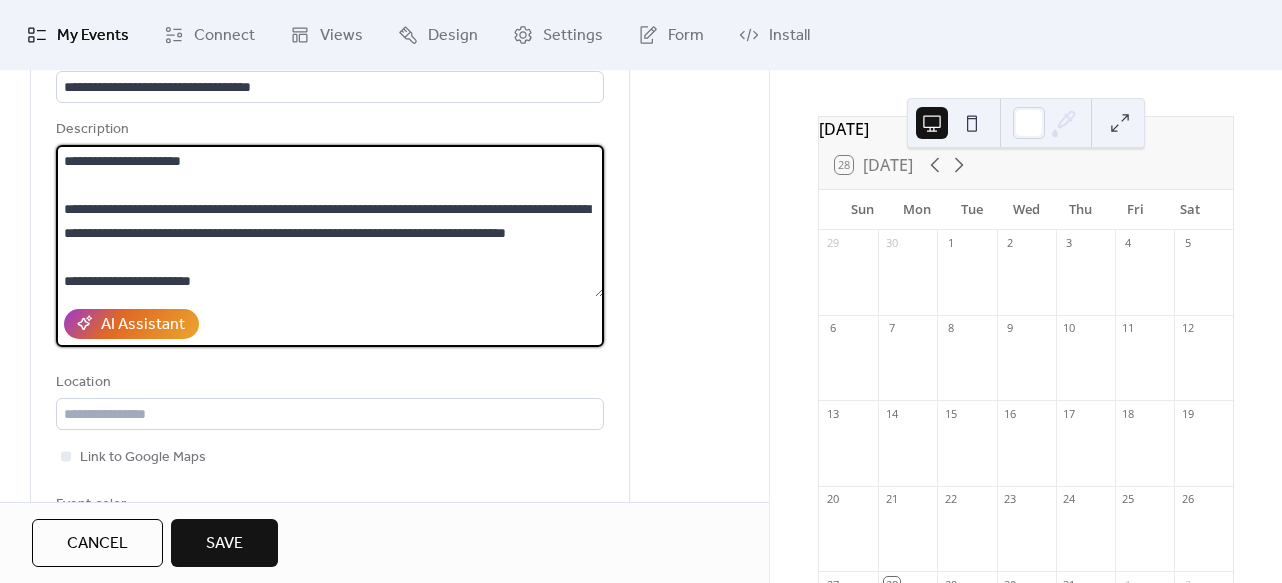 click on "**********" at bounding box center [330, 221] 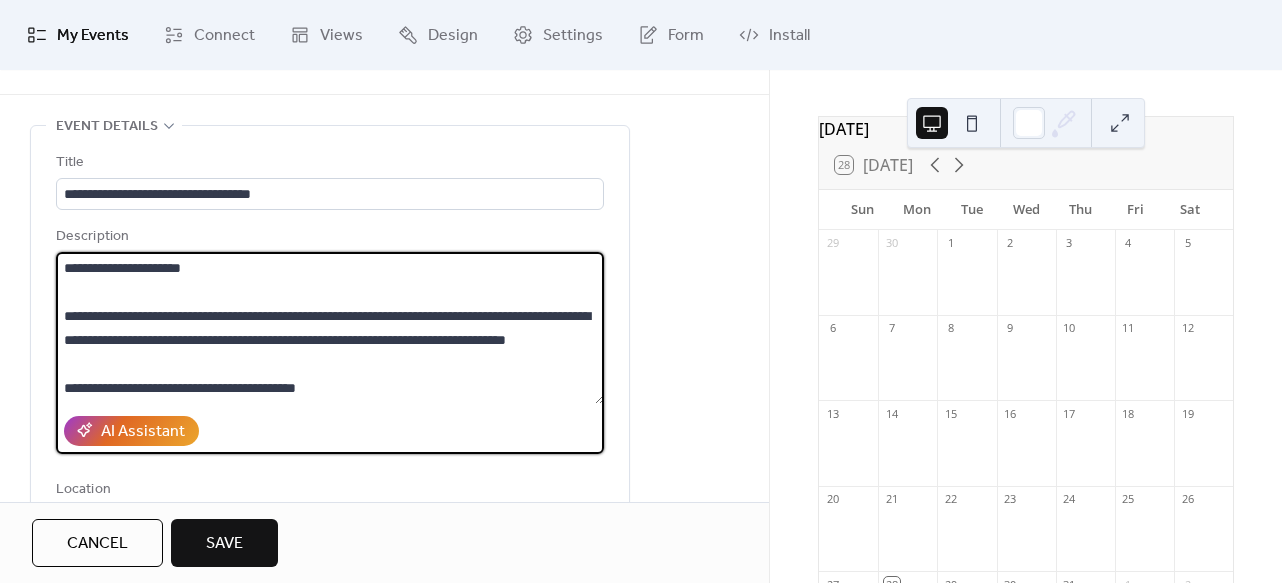 scroll, scrollTop: 48, scrollLeft: 0, axis: vertical 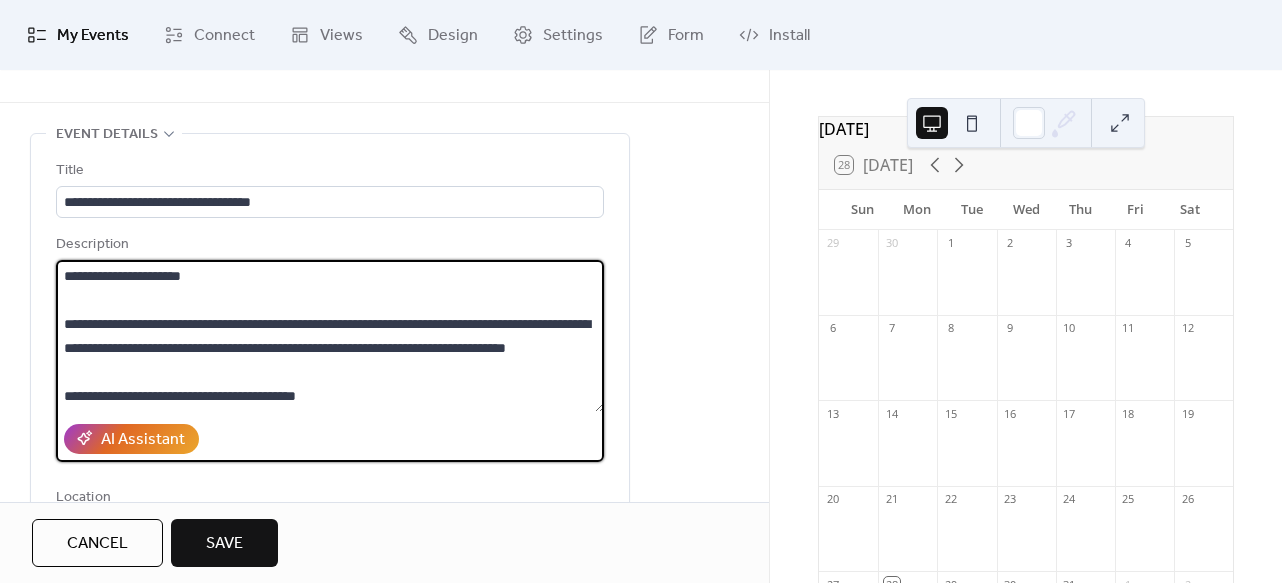 type on "**********" 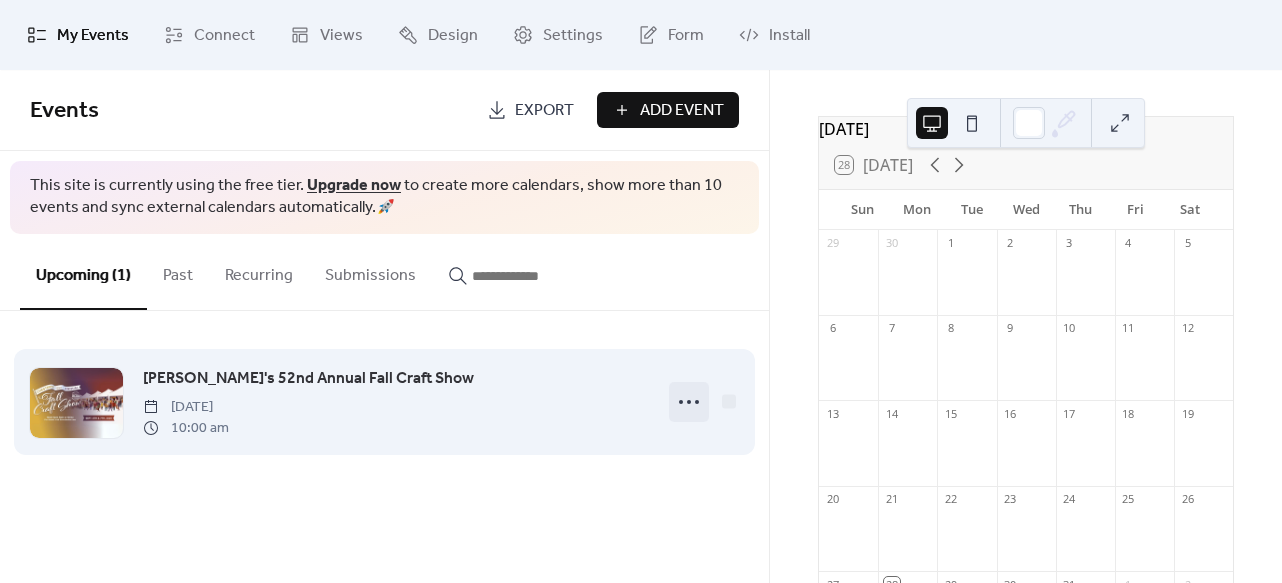 click 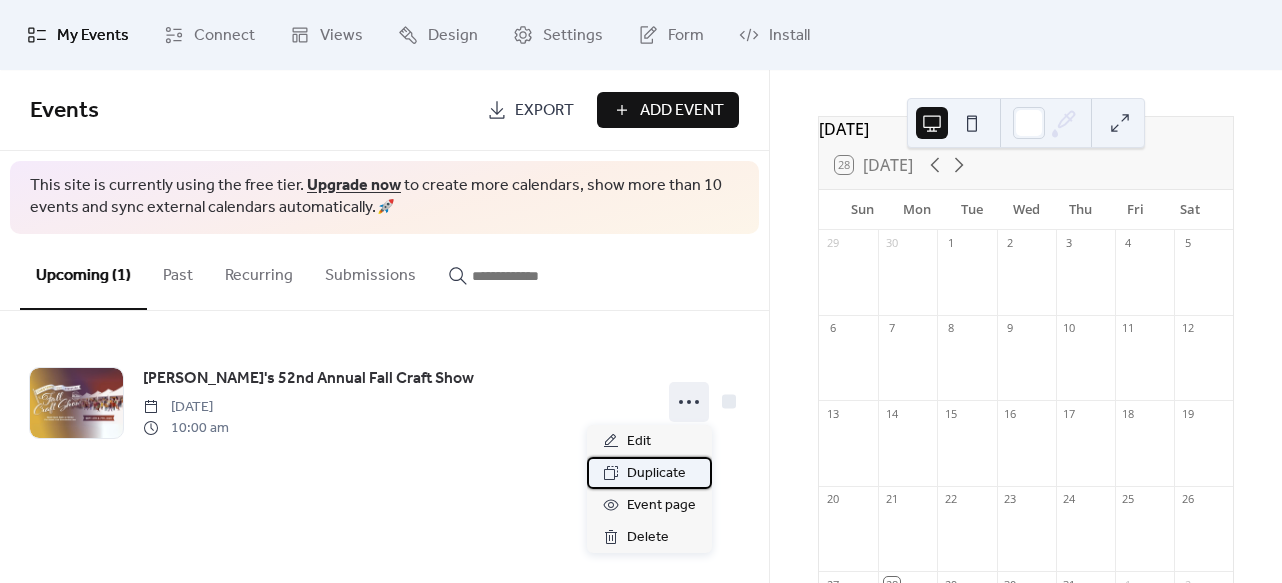 click on "Duplicate" at bounding box center [656, 474] 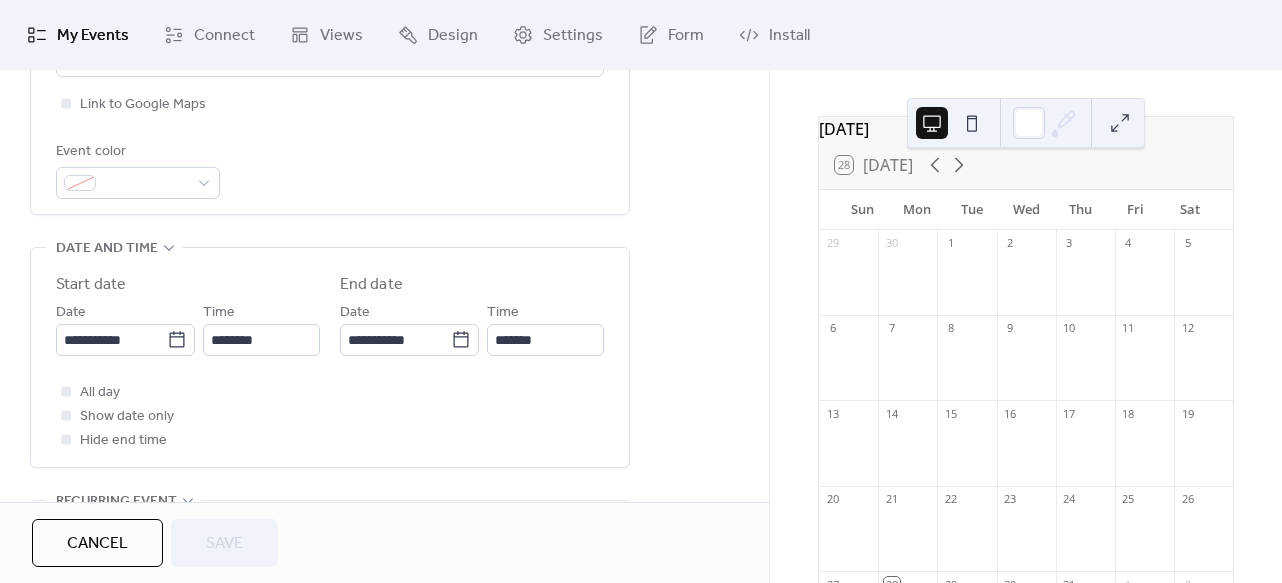 scroll, scrollTop: 592, scrollLeft: 0, axis: vertical 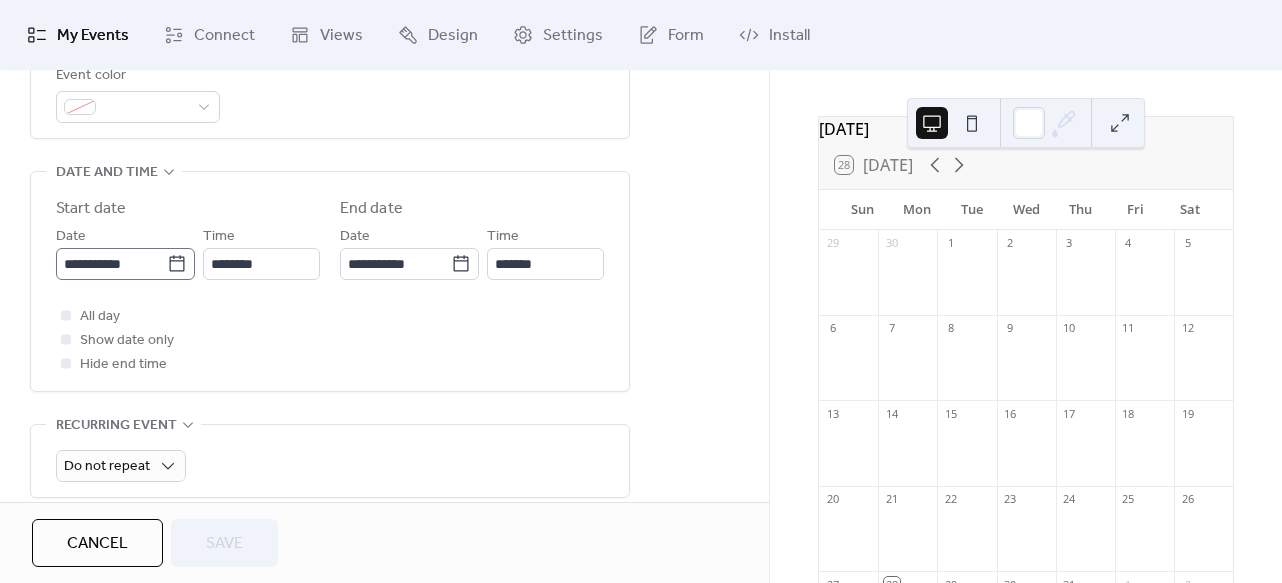 click 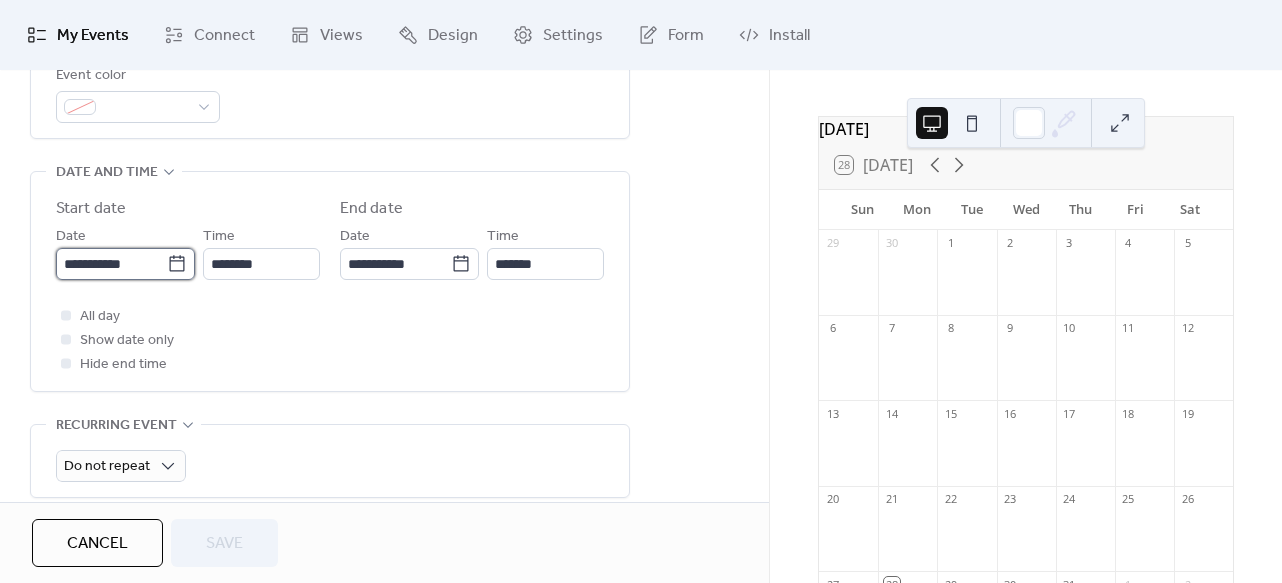 click on "**********" at bounding box center (111, 264) 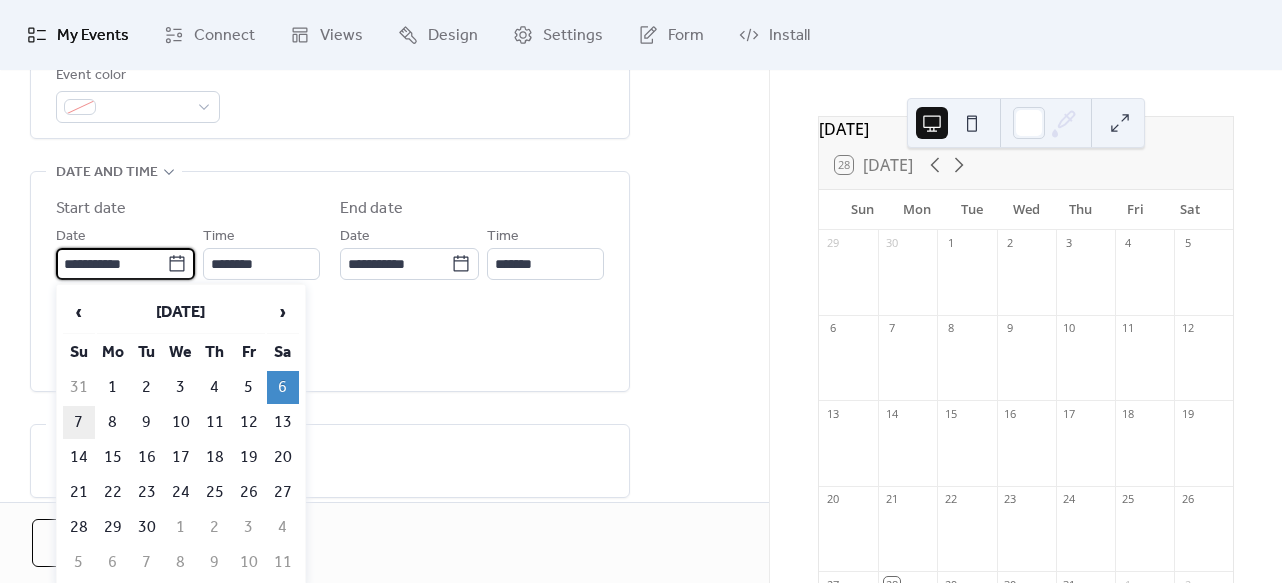 click on "7" at bounding box center (79, 422) 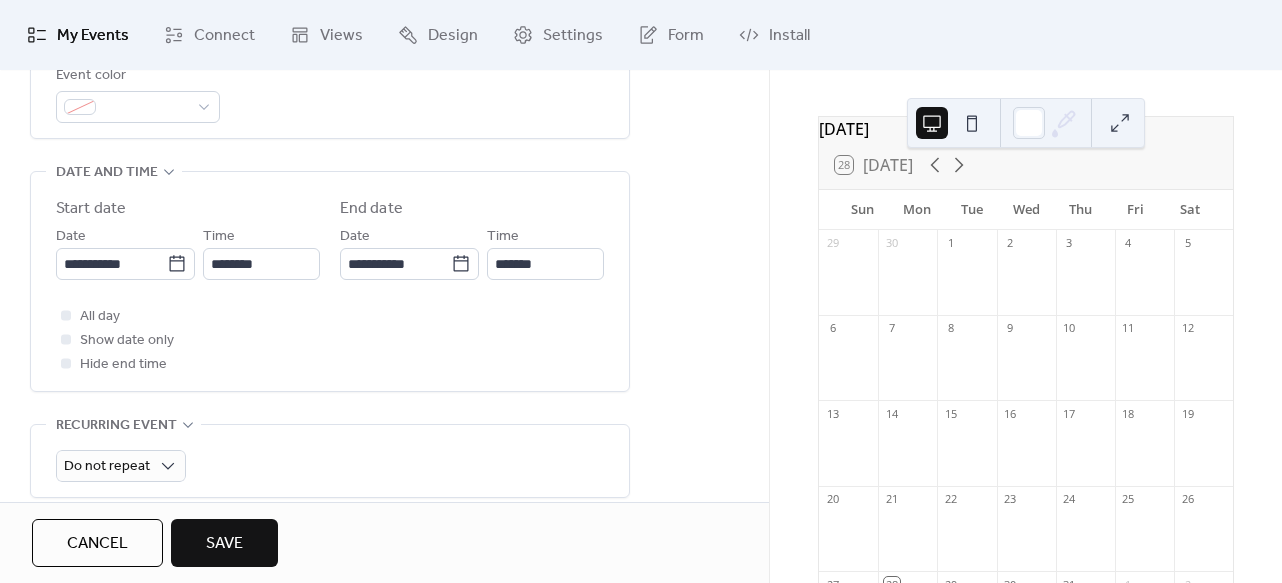 click on "Save" at bounding box center [224, 544] 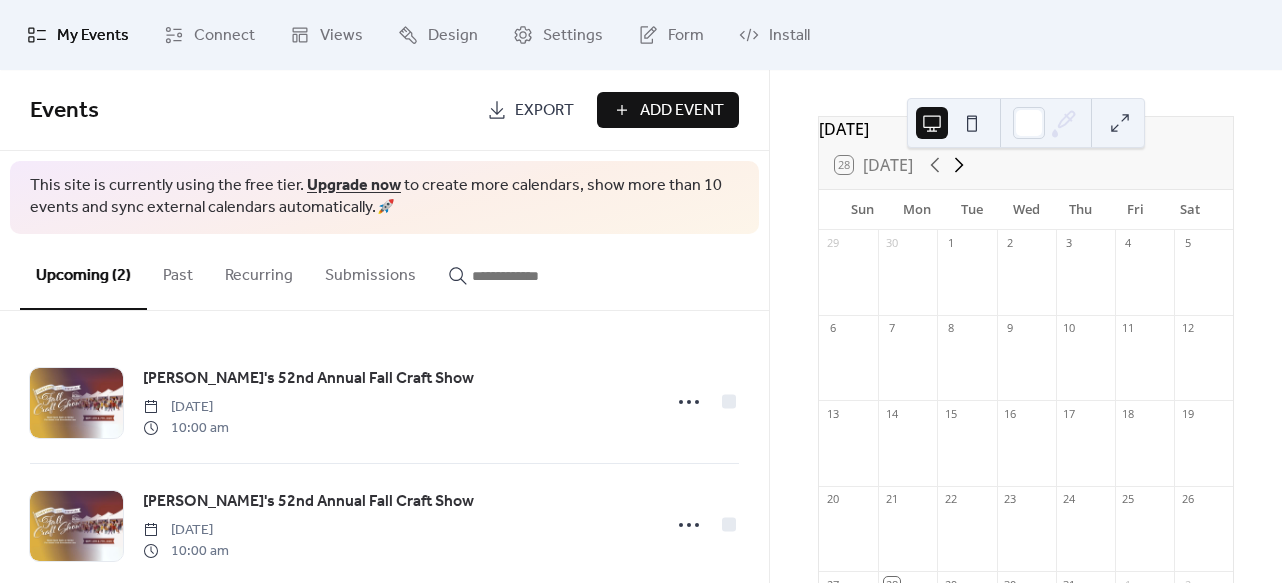 click 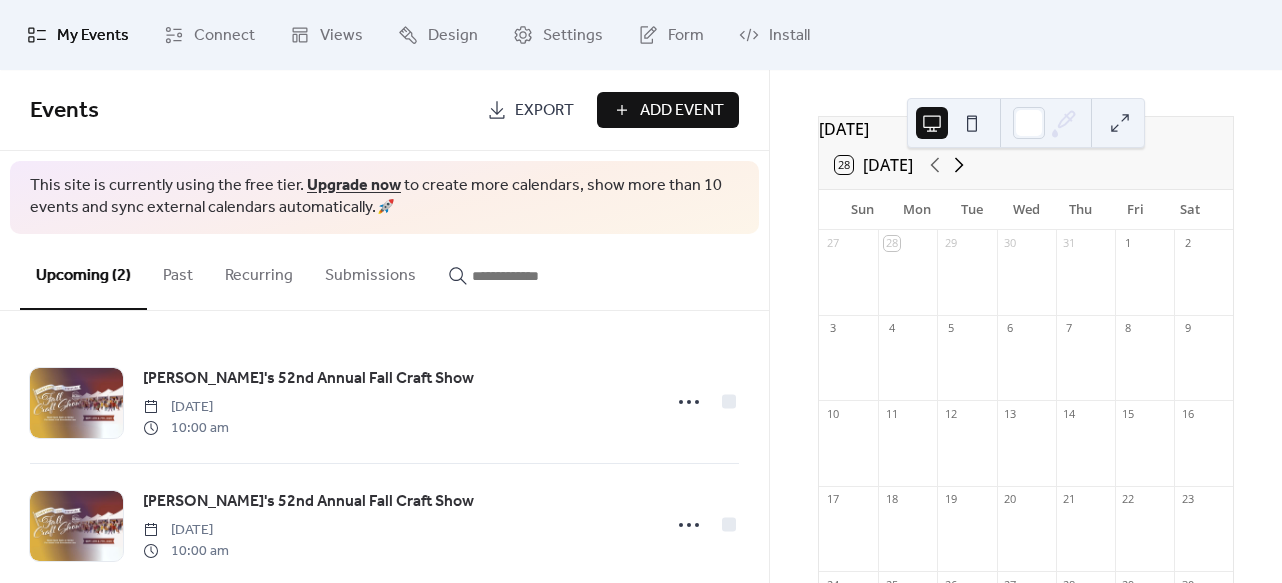 click 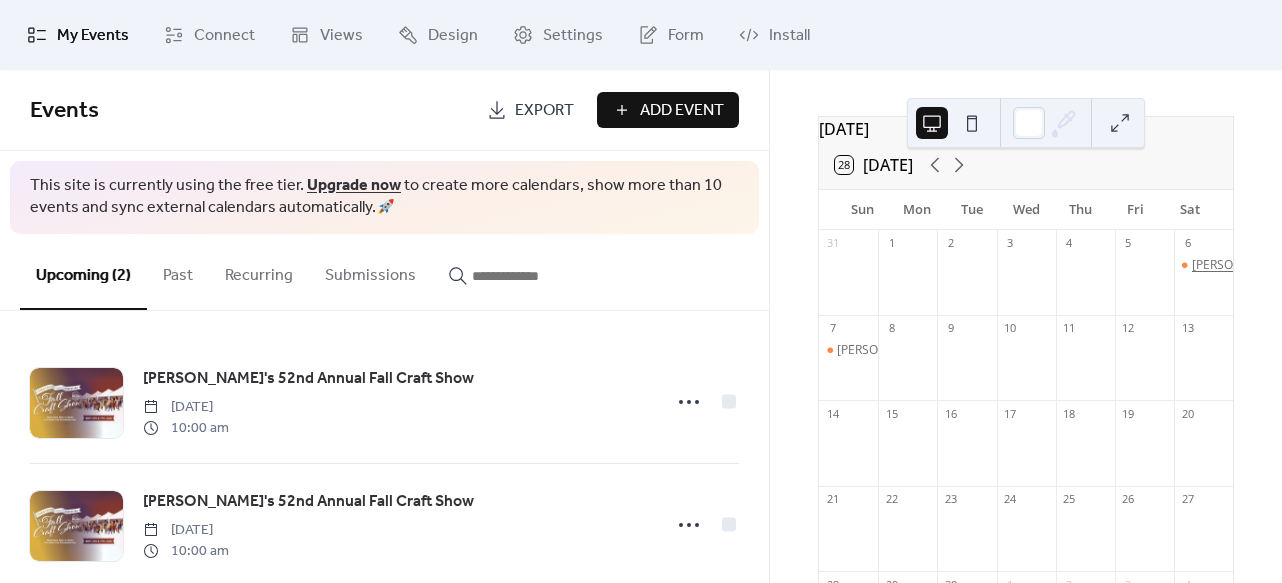click on "[PERSON_NAME]'s 52nd Annual Fall Craft Show" at bounding box center (1323, 265) 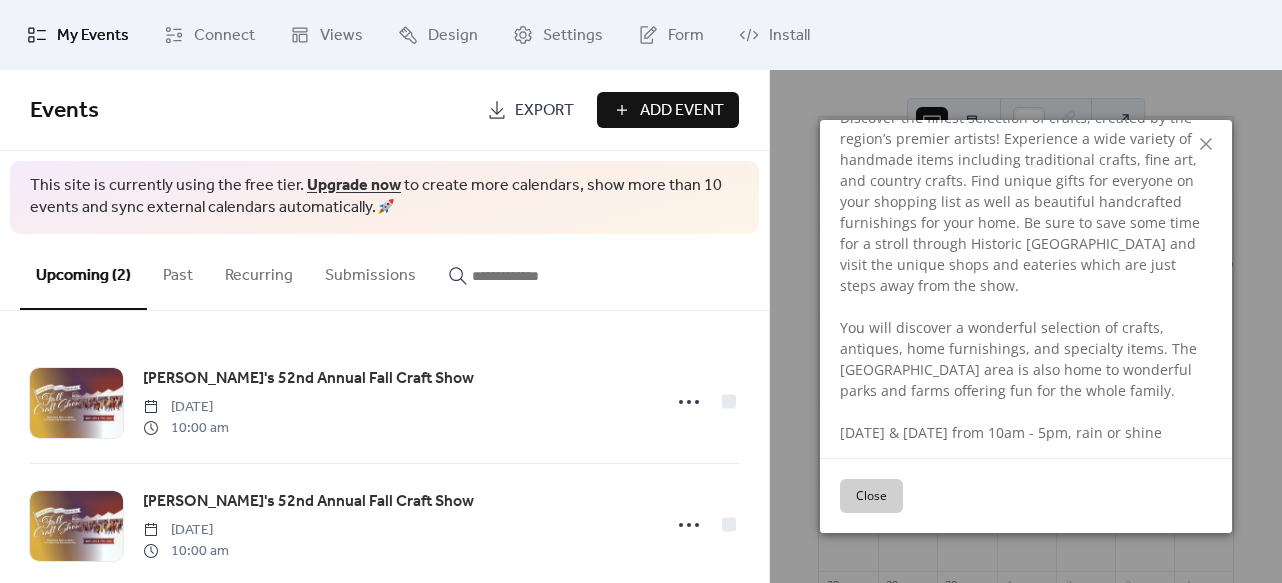 scroll, scrollTop: 360, scrollLeft: 0, axis: vertical 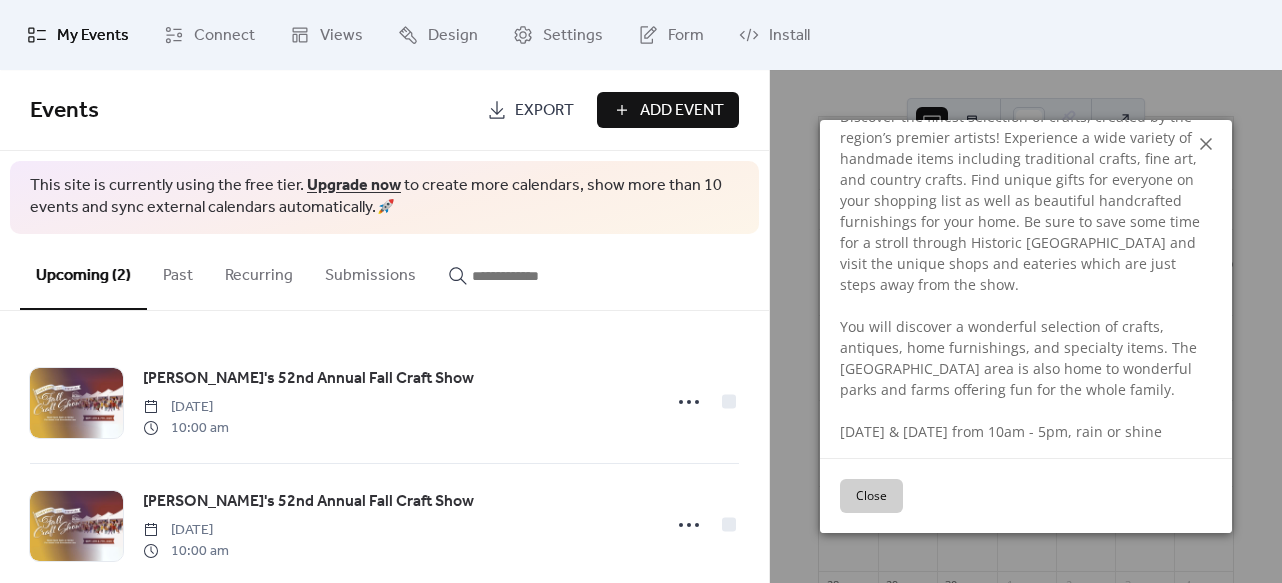 click 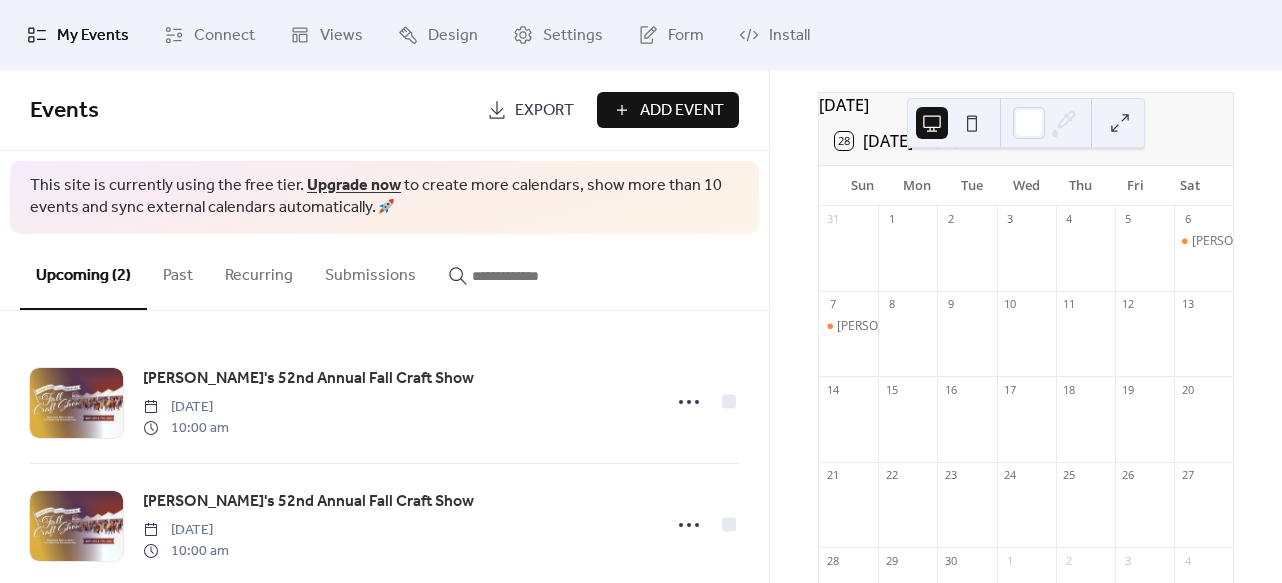 scroll, scrollTop: 46, scrollLeft: 0, axis: vertical 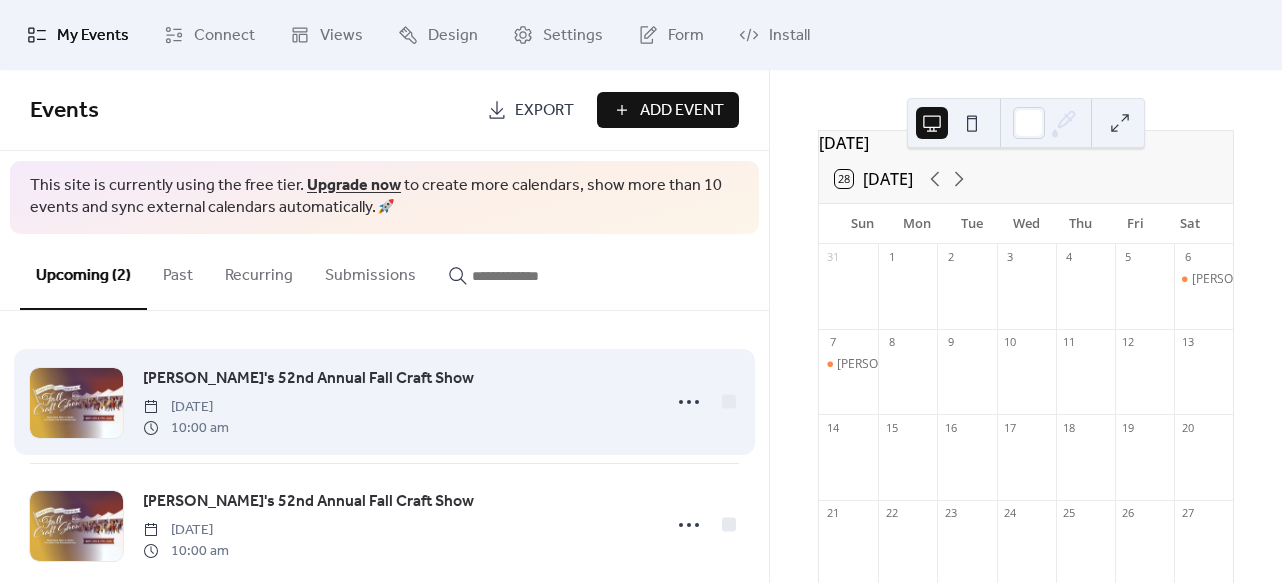 click on "[DATE]" at bounding box center [186, 407] 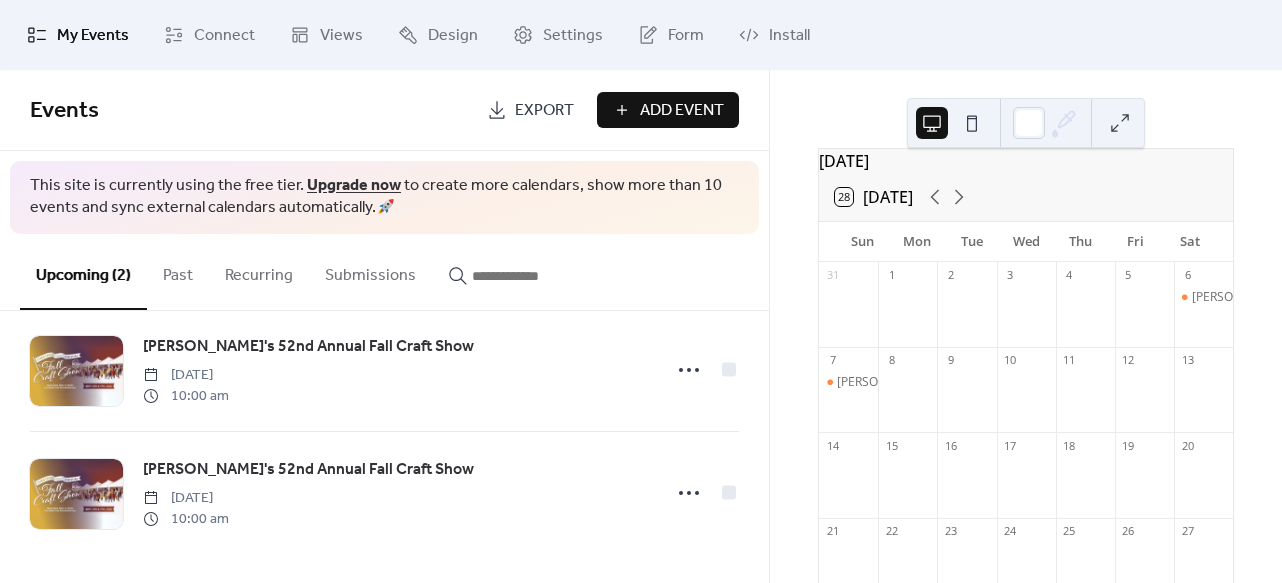 scroll, scrollTop: 25, scrollLeft: 0, axis: vertical 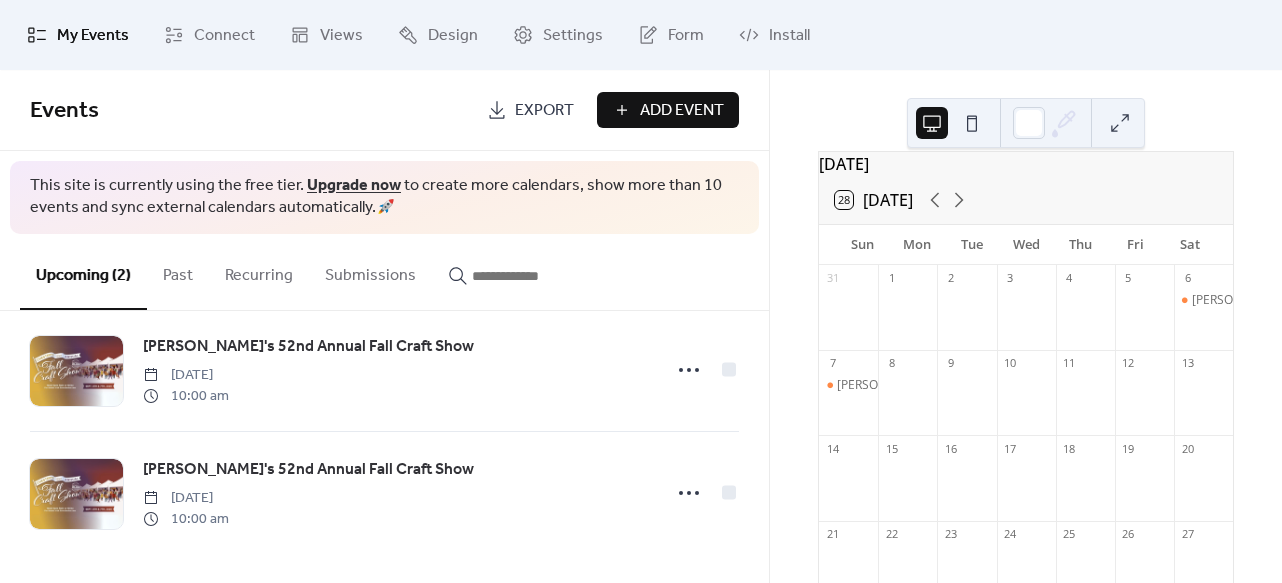 click on "Add Event" at bounding box center [682, 111] 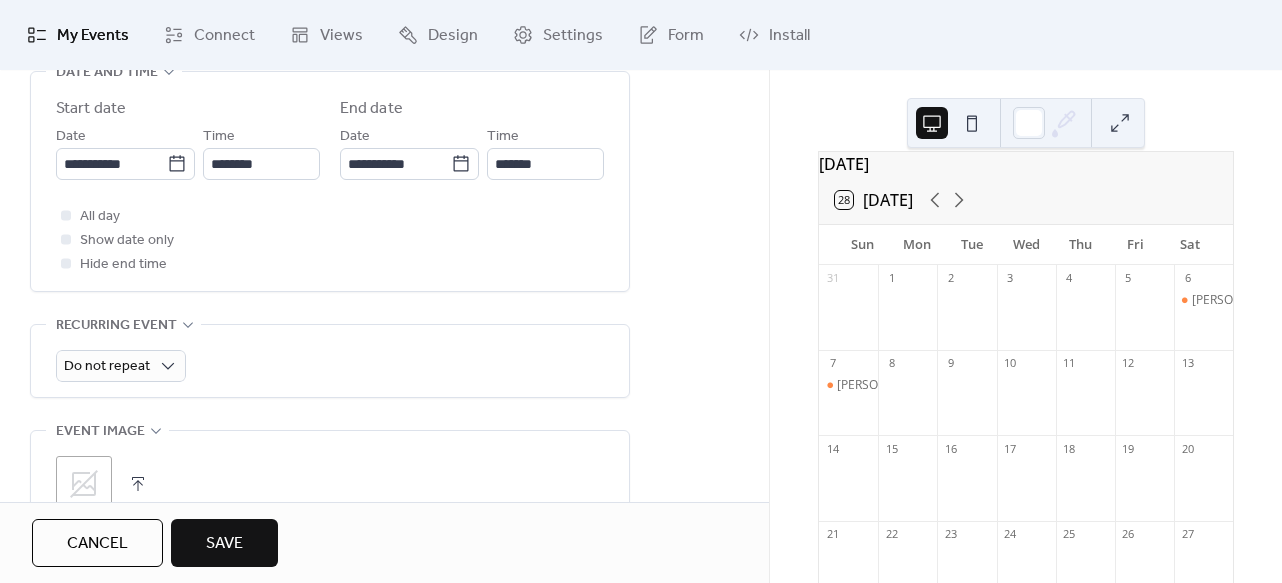 scroll, scrollTop: 692, scrollLeft: 0, axis: vertical 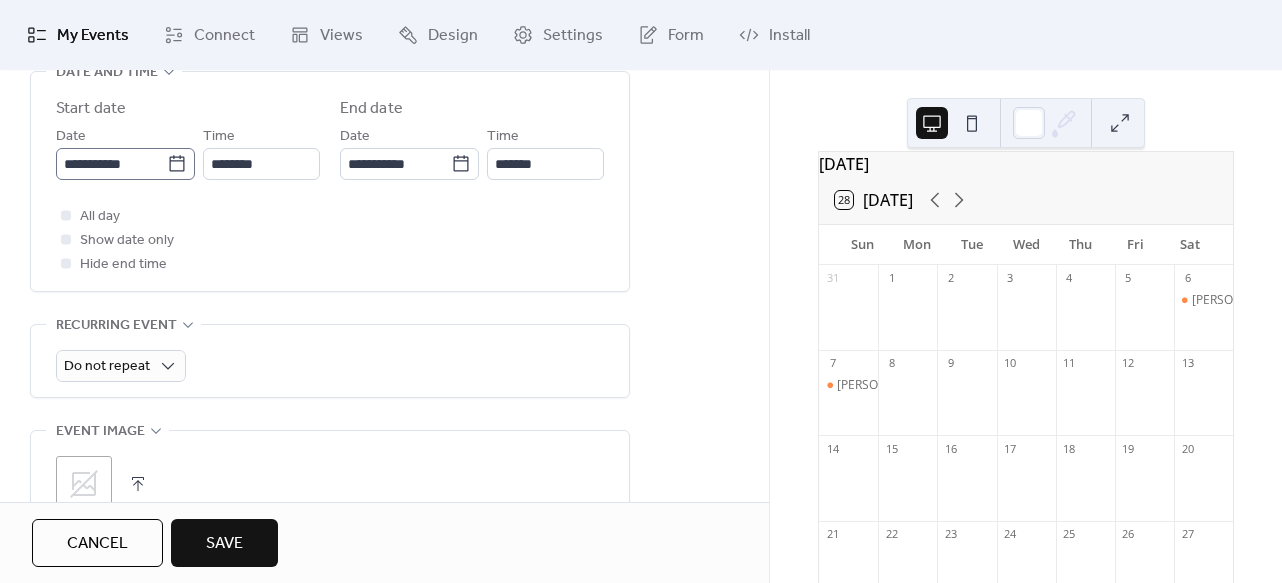 type on "**********" 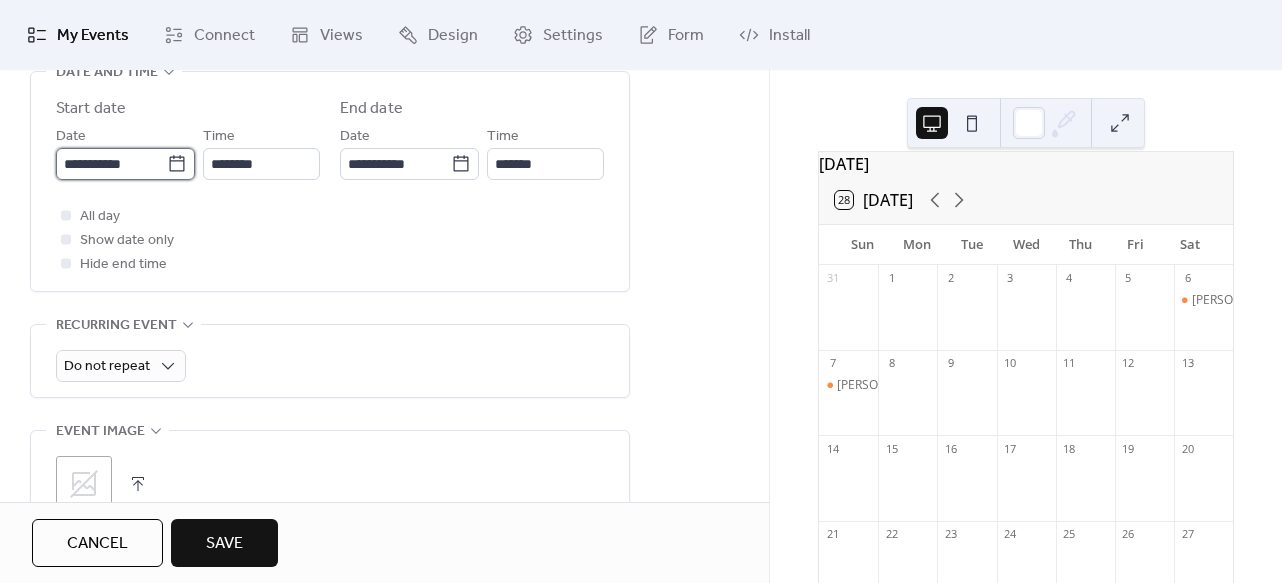 click on "**********" at bounding box center [111, 164] 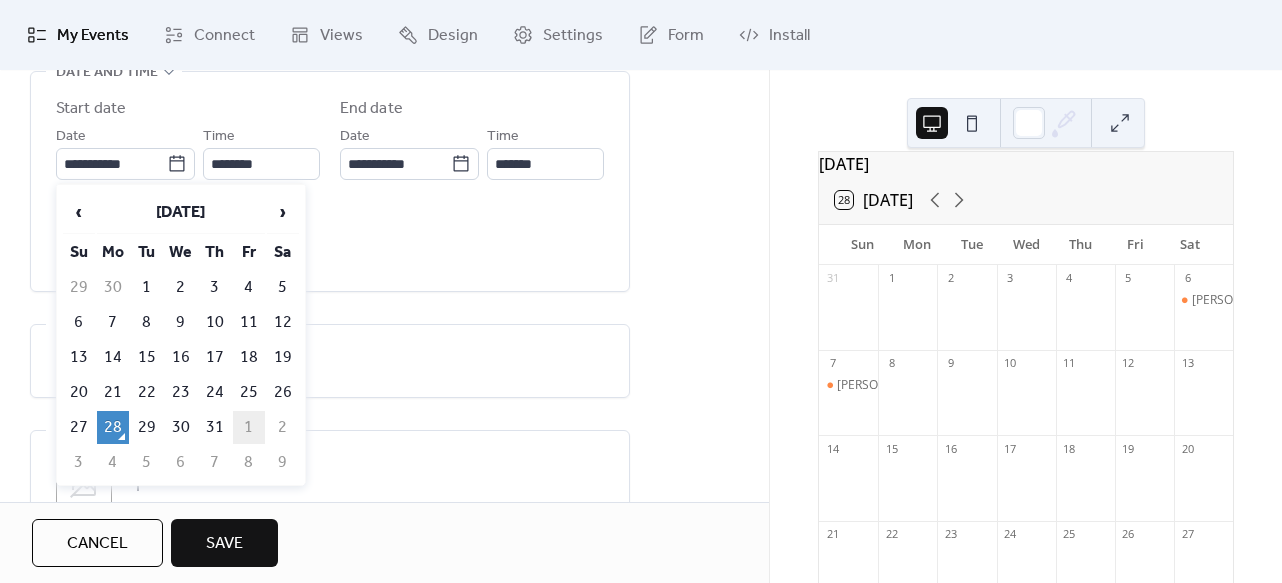 click on "1" at bounding box center (249, 427) 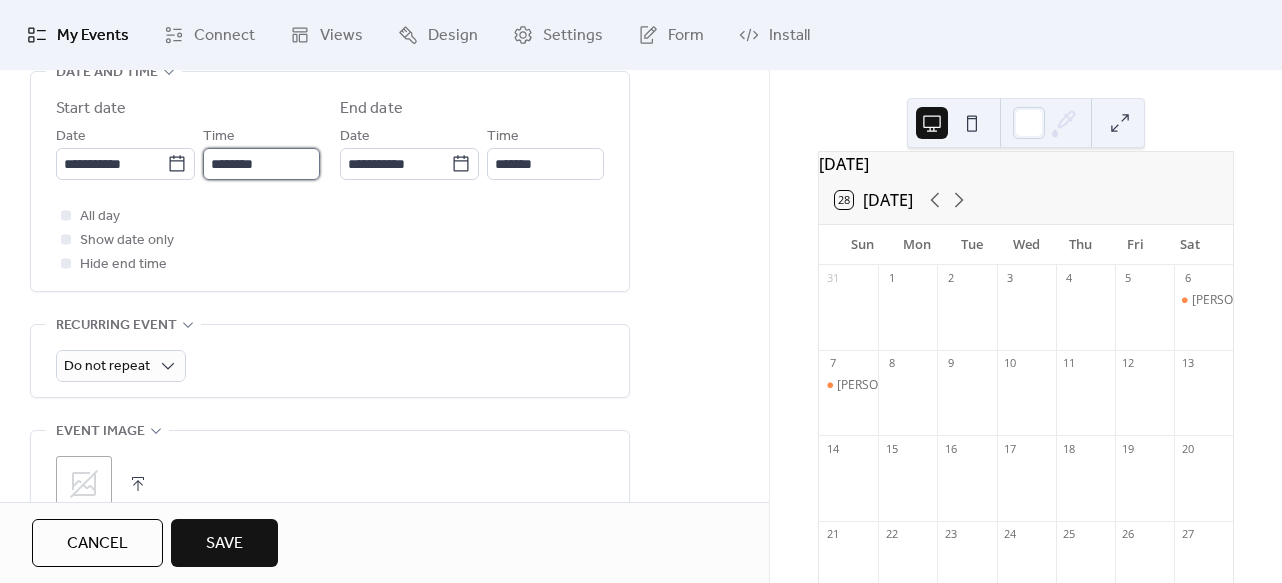 click on "********" at bounding box center [261, 164] 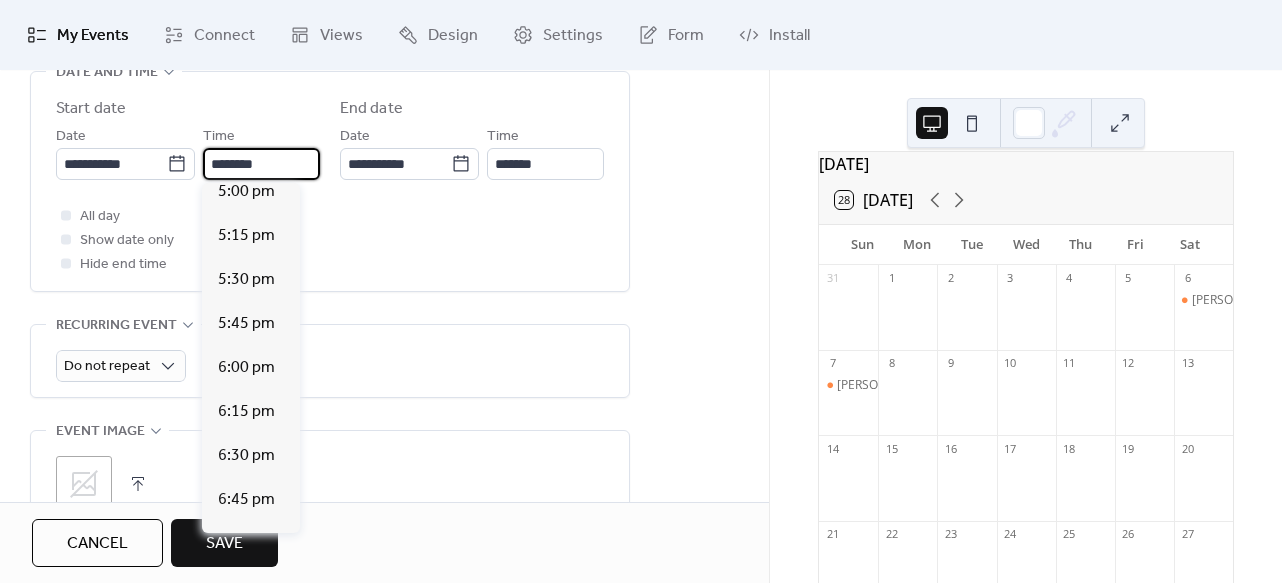 scroll, scrollTop: 3006, scrollLeft: 0, axis: vertical 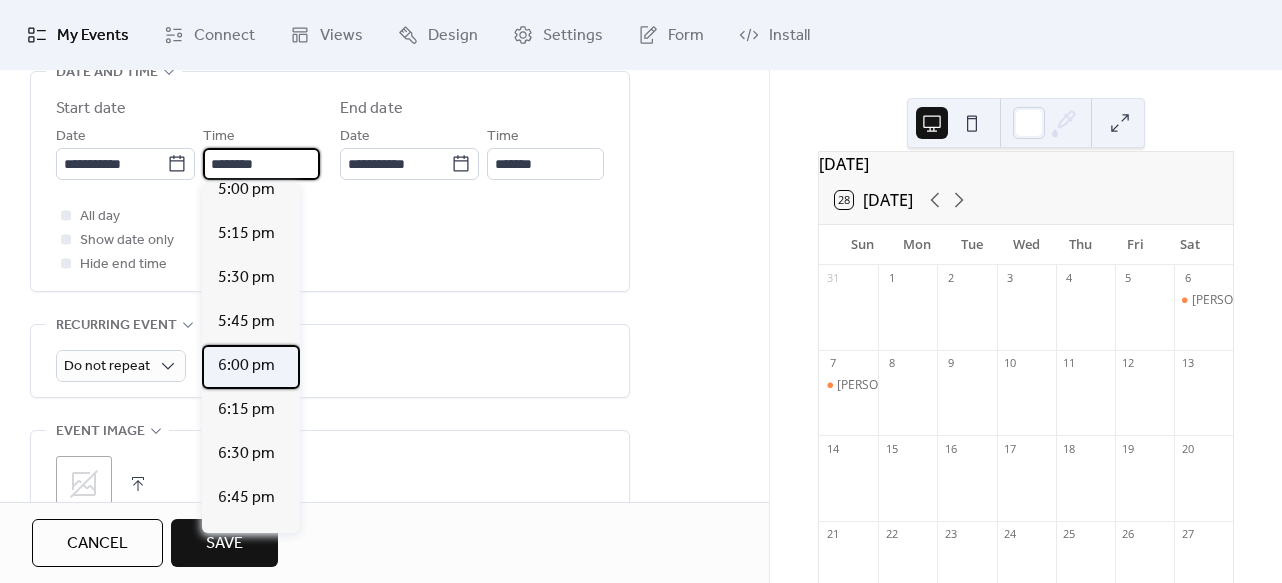 click on "6:00 pm" at bounding box center [246, 366] 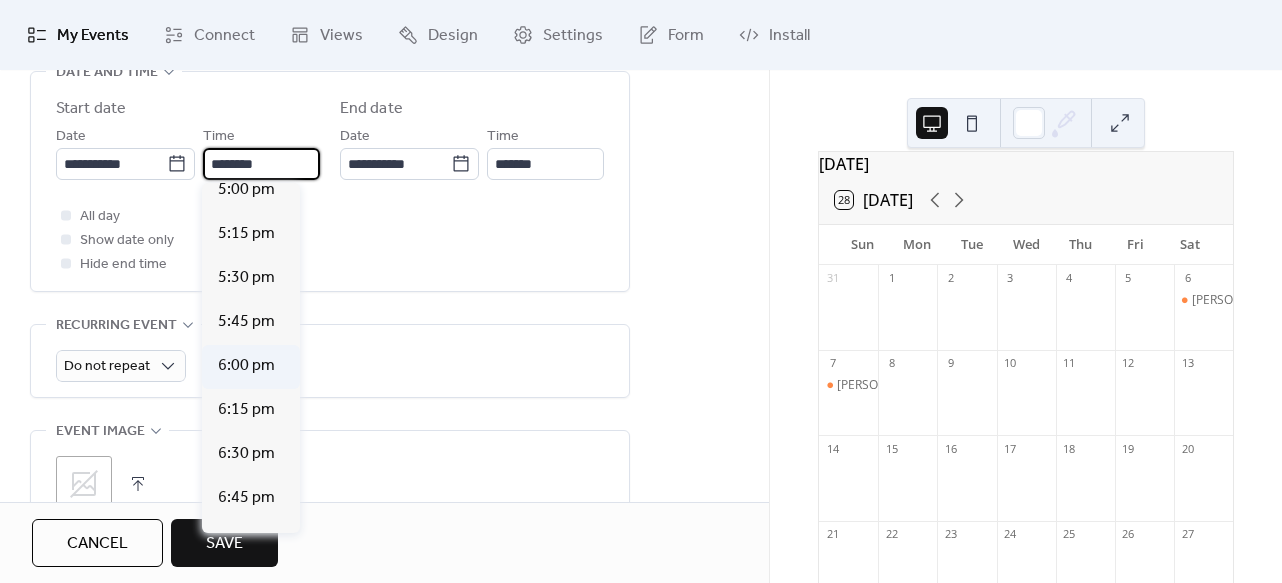 type on "*******" 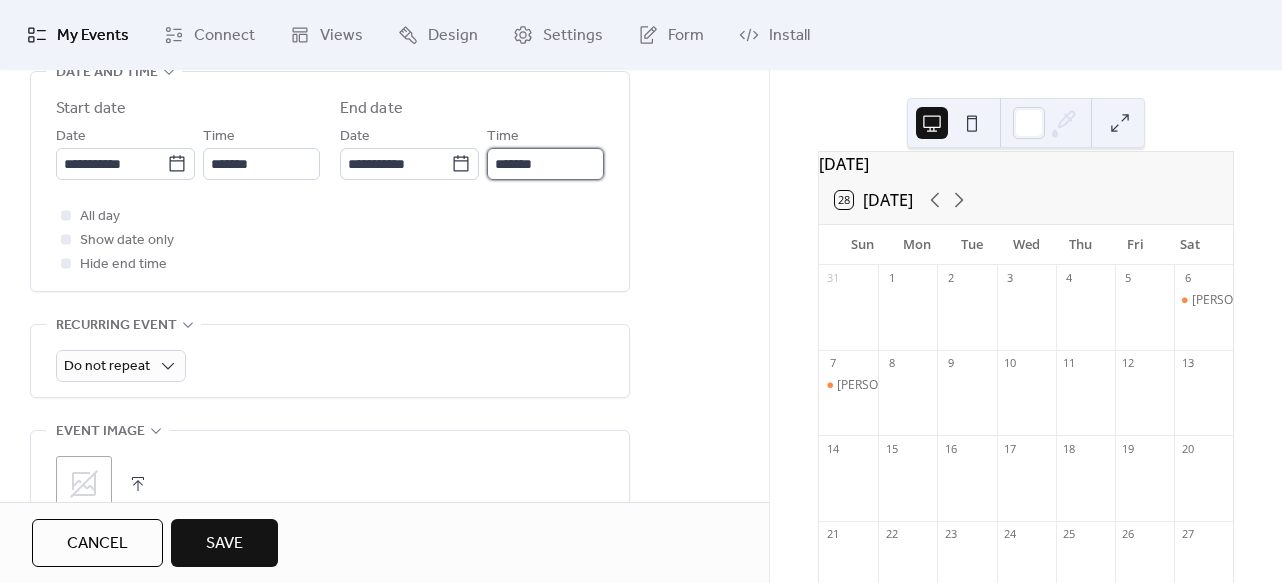 click on "*******" at bounding box center (545, 164) 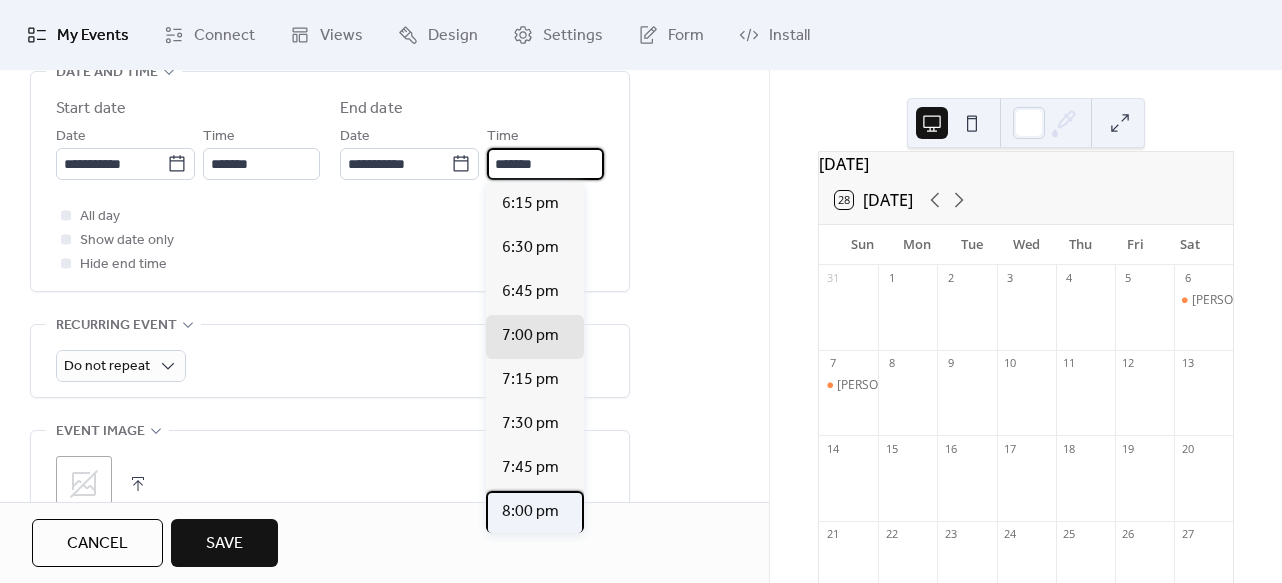 click on "8:00 pm" at bounding box center [530, 512] 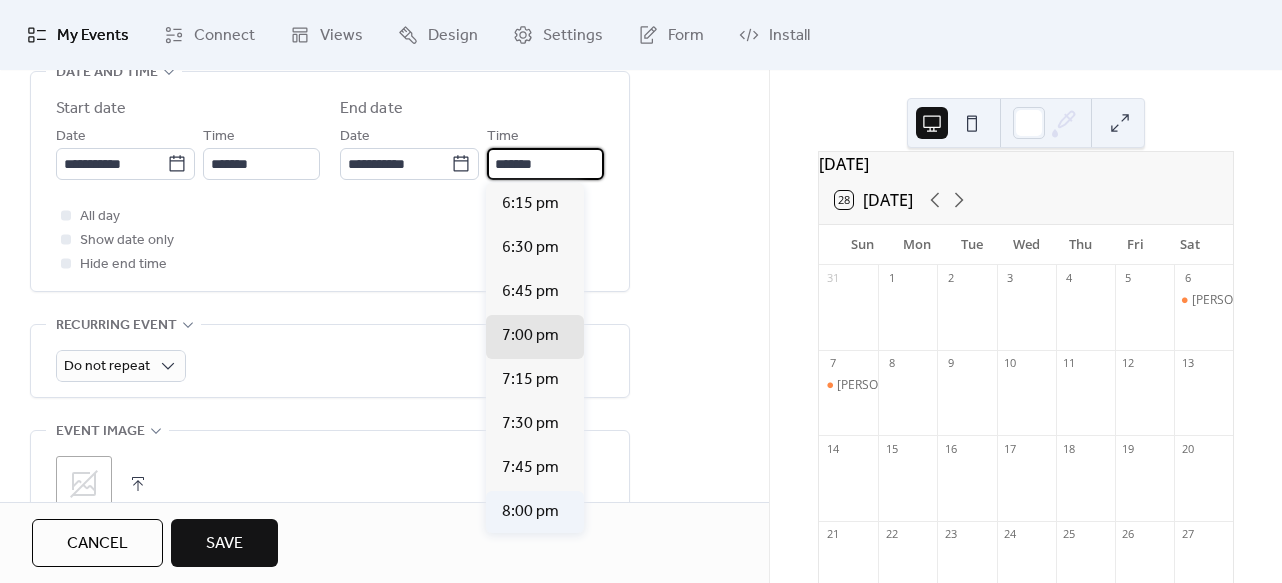 type on "*******" 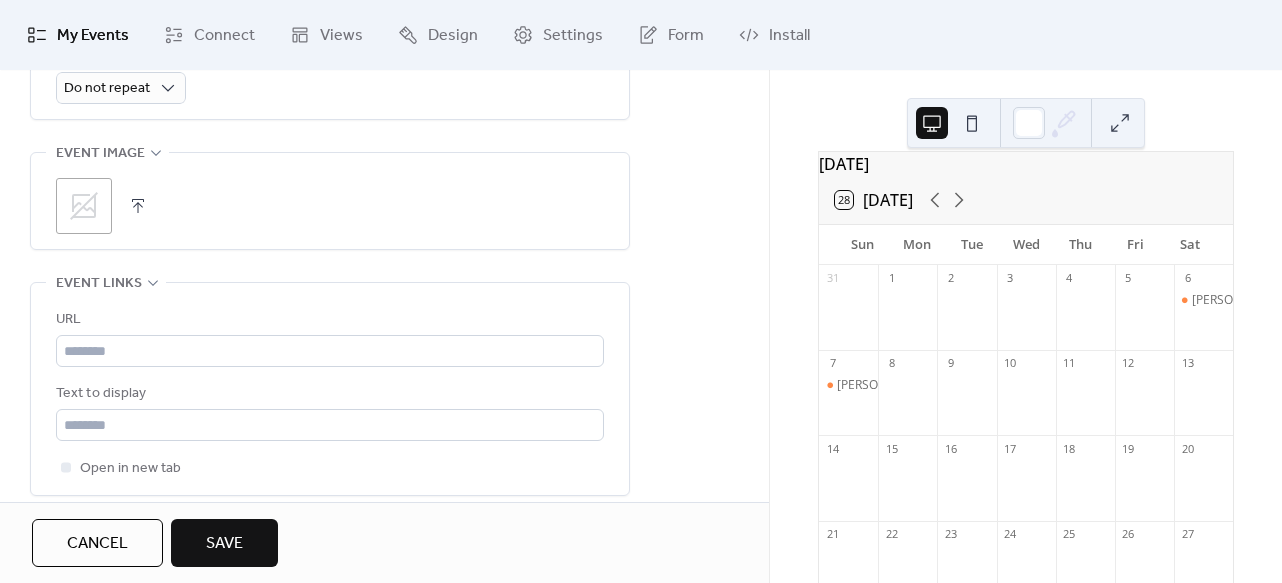 scroll, scrollTop: 971, scrollLeft: 0, axis: vertical 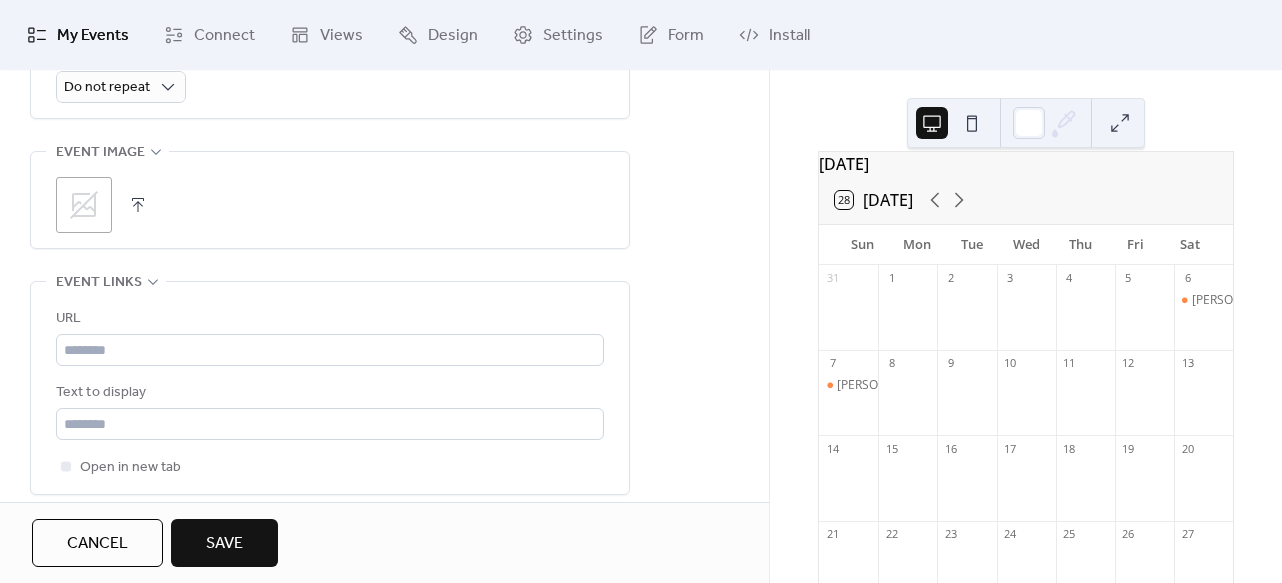 click at bounding box center [138, 205] 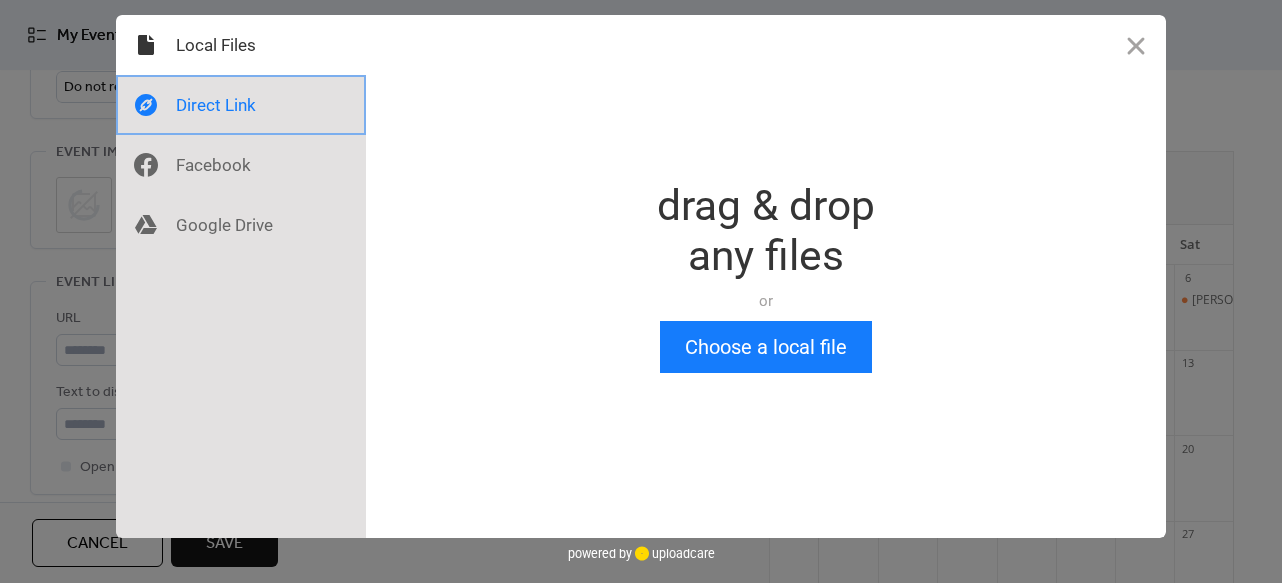 click at bounding box center (241, 105) 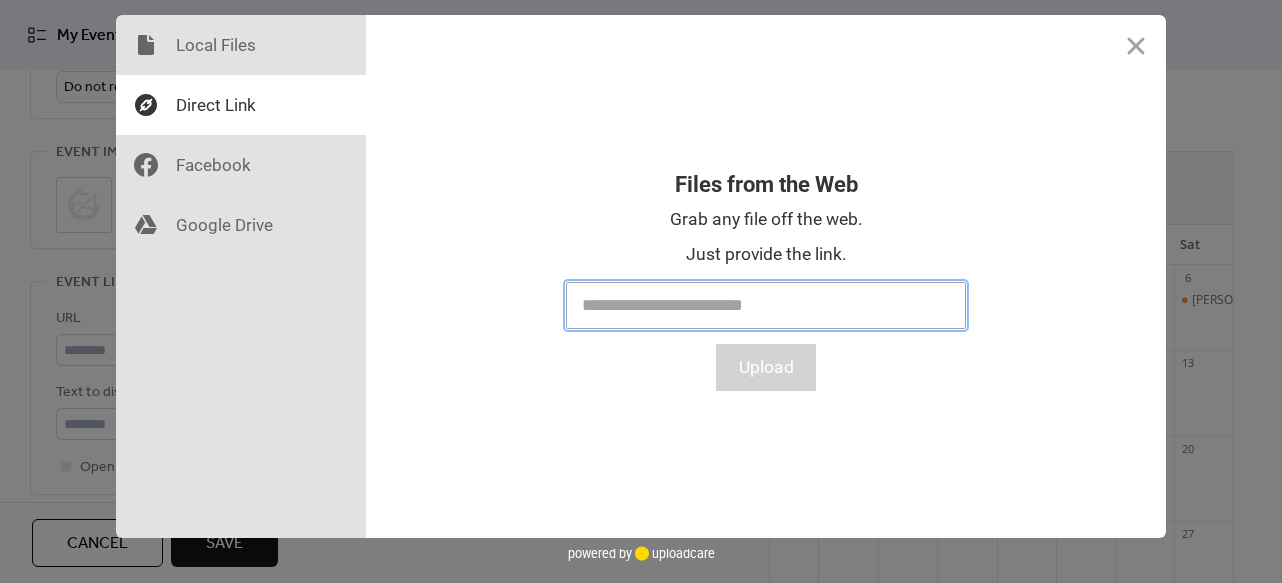 paste on "**********" 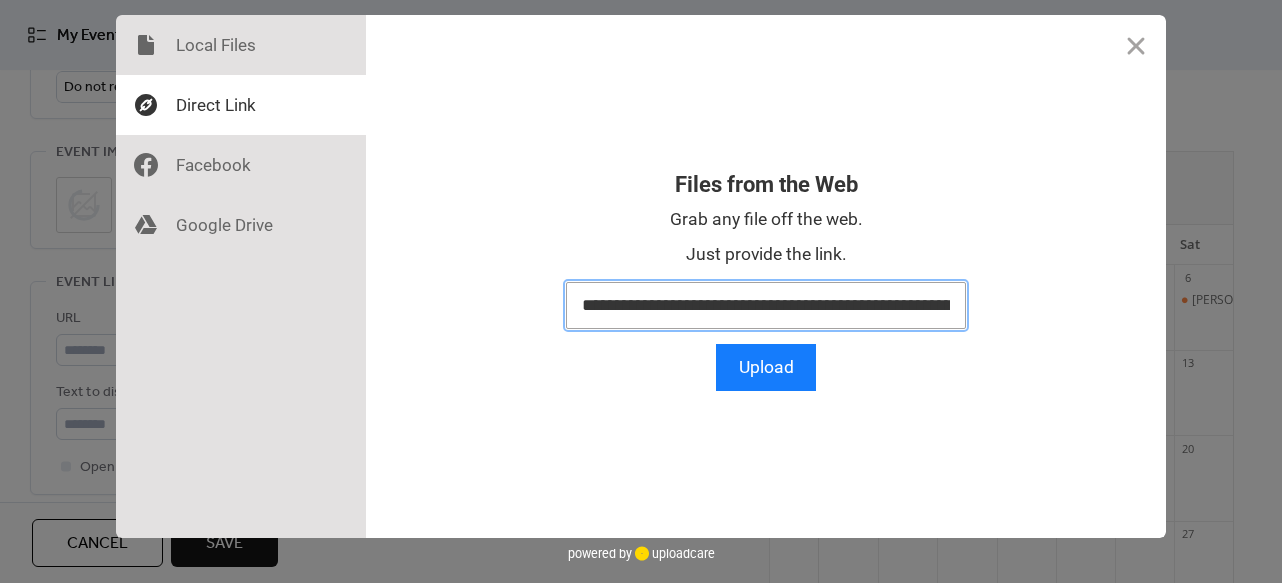 scroll, scrollTop: 0, scrollLeft: 3411, axis: horizontal 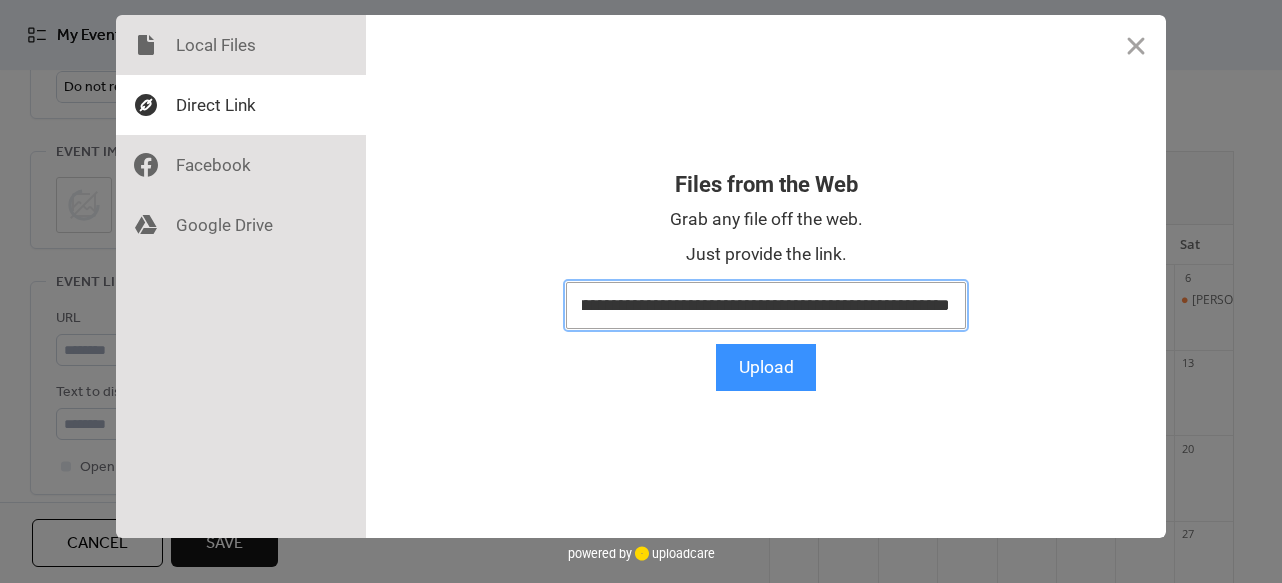 type on "**********" 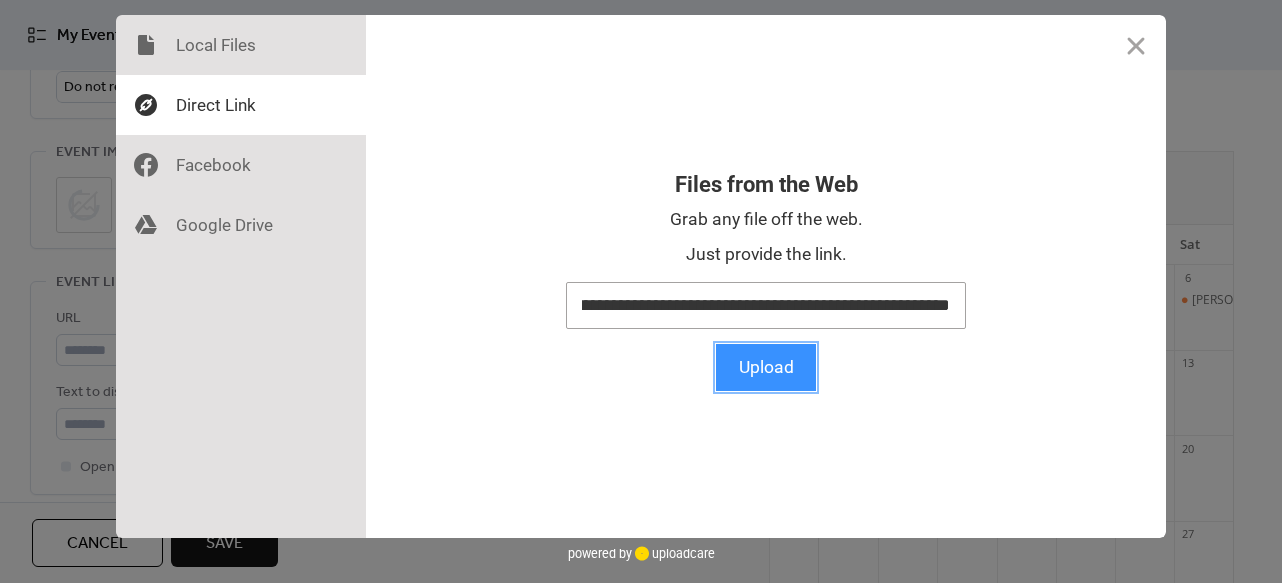 click on "Upload" at bounding box center (766, 367) 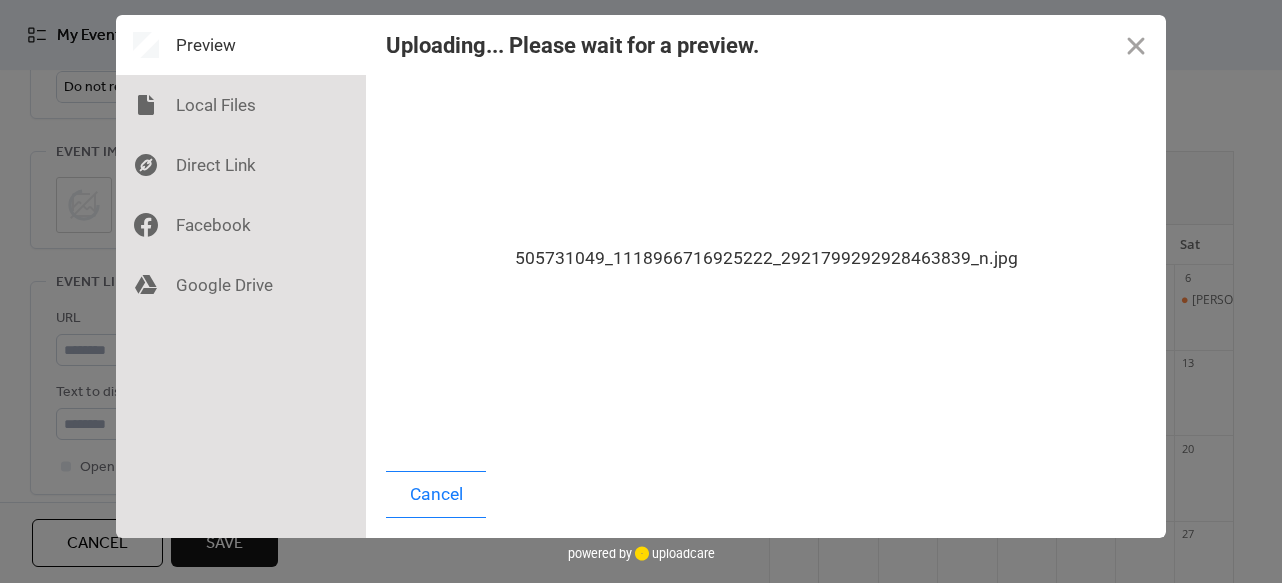 scroll, scrollTop: 0, scrollLeft: 0, axis: both 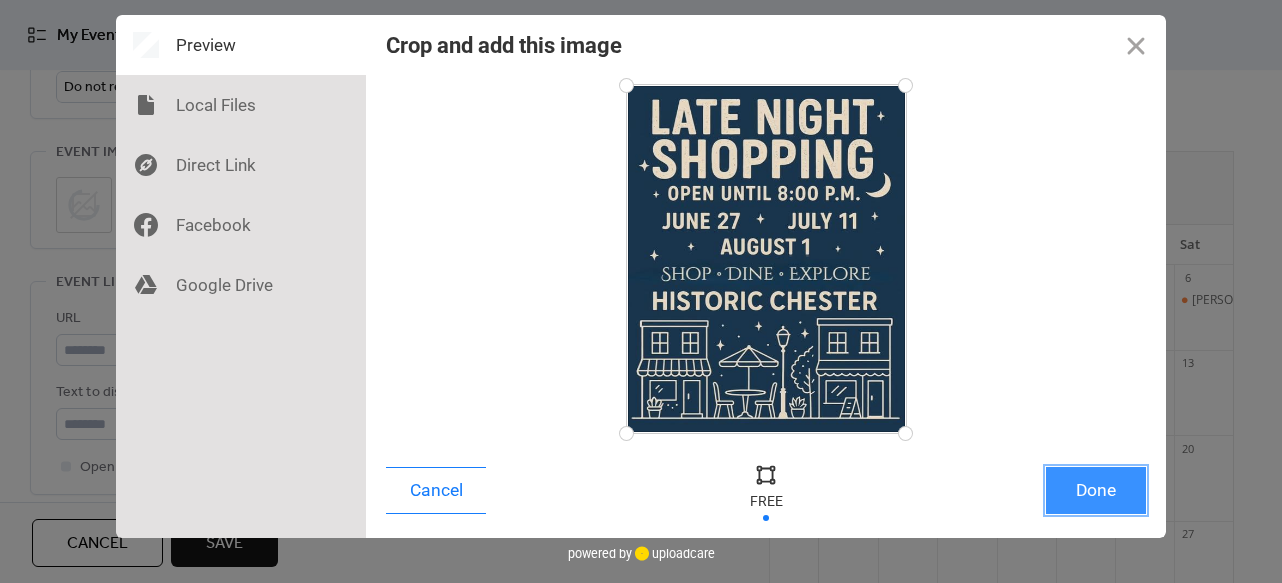 click on "Done" at bounding box center (1096, 490) 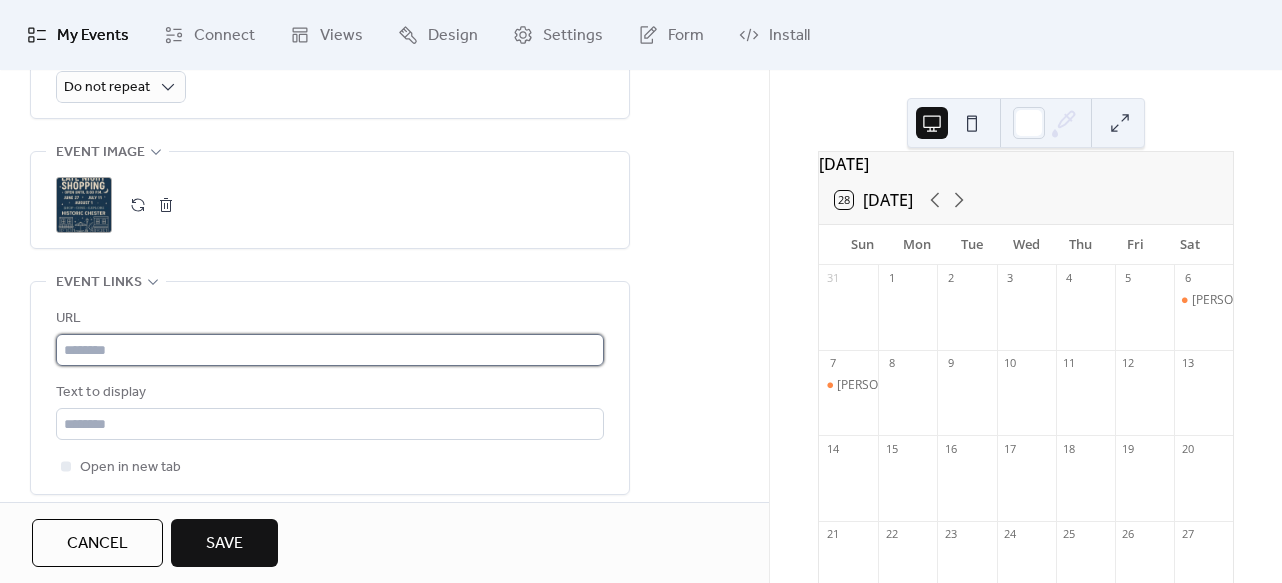 click at bounding box center [330, 350] 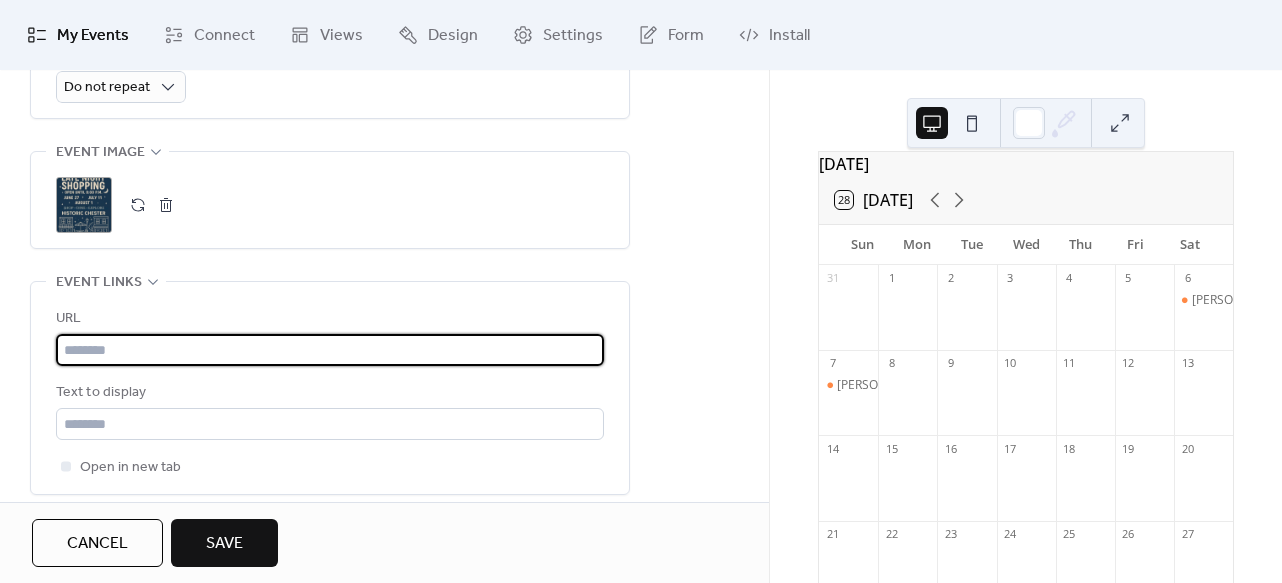 paste on "**********" 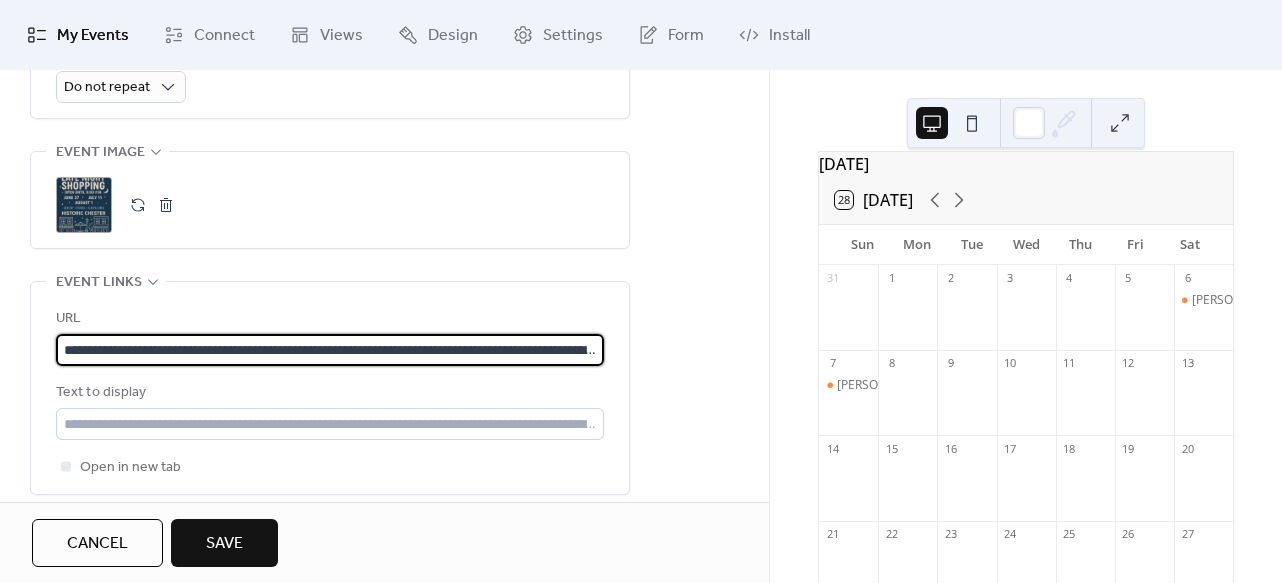 scroll, scrollTop: 0, scrollLeft: 404, axis: horizontal 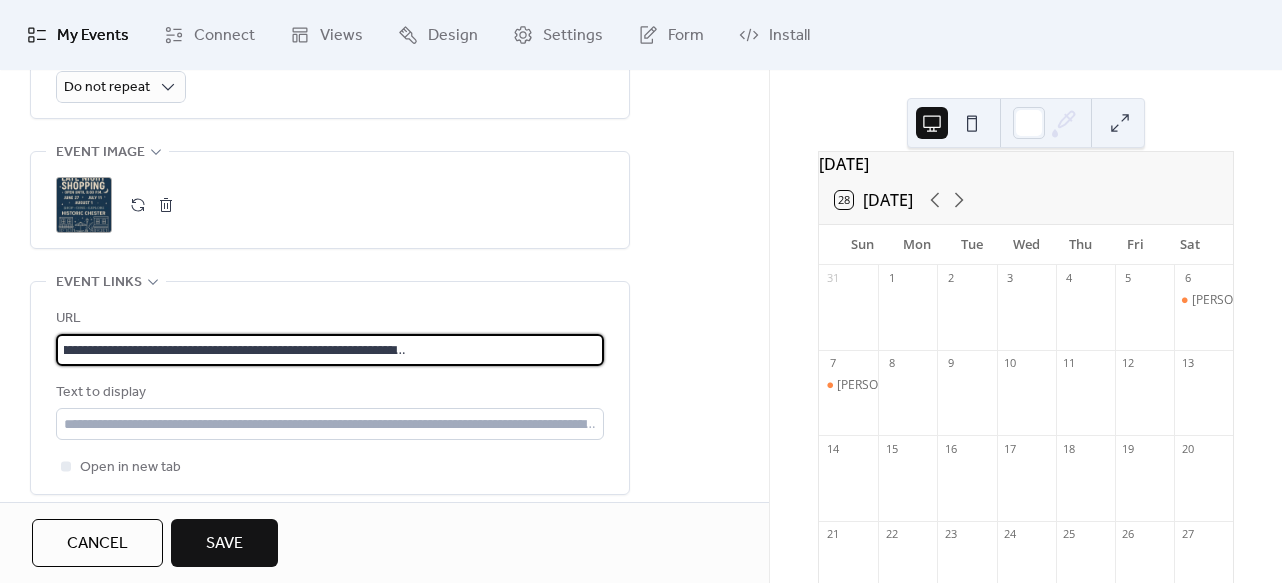 type on "**********" 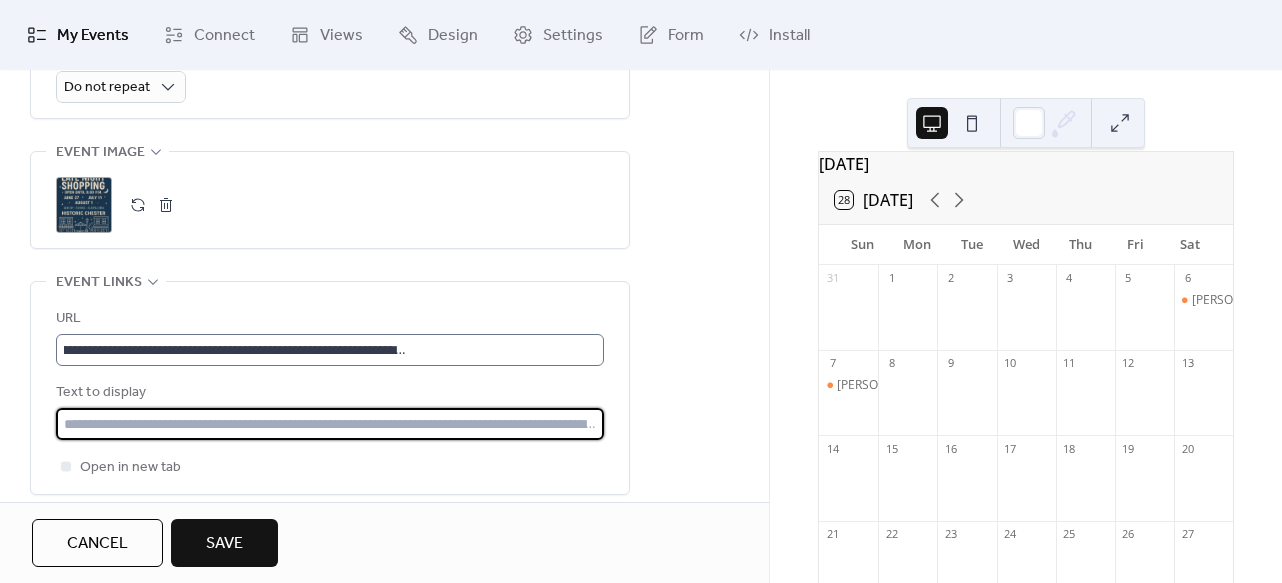 scroll, scrollTop: 0, scrollLeft: 0, axis: both 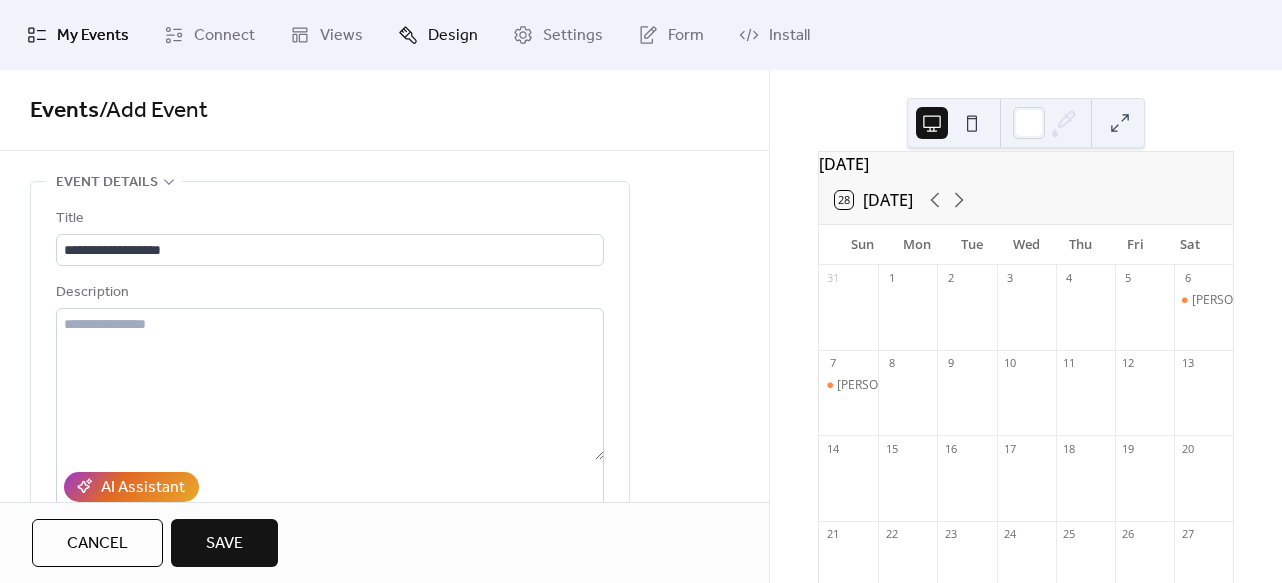 type on "*********" 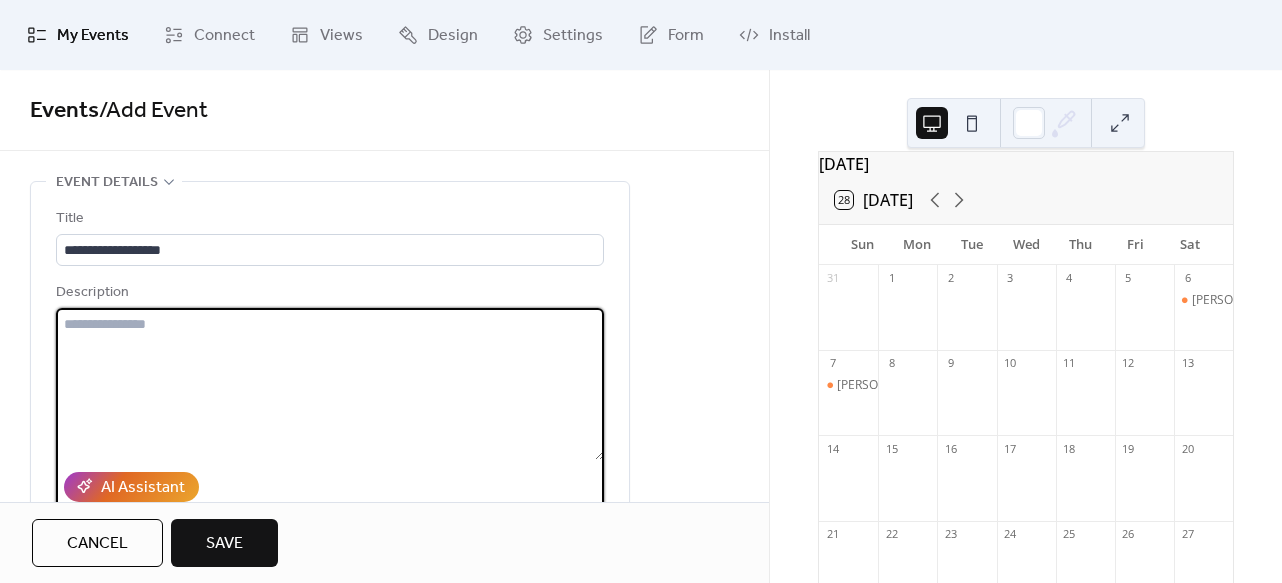 click at bounding box center (330, 384) 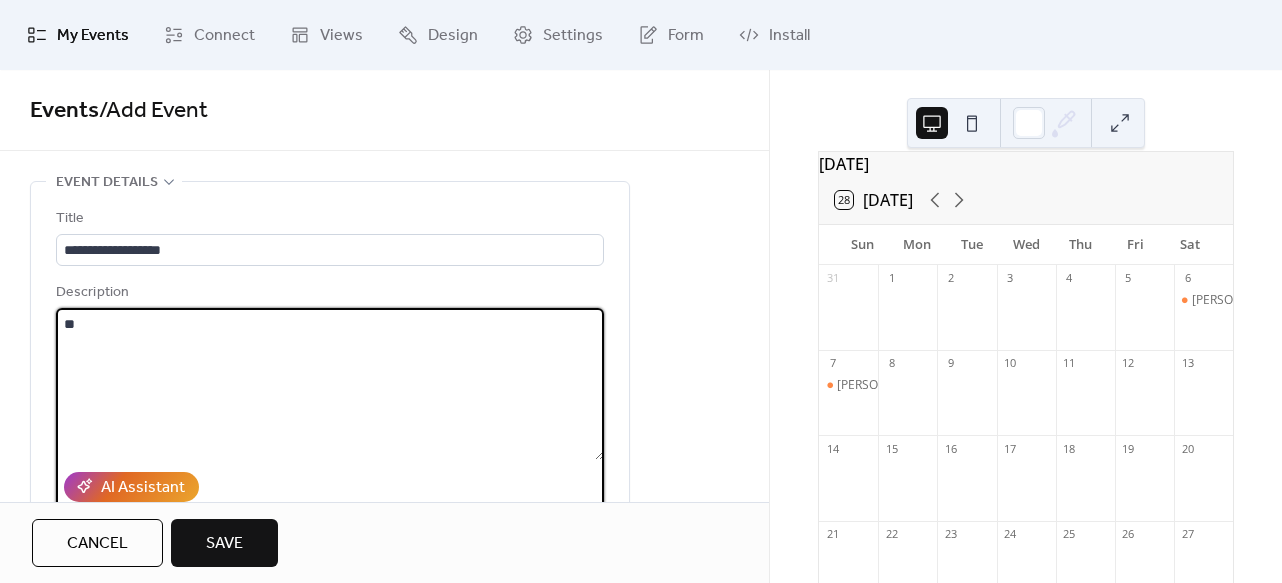 type on "*" 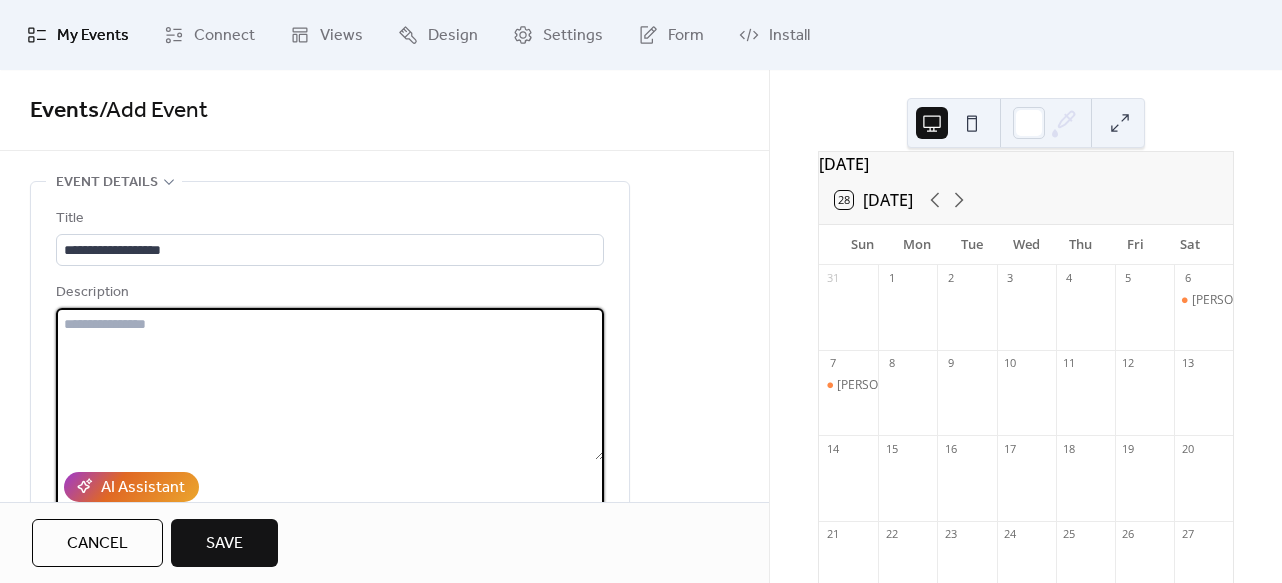 click at bounding box center [330, 384] 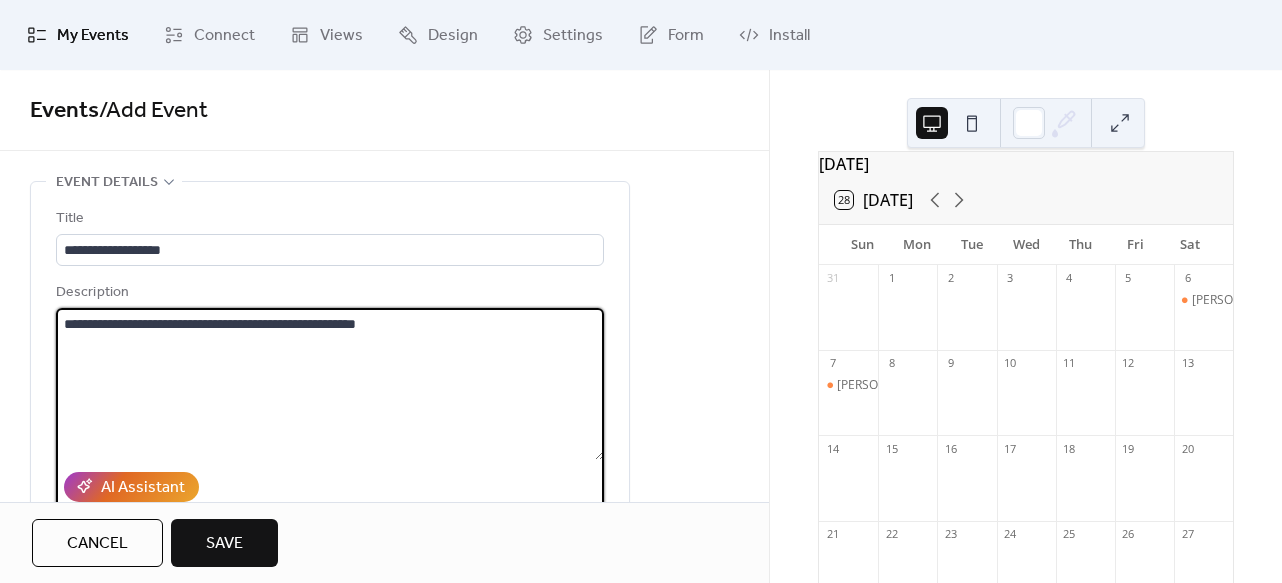 type on "**********" 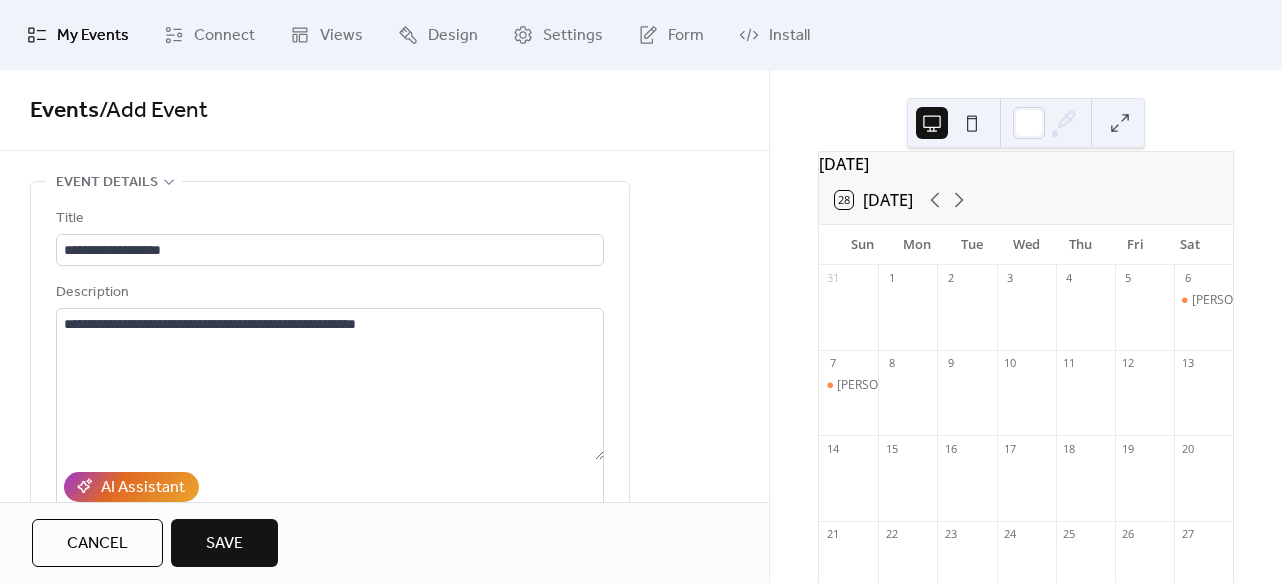 click on "Save" at bounding box center (224, 544) 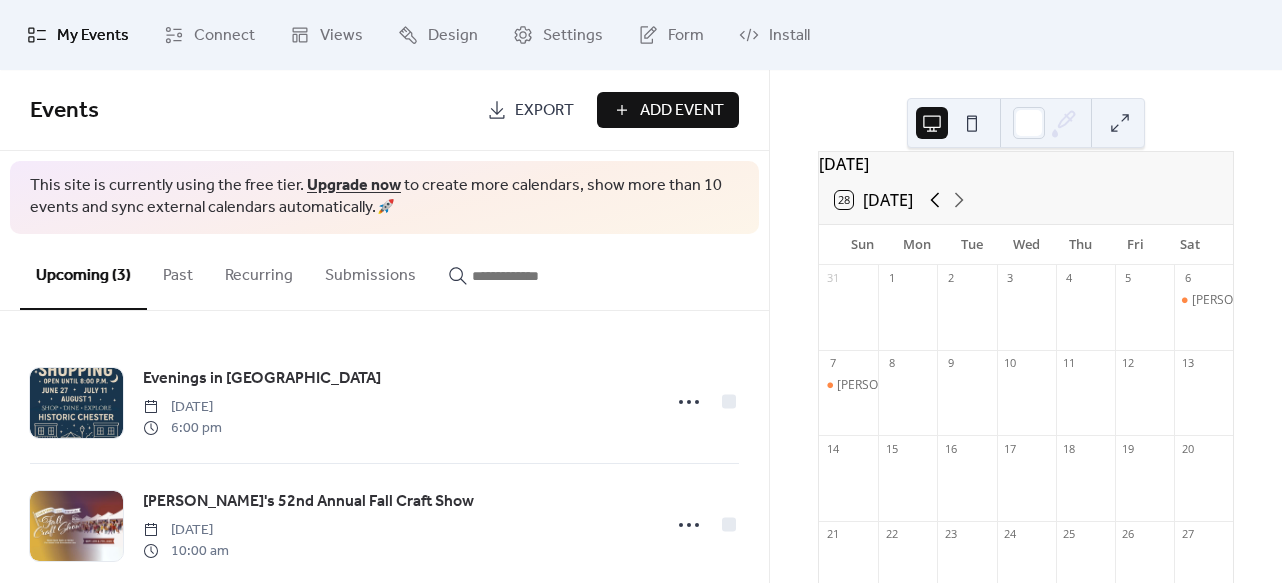 click 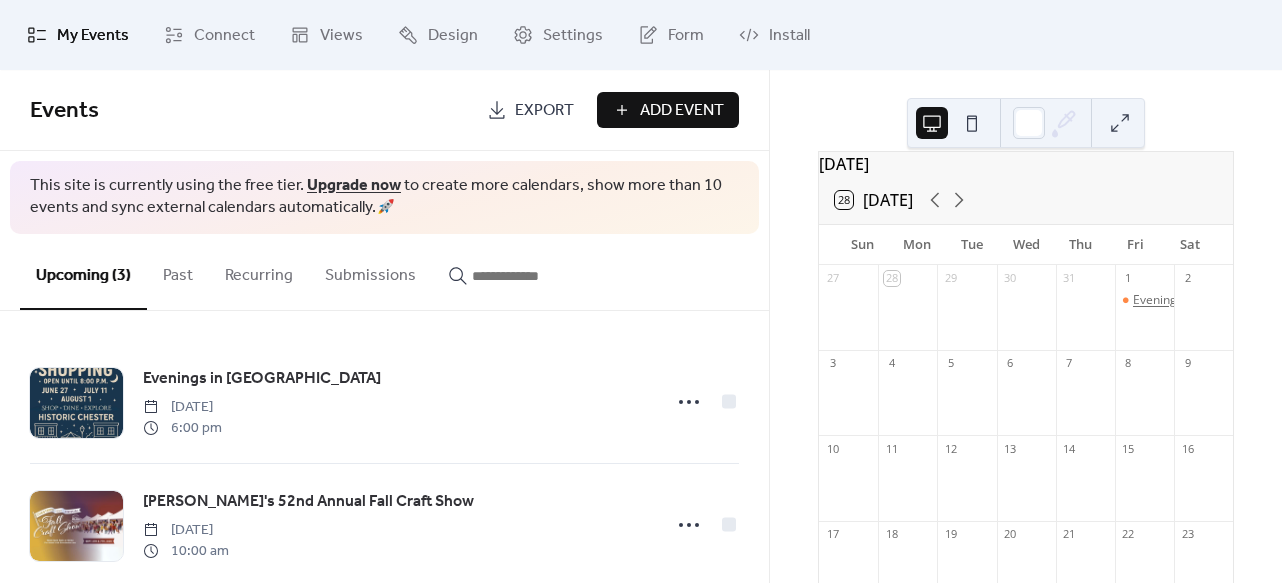 click on "Evenings in [GEOGRAPHIC_DATA]" at bounding box center [1226, 300] 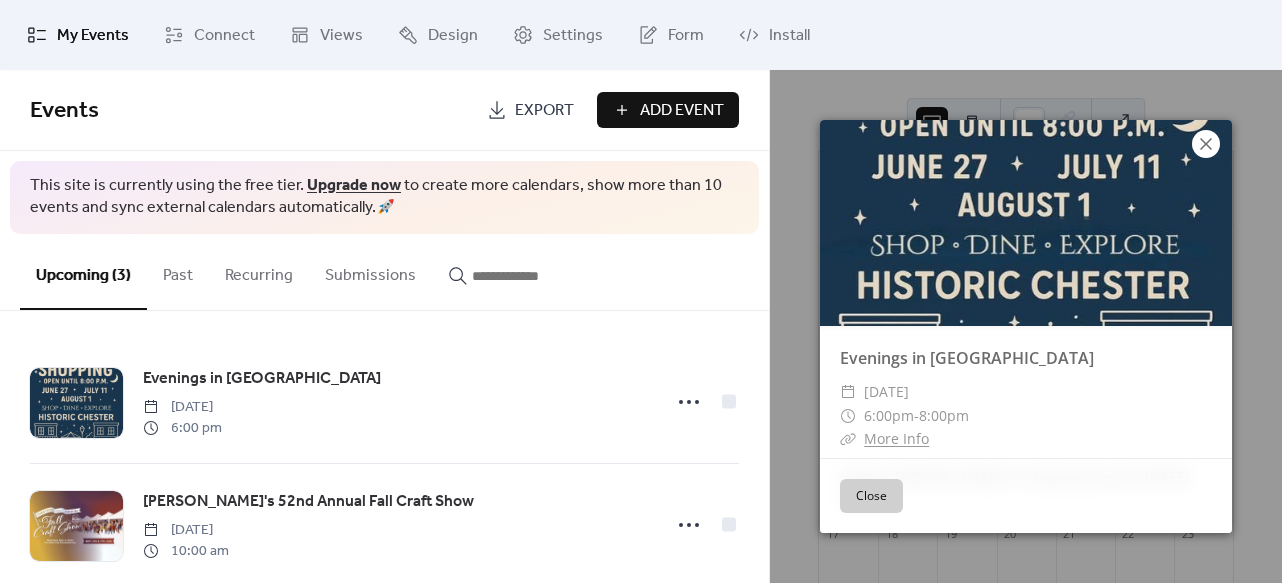 click 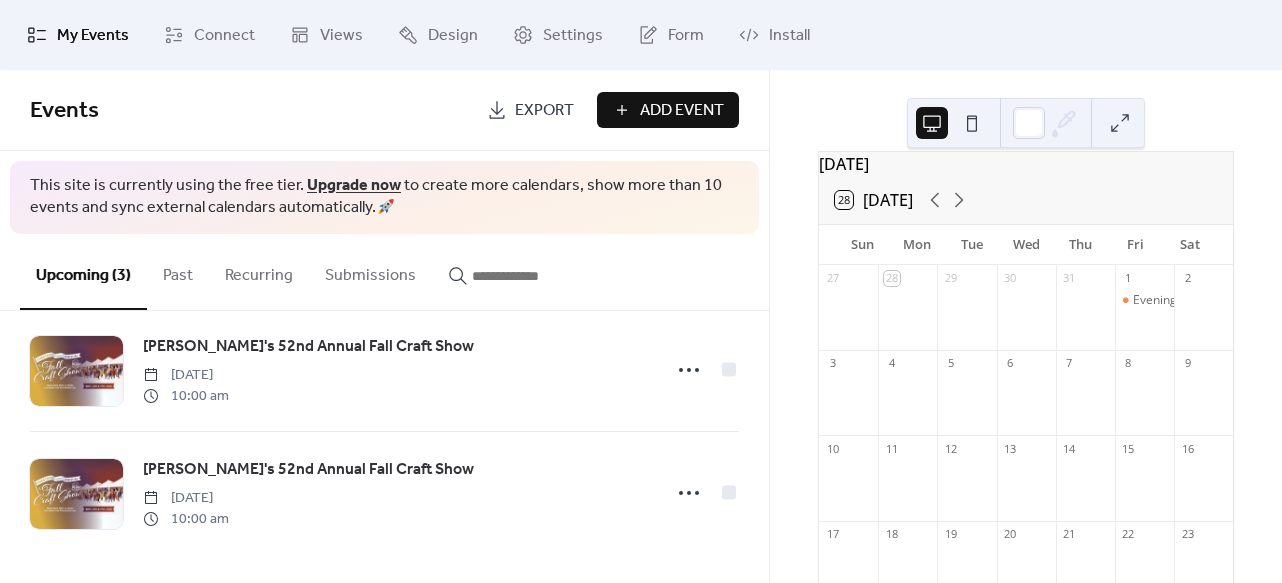 scroll, scrollTop: 0, scrollLeft: 0, axis: both 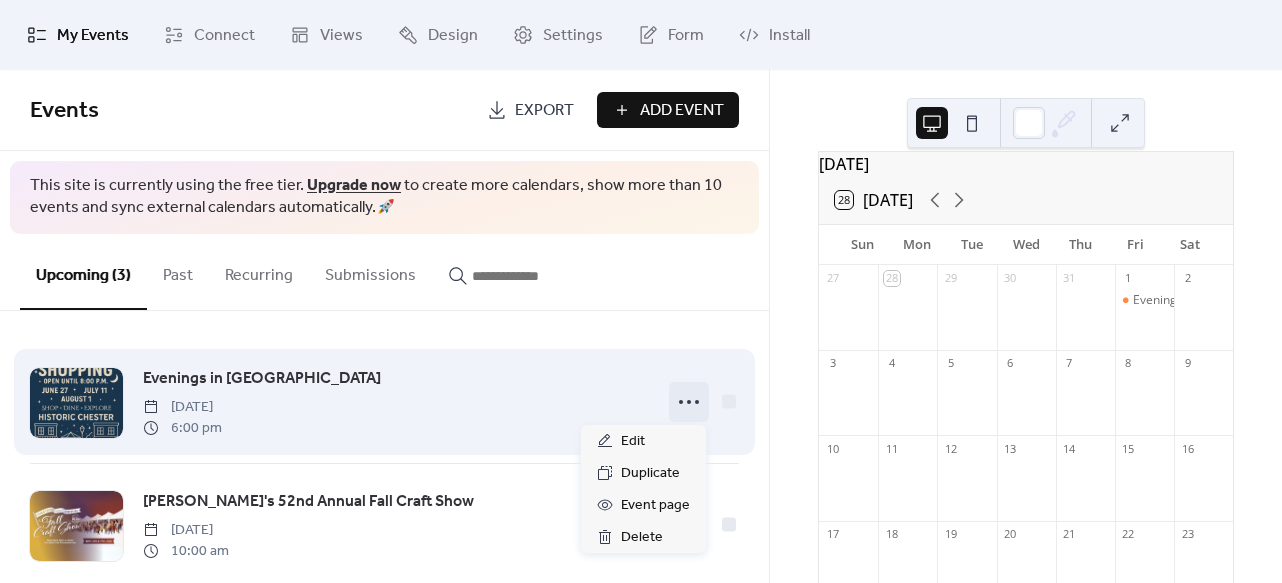 click 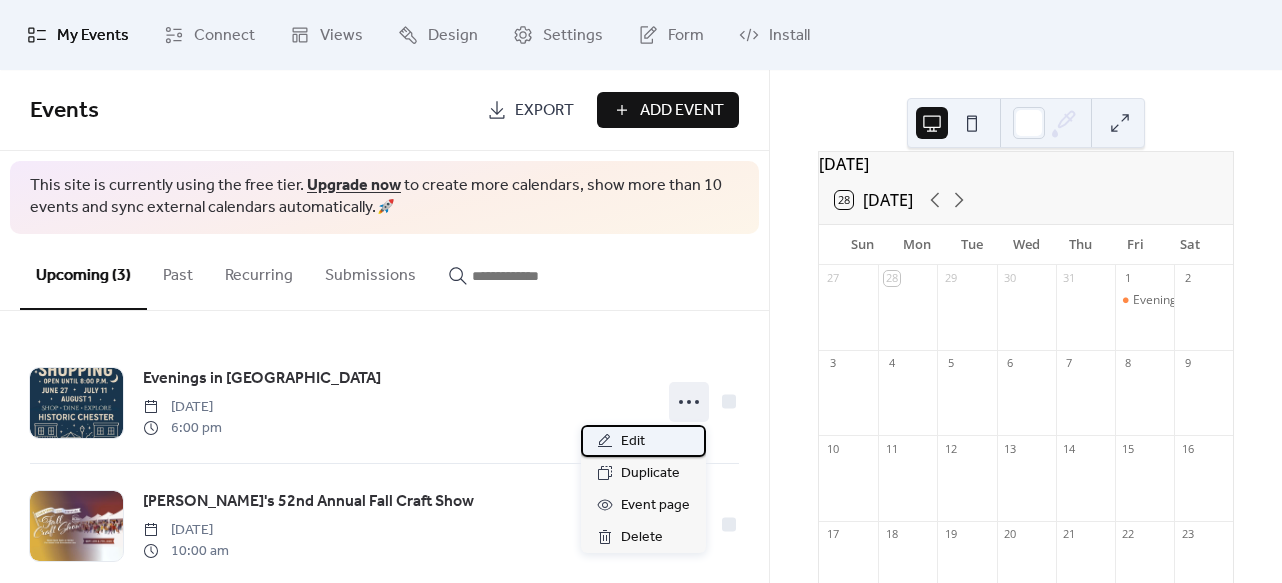 click on "Edit" at bounding box center [633, 442] 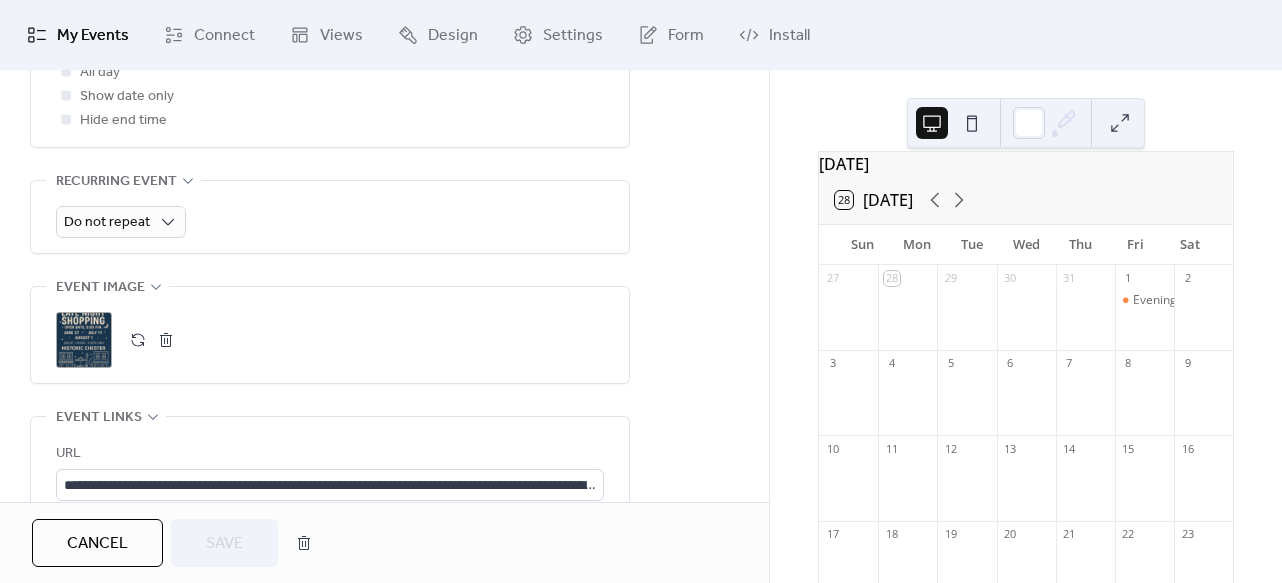 scroll, scrollTop: 835, scrollLeft: 0, axis: vertical 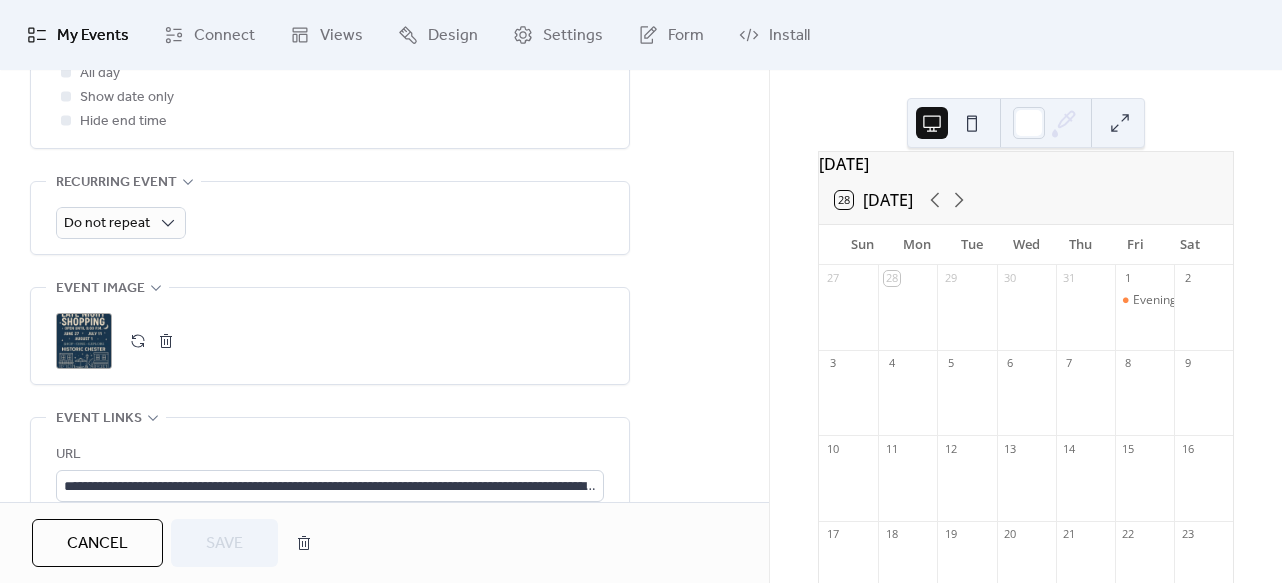 click on ";" at bounding box center [84, 341] 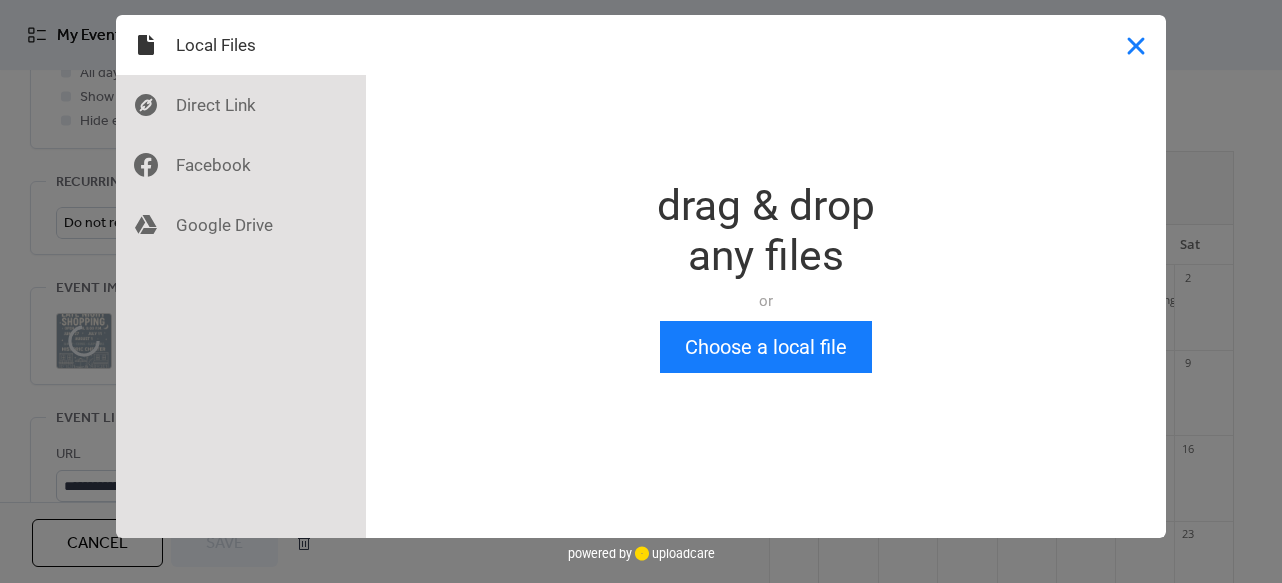 click at bounding box center (1136, 45) 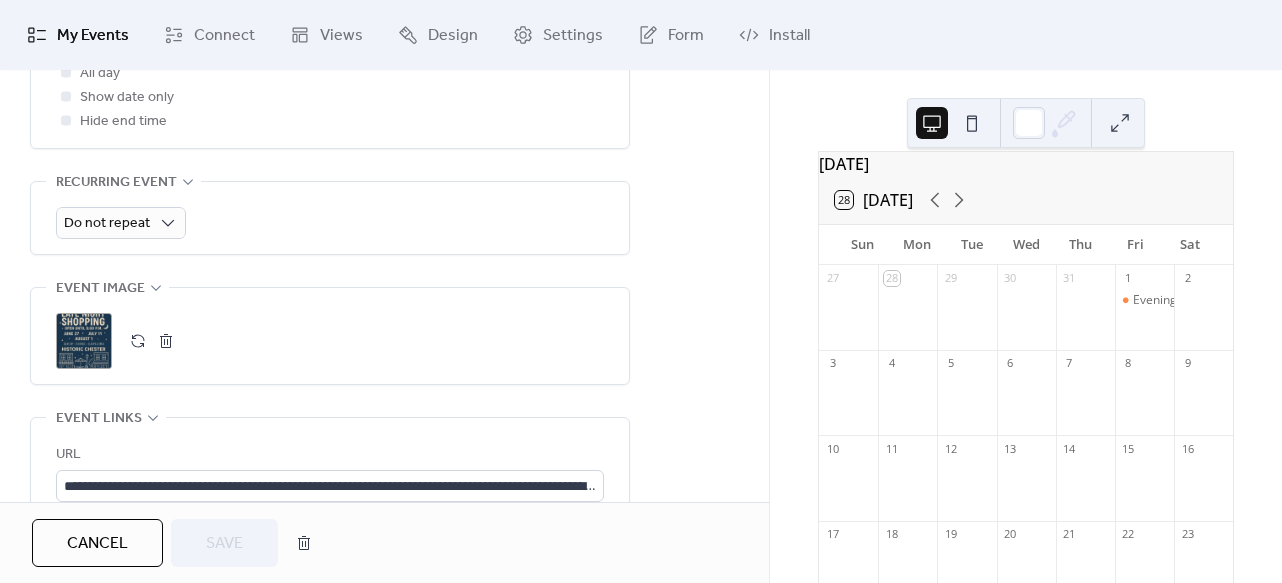 click at bounding box center [138, 341] 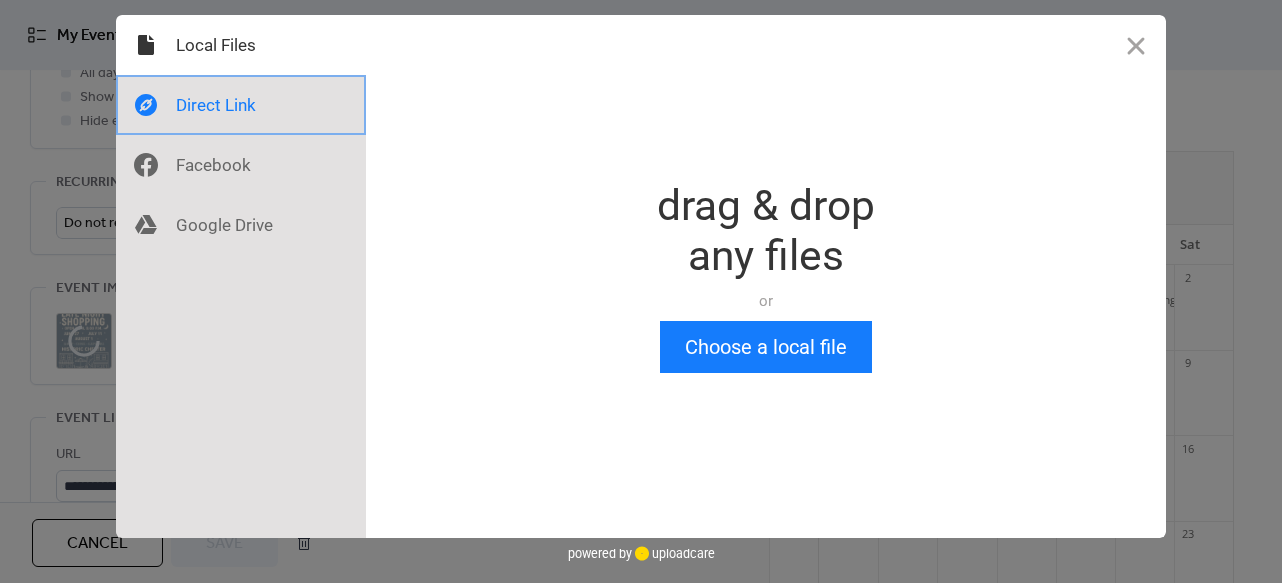 click at bounding box center (241, 105) 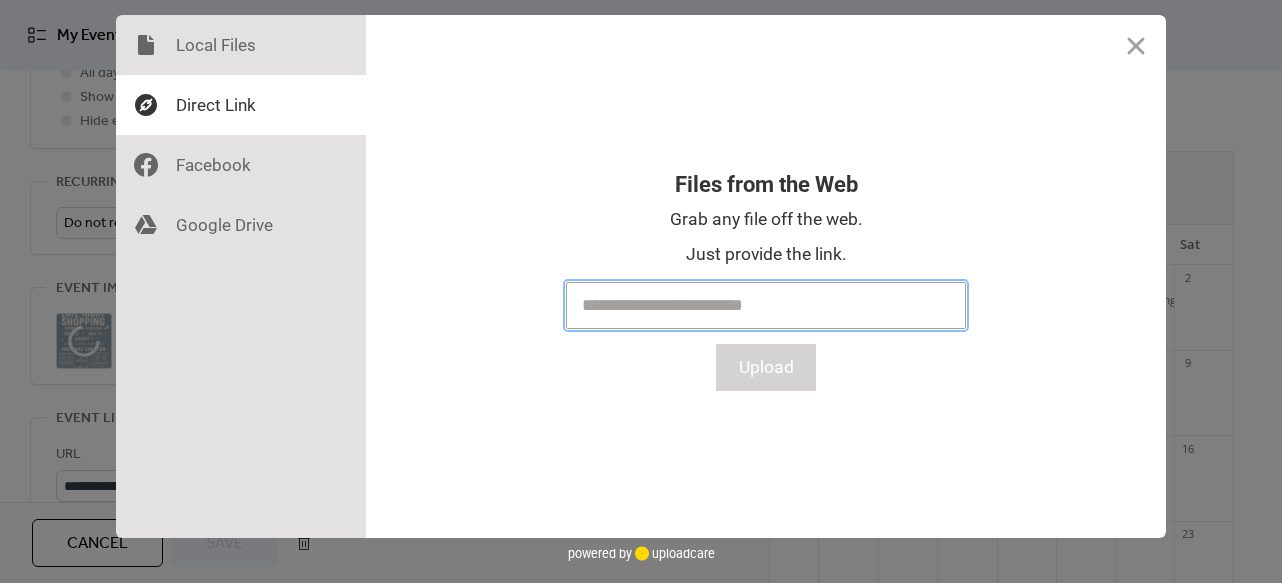 click at bounding box center (766, 305) 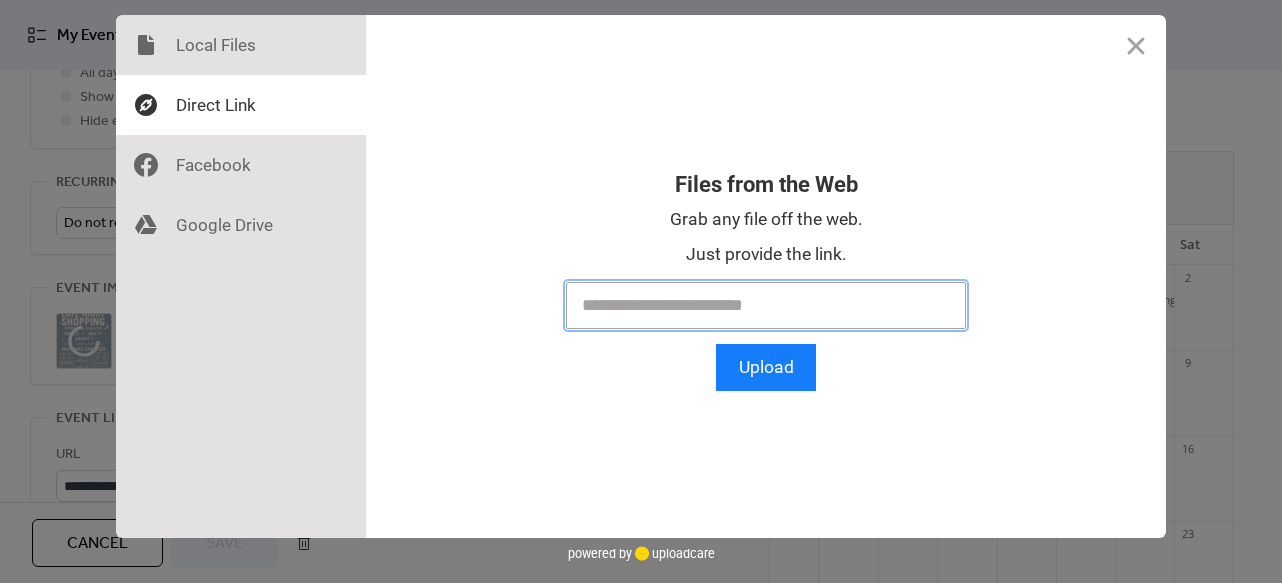 scroll, scrollTop: 0, scrollLeft: 0, axis: both 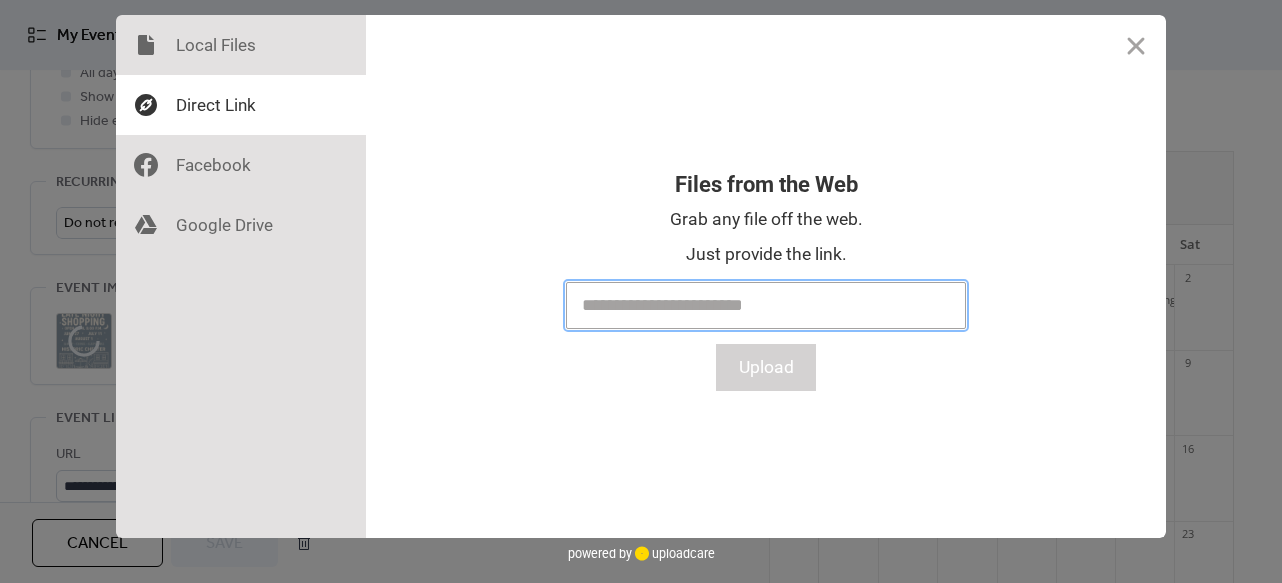 paste on "**********" 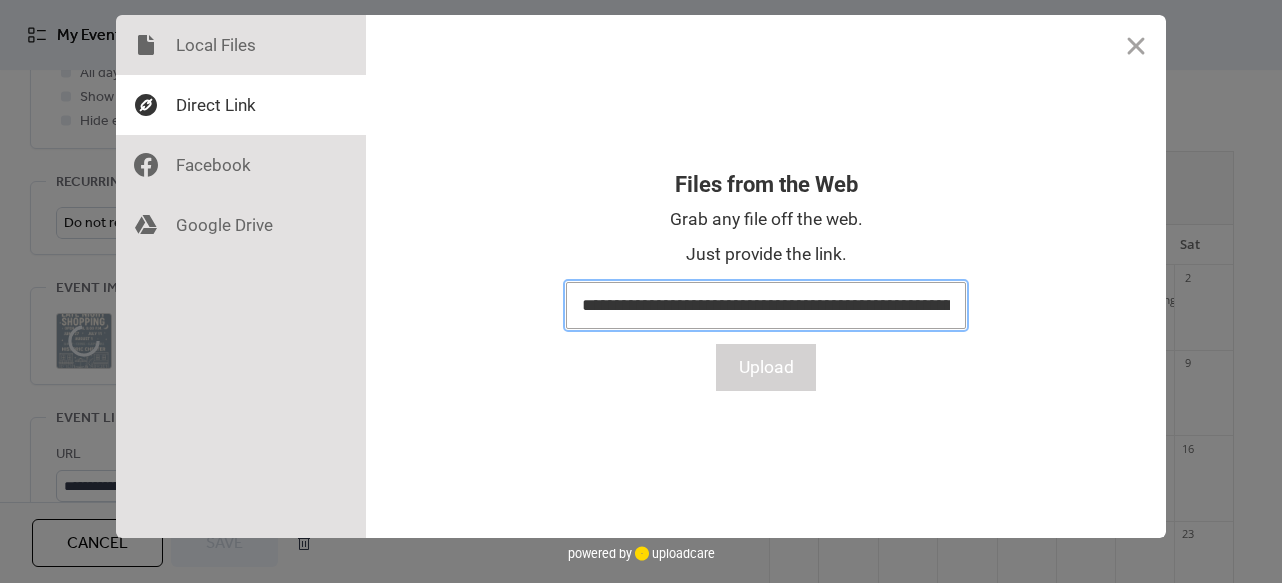 scroll, scrollTop: 0, scrollLeft: 3426, axis: horizontal 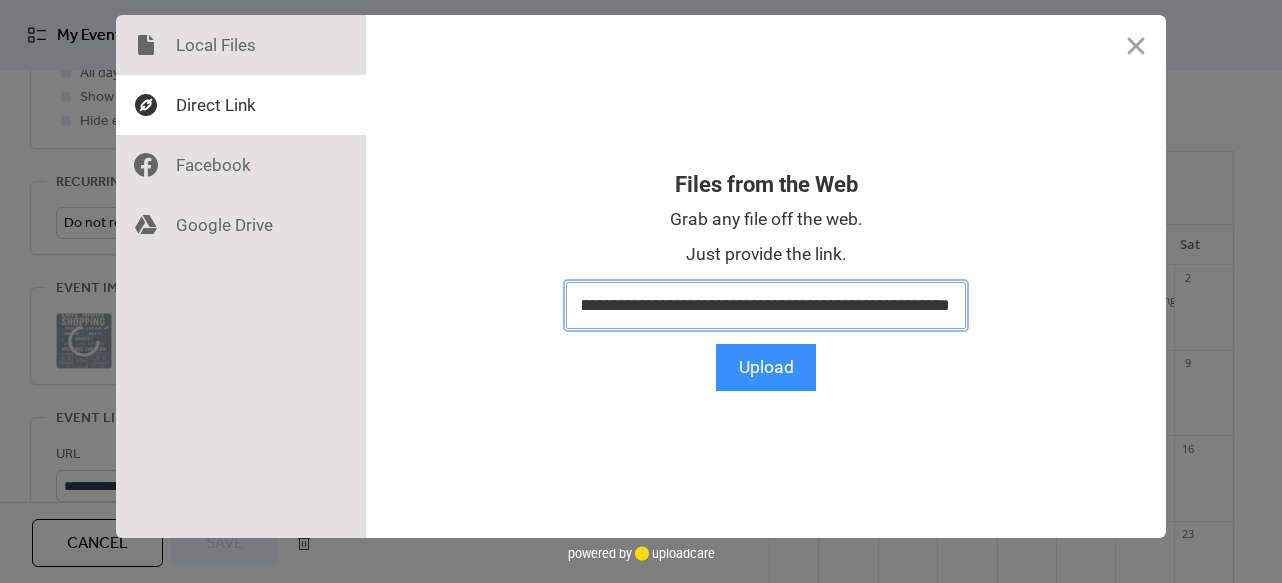 type on "**********" 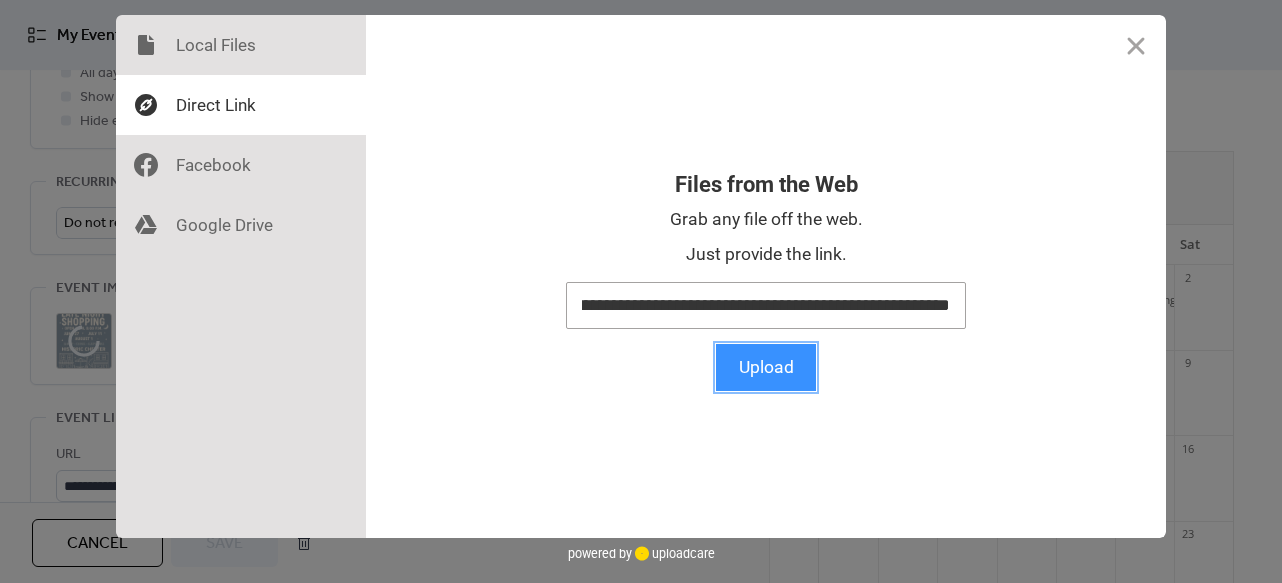 click on "Upload" at bounding box center (766, 367) 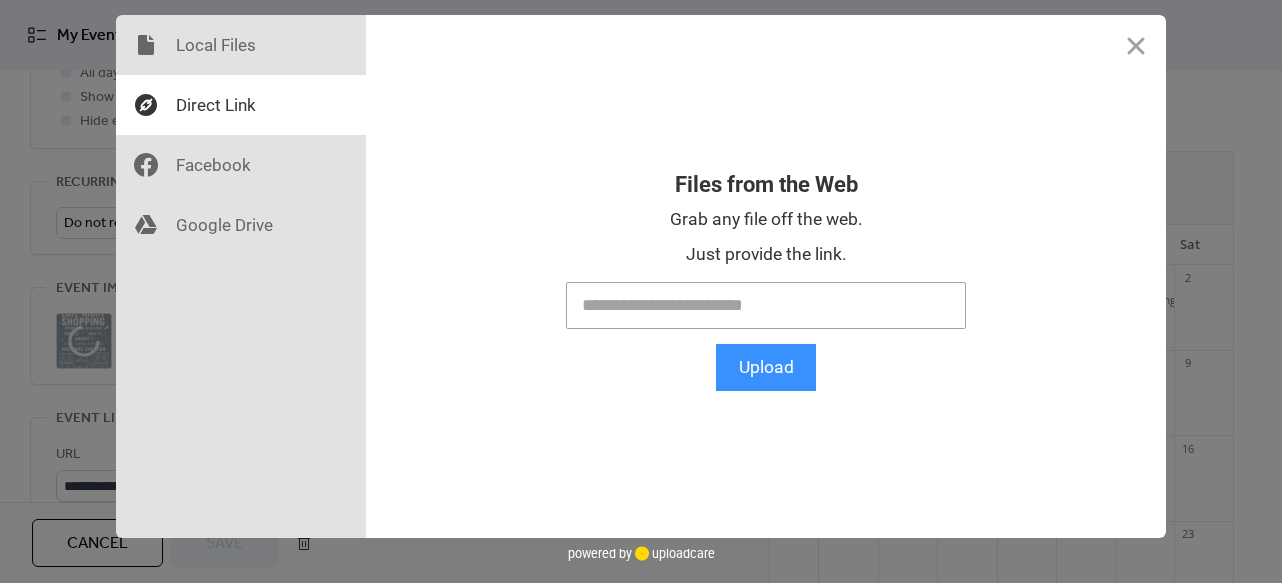 scroll, scrollTop: 0, scrollLeft: 0, axis: both 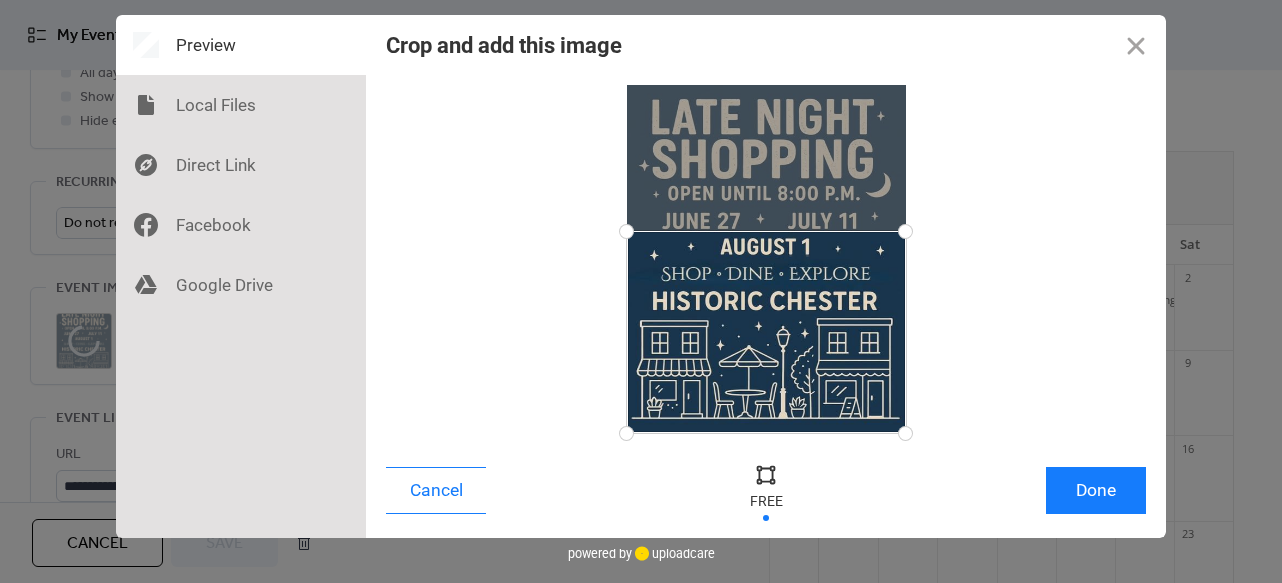 drag, startPoint x: 623, startPoint y: 87, endPoint x: 592, endPoint y: 231, distance: 147.29901 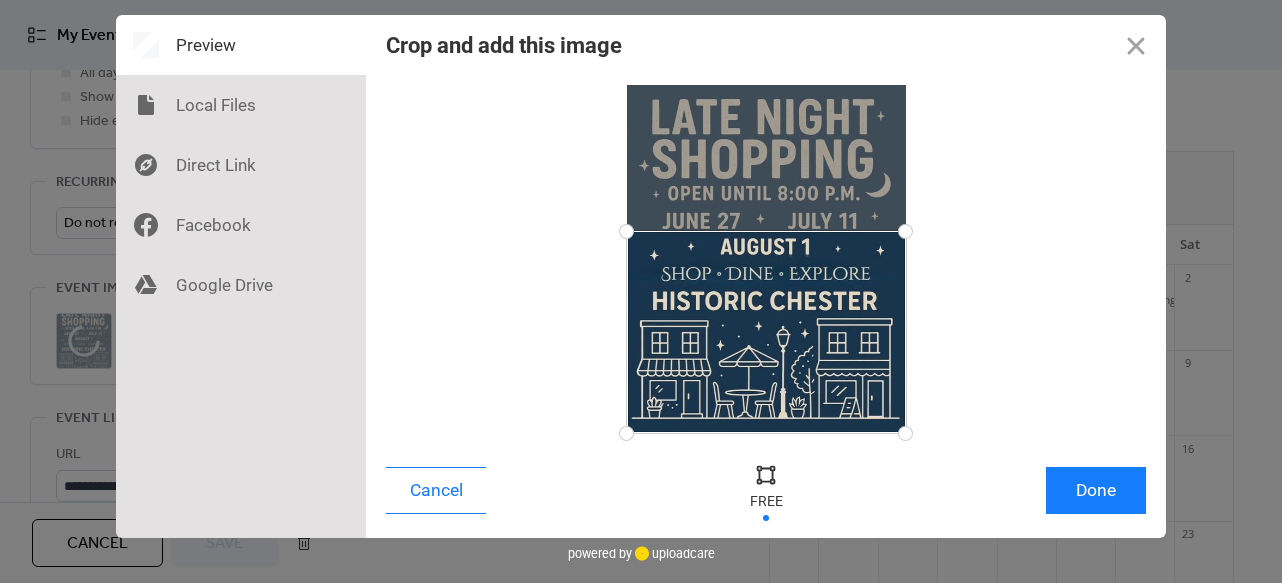 click at bounding box center [766, 259] 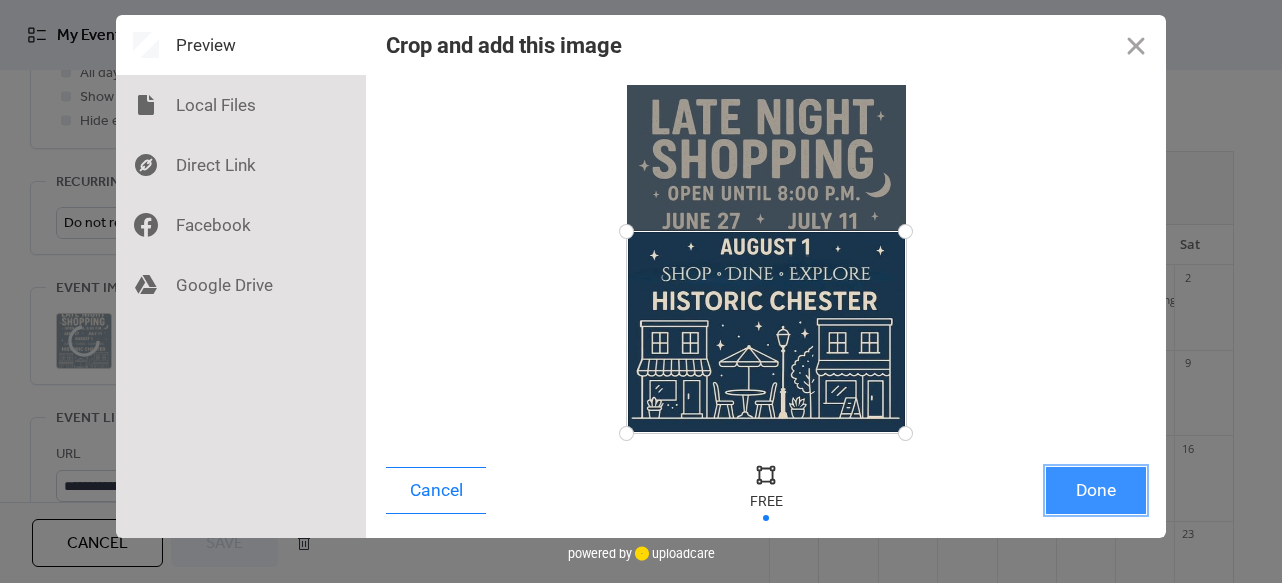 click on "Done" at bounding box center [1096, 490] 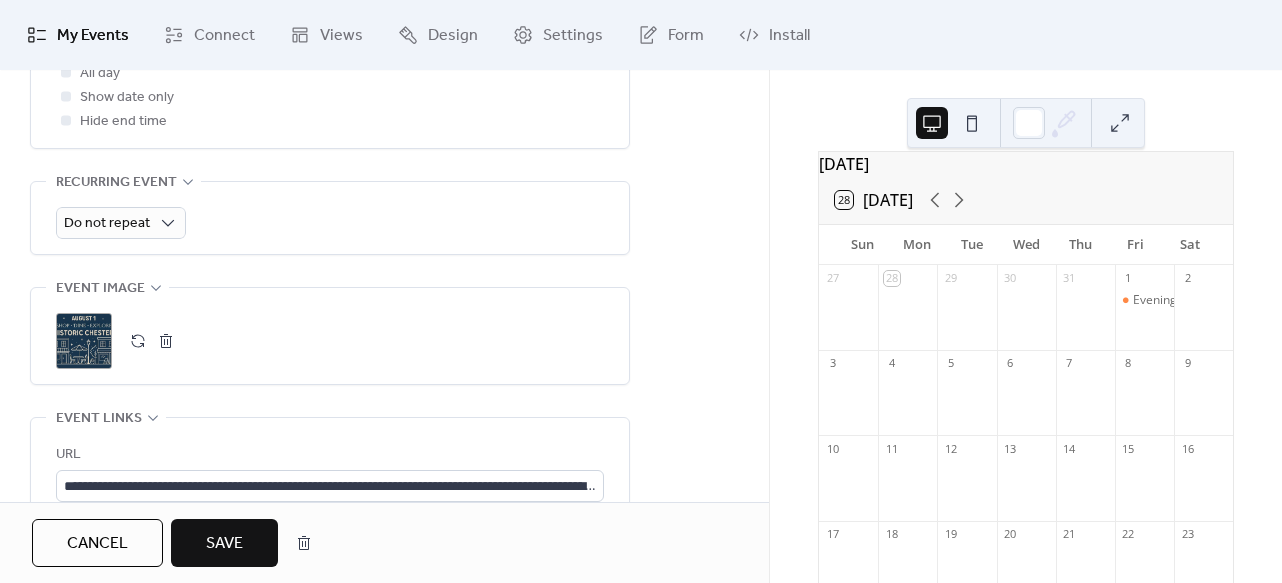 click on "Save" at bounding box center (224, 544) 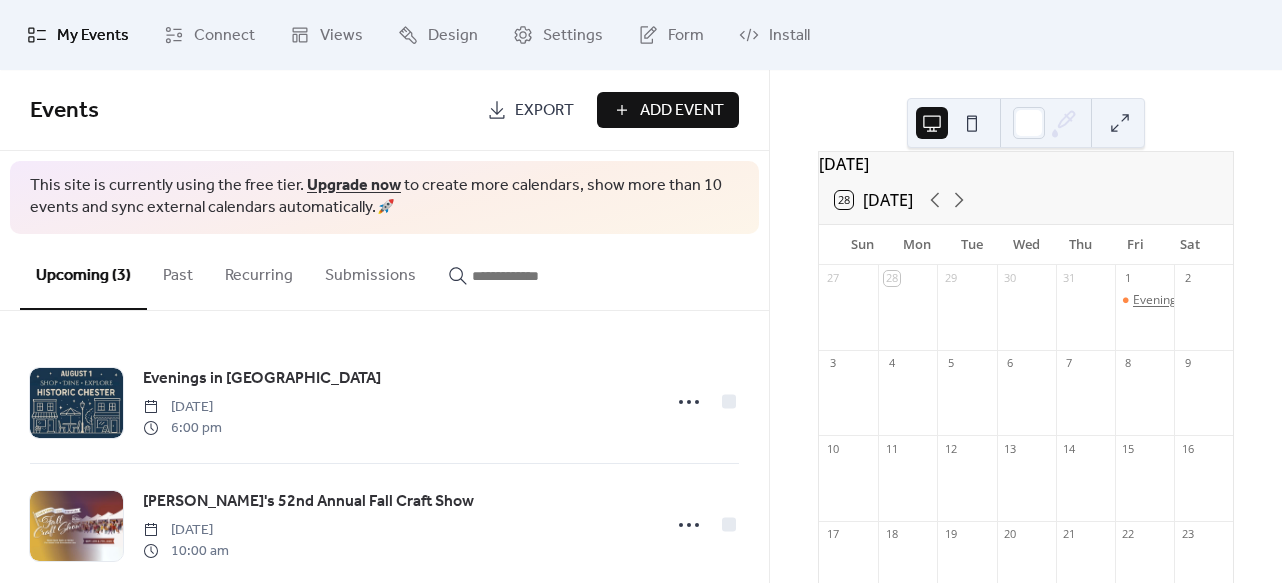 click on "Evenings in [GEOGRAPHIC_DATA]" at bounding box center (1226, 300) 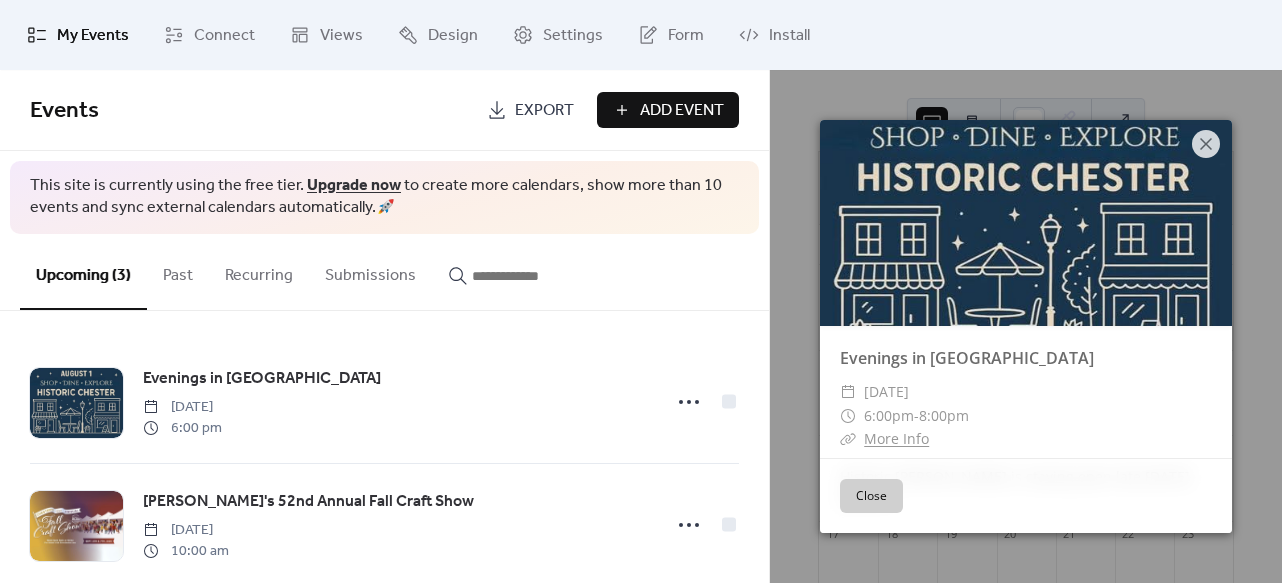 click on "My Events Connect Views Design Settings Form Install" at bounding box center (641, 35) 